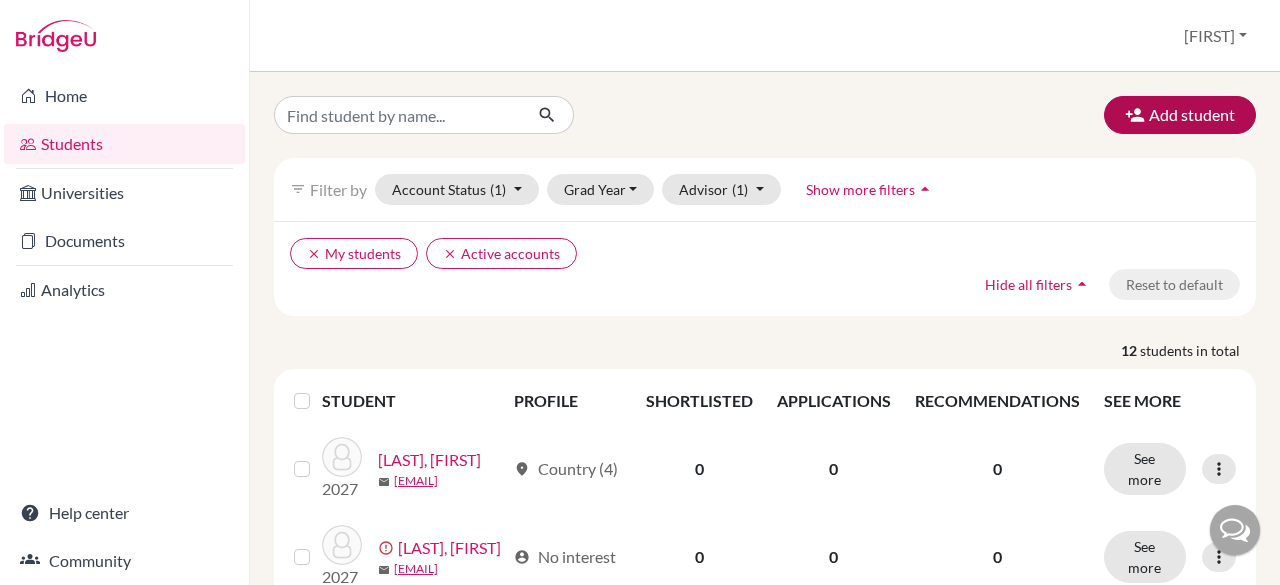 scroll, scrollTop: 0, scrollLeft: 0, axis: both 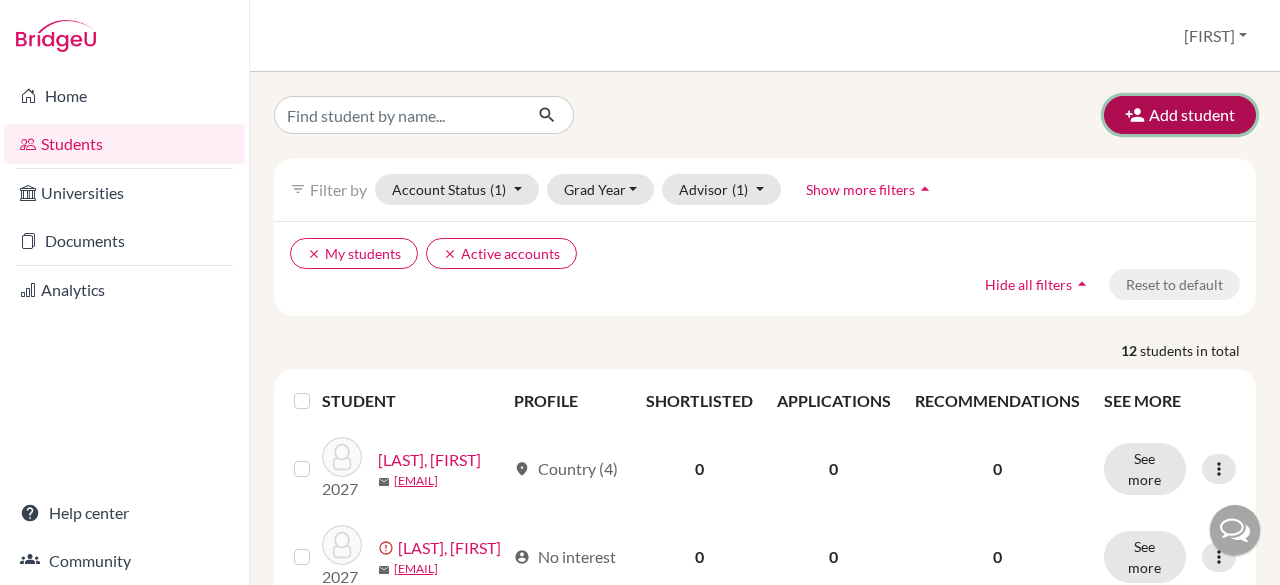 click on "Add student" at bounding box center (1180, 115) 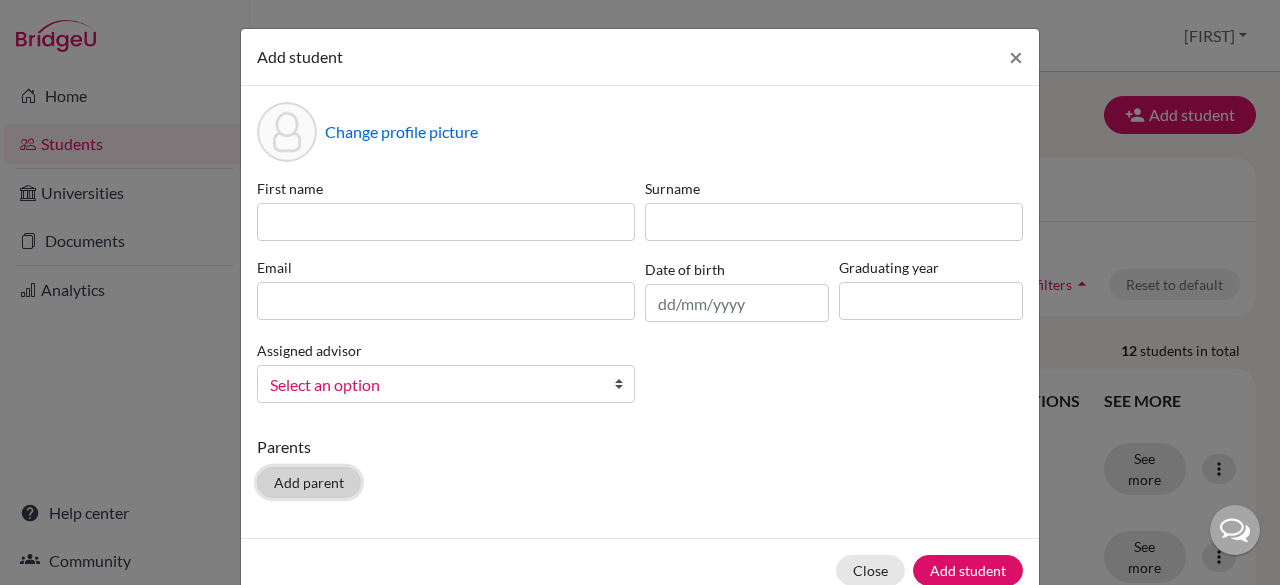 click on "Add parent" 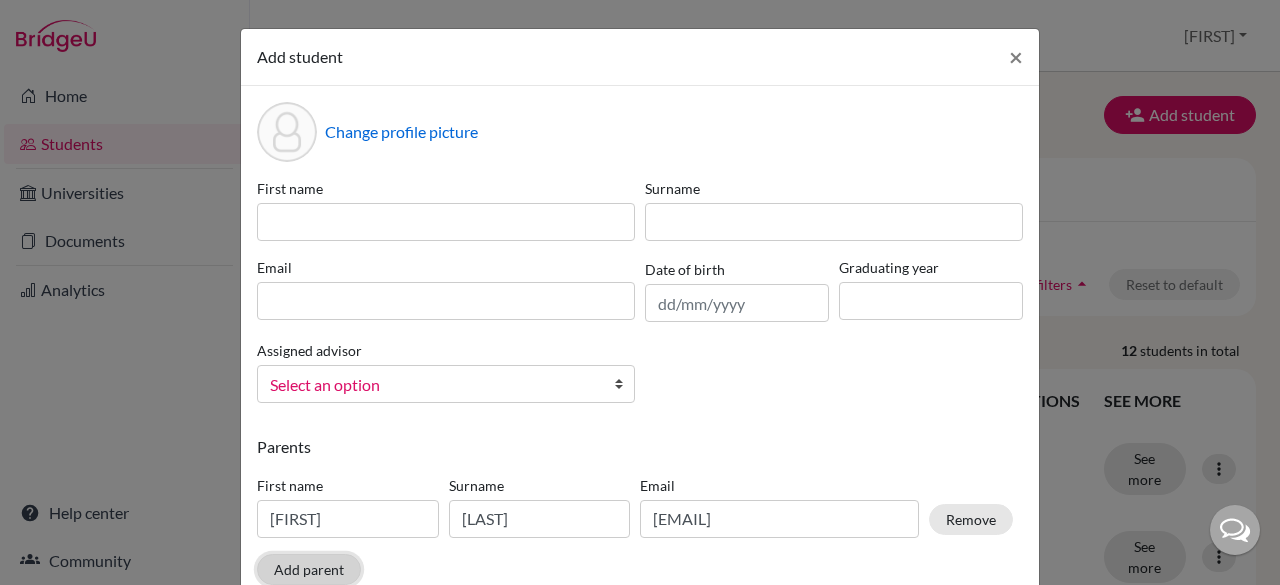 scroll, scrollTop: 129, scrollLeft: 0, axis: vertical 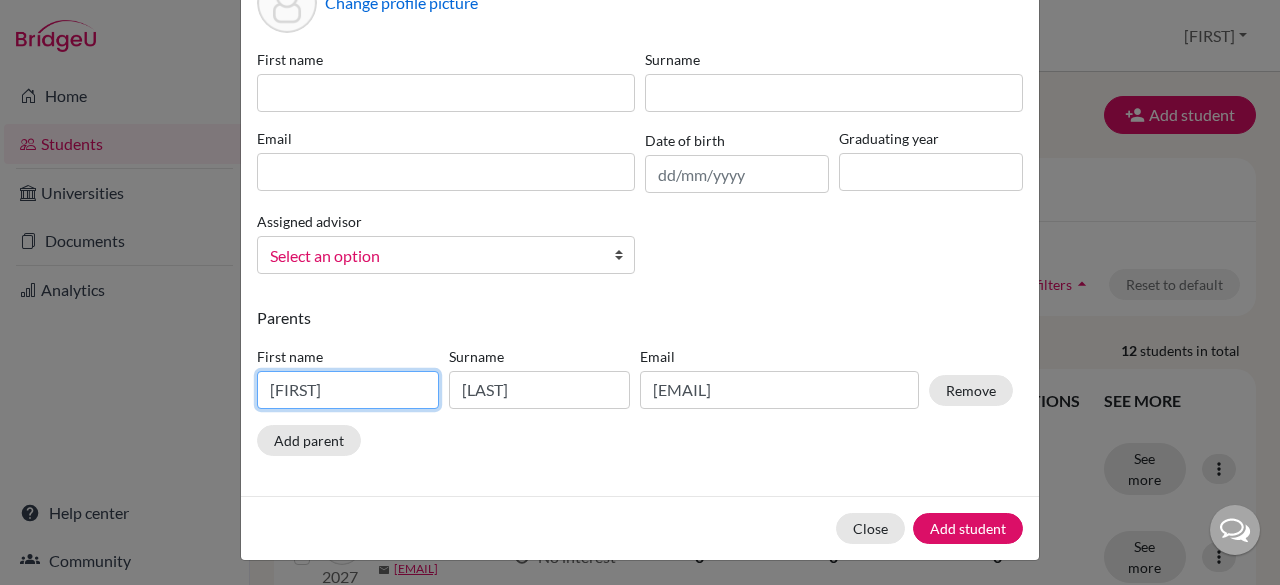 click on "[FIRST]" at bounding box center (348, 390) 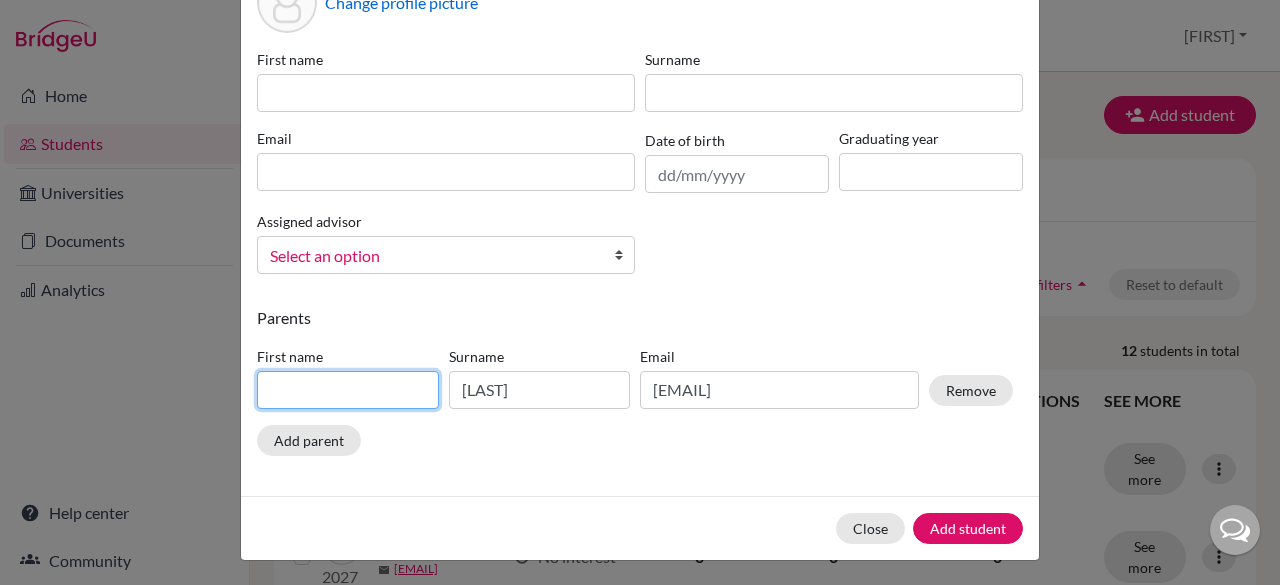 type 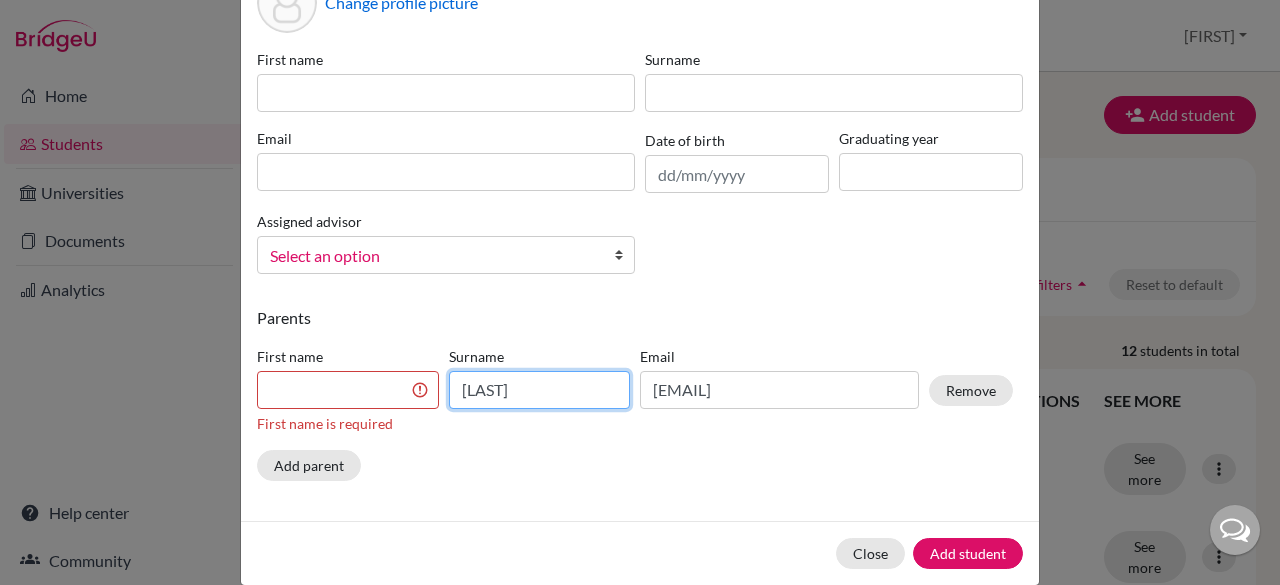 click on "[LAST]" at bounding box center (540, 390) 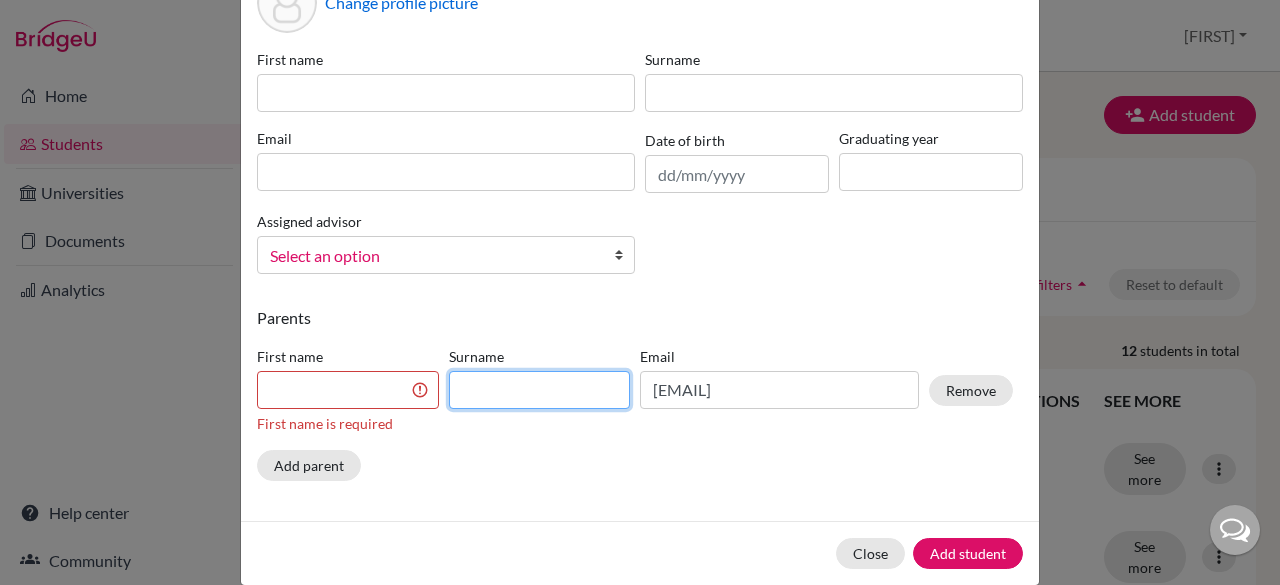 type 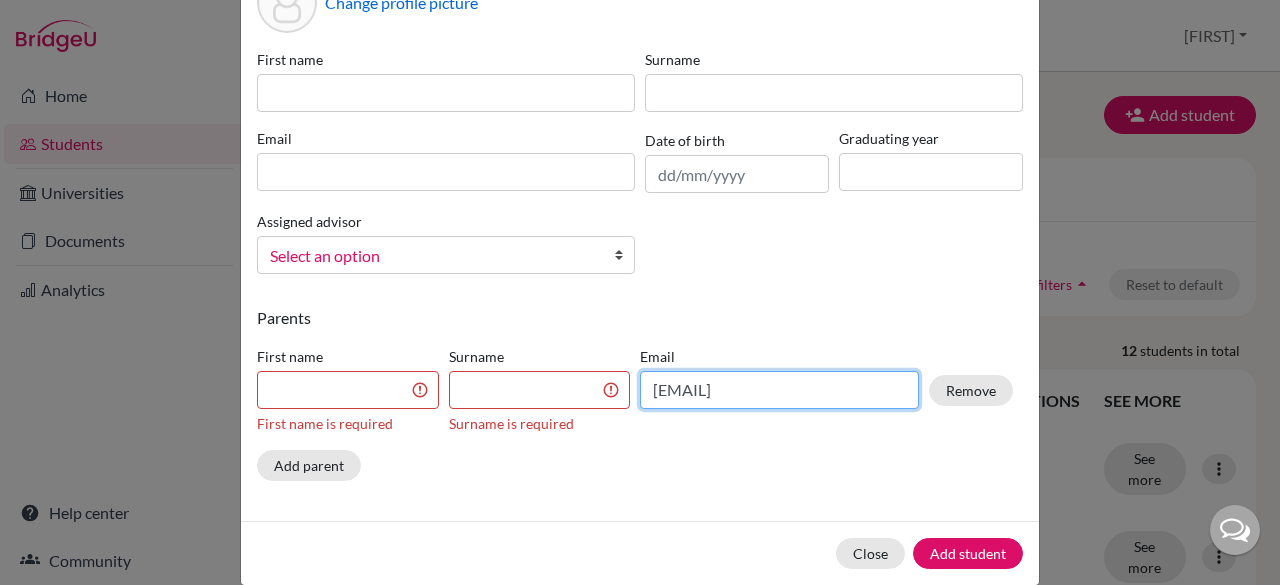 click on "[EMAIL]" at bounding box center (779, 390) 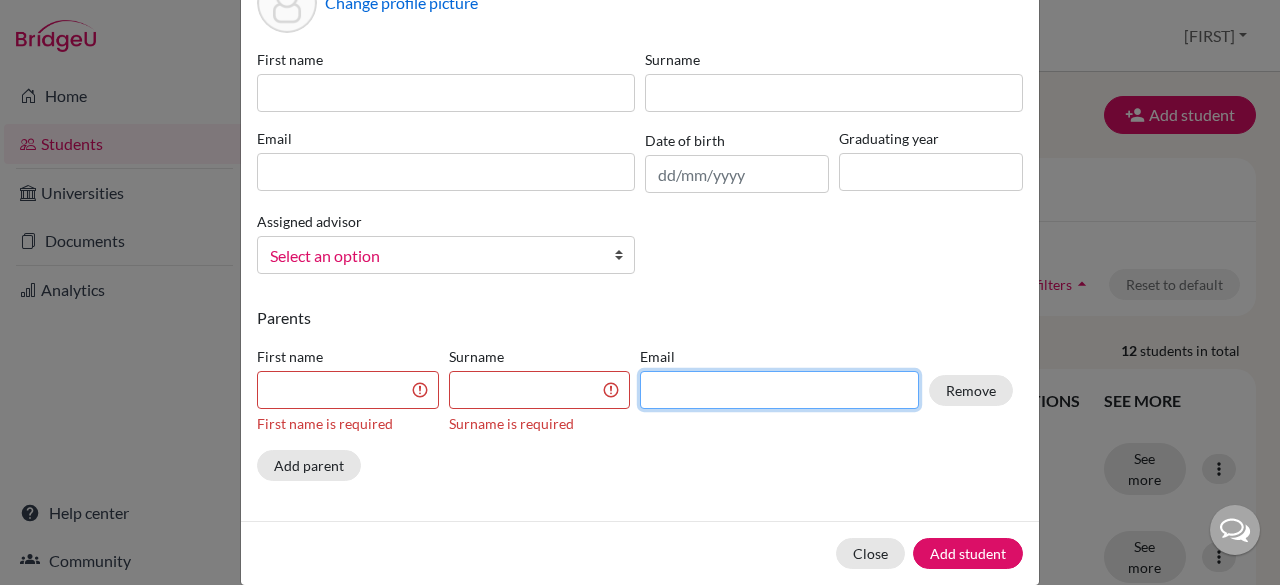 scroll, scrollTop: 0, scrollLeft: 0, axis: both 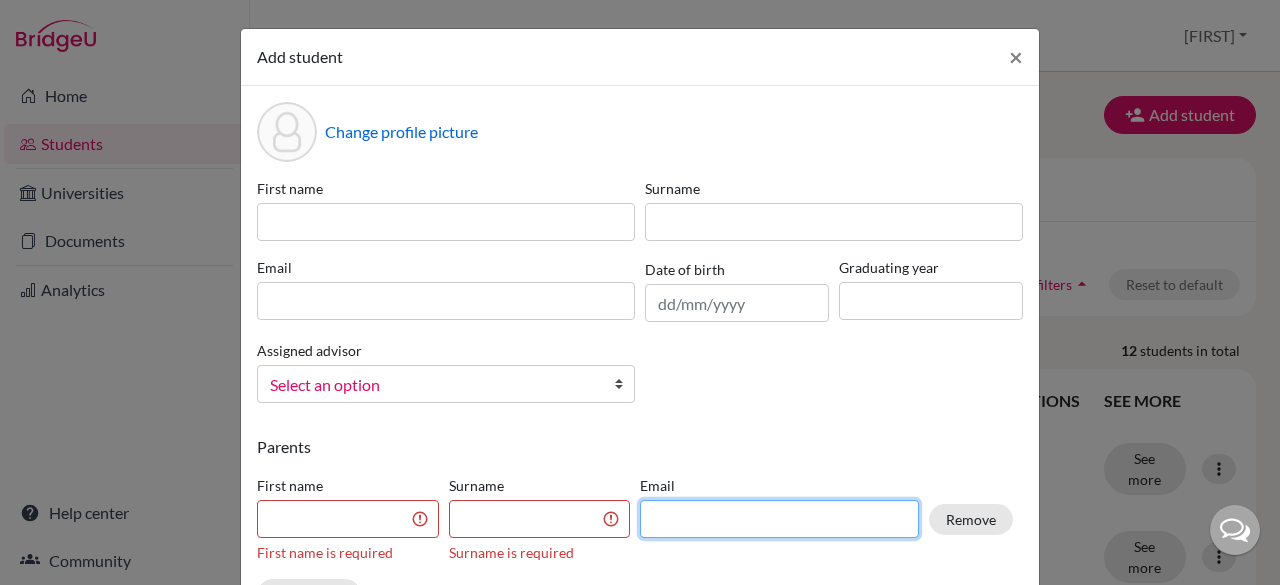type 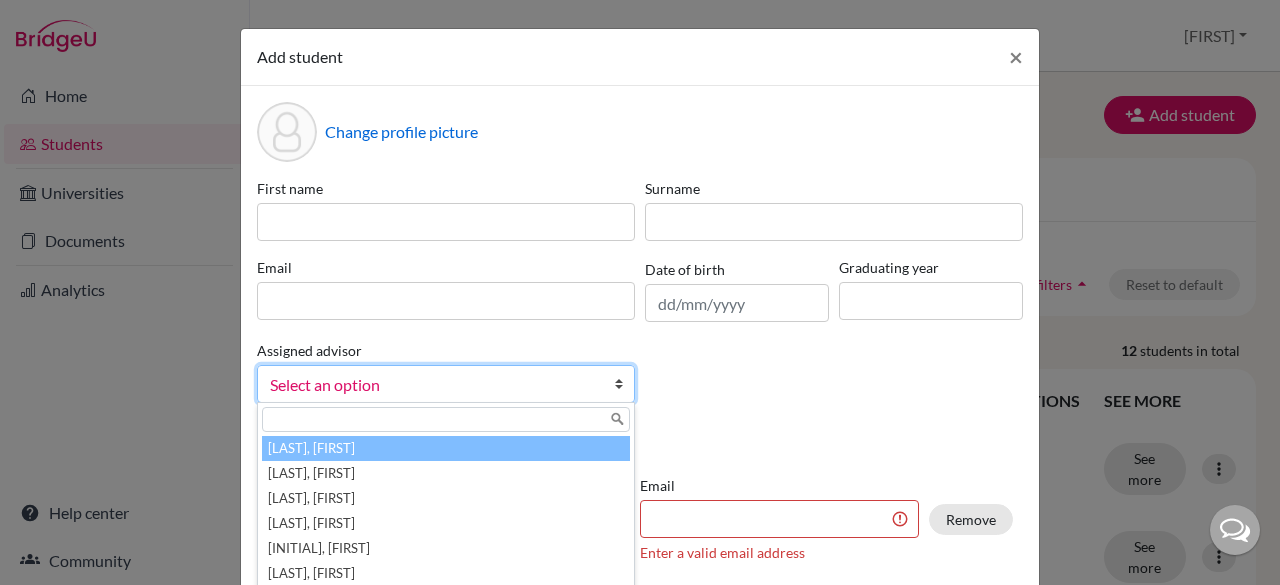 click at bounding box center (624, 384) 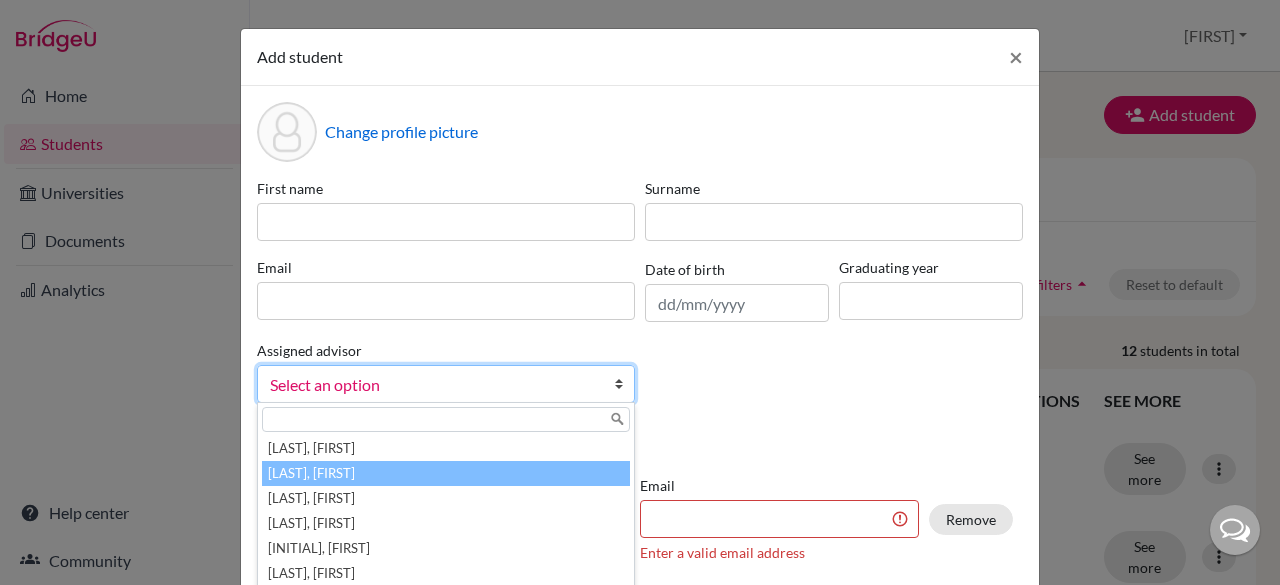 click on "[LAST], [FIRST]" at bounding box center [446, 473] 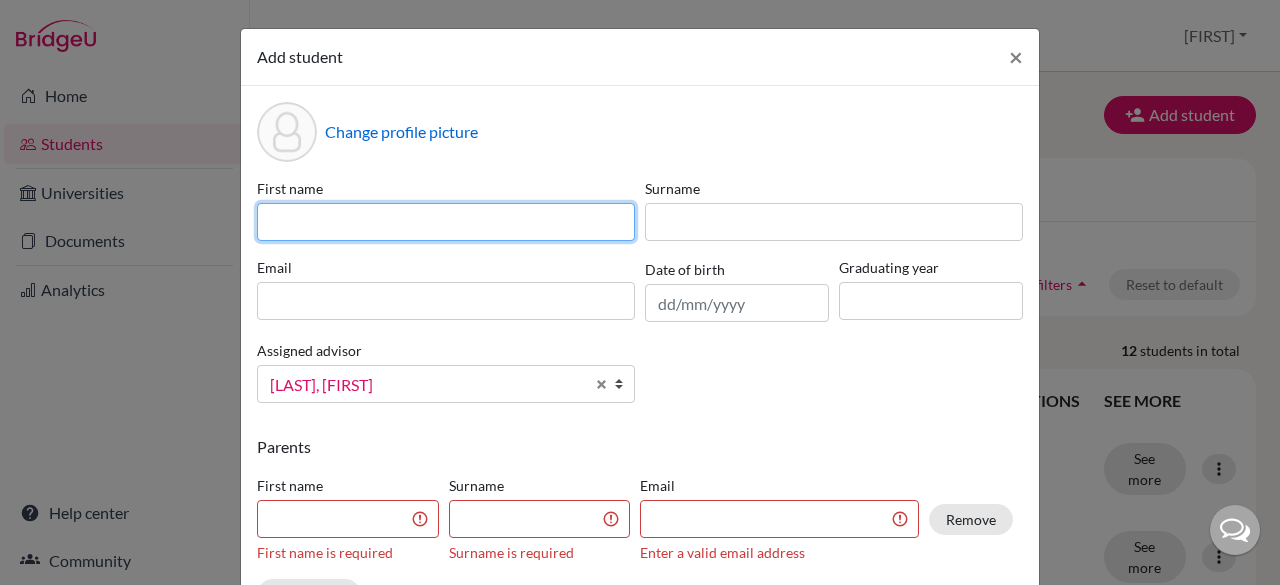 click at bounding box center (446, 222) 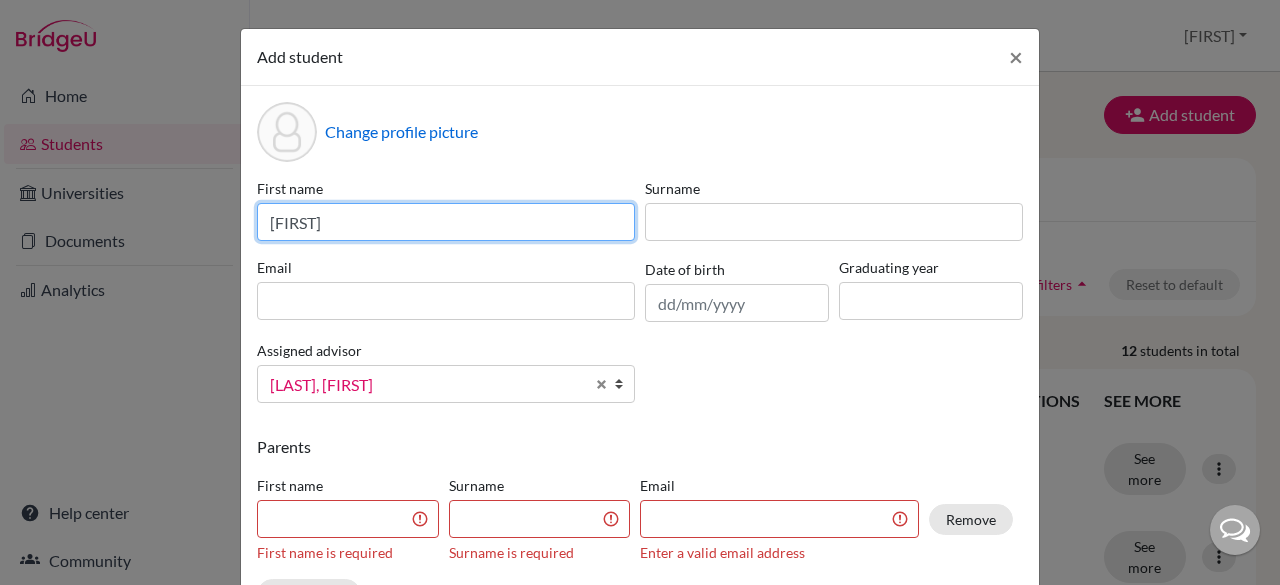 type on "[FIRST]" 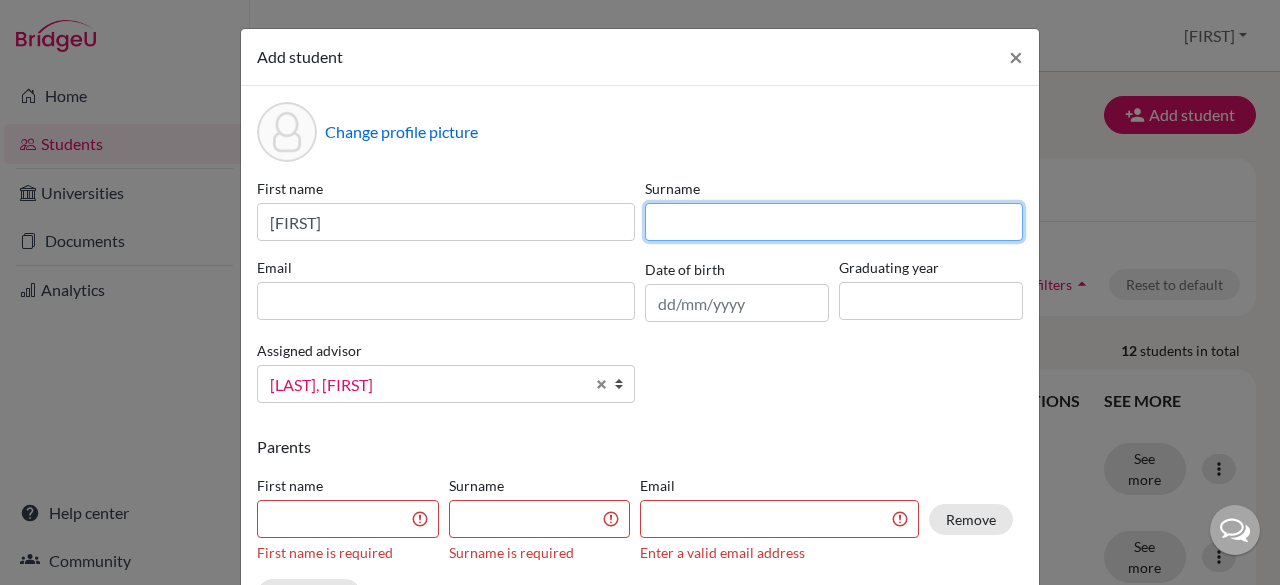 click at bounding box center [834, 222] 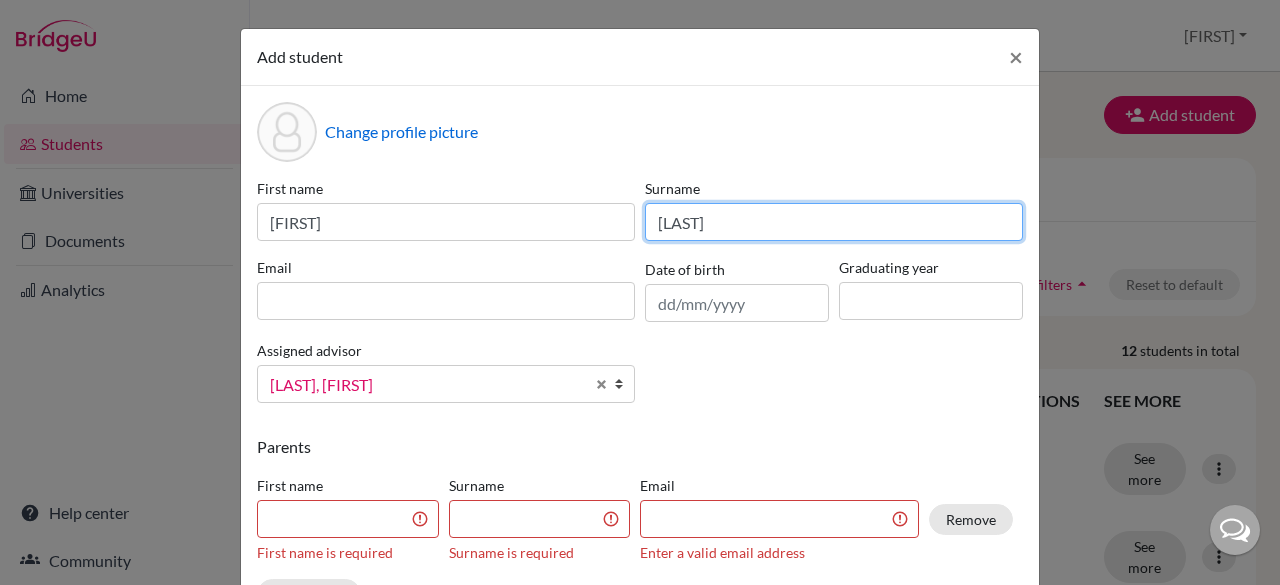 type on "[LAST]" 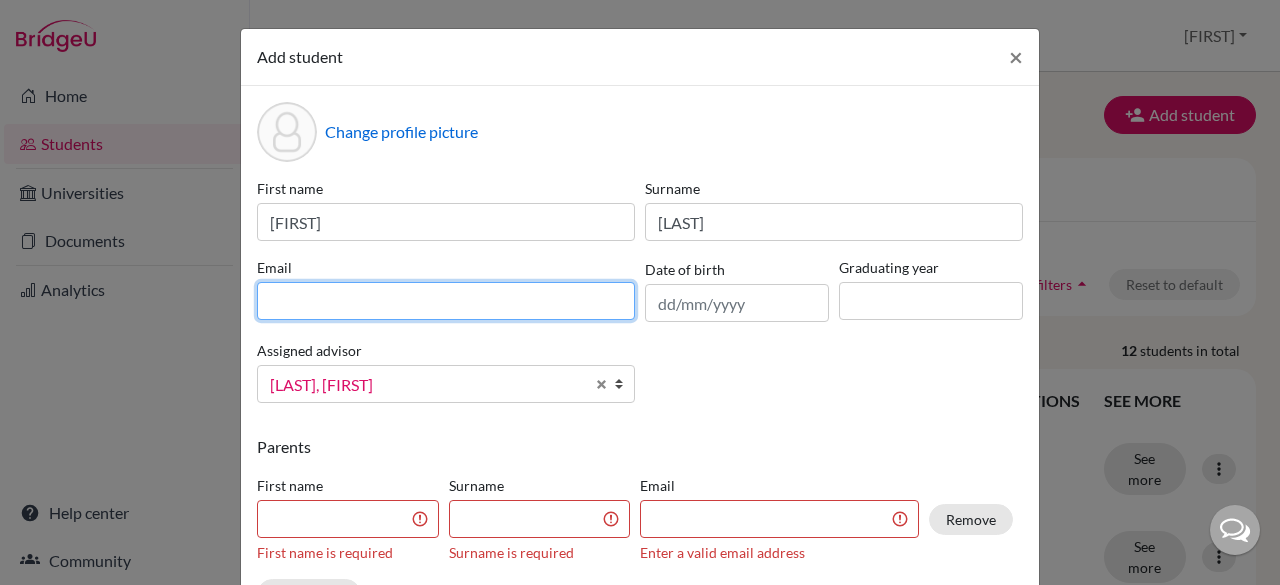 click at bounding box center (446, 301) 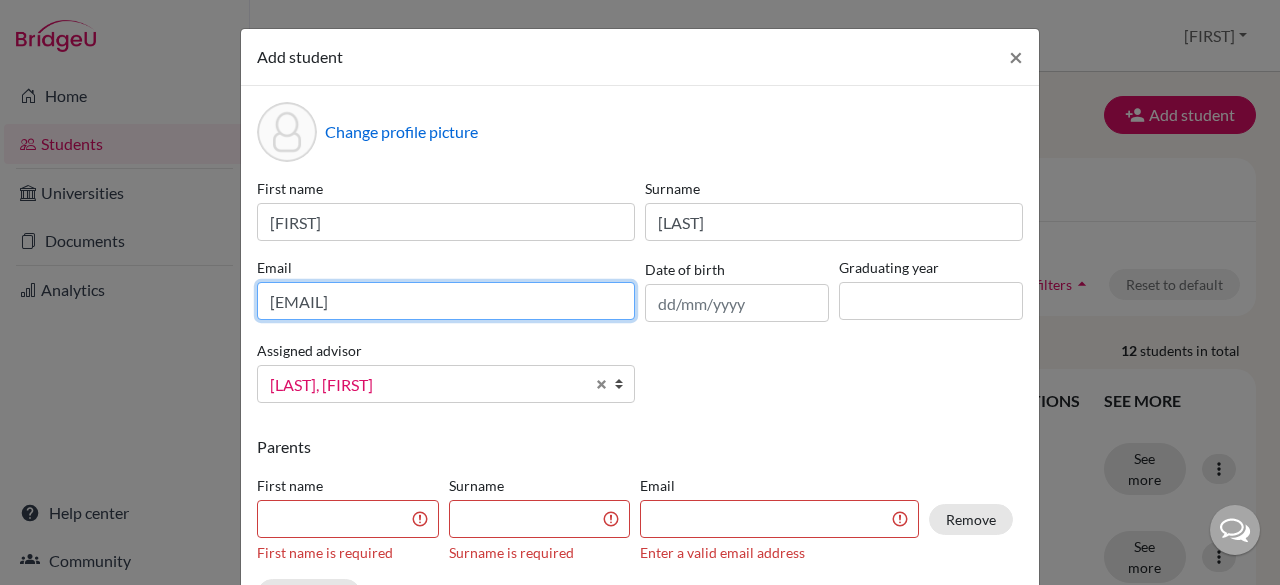 type on "[EMAIL]" 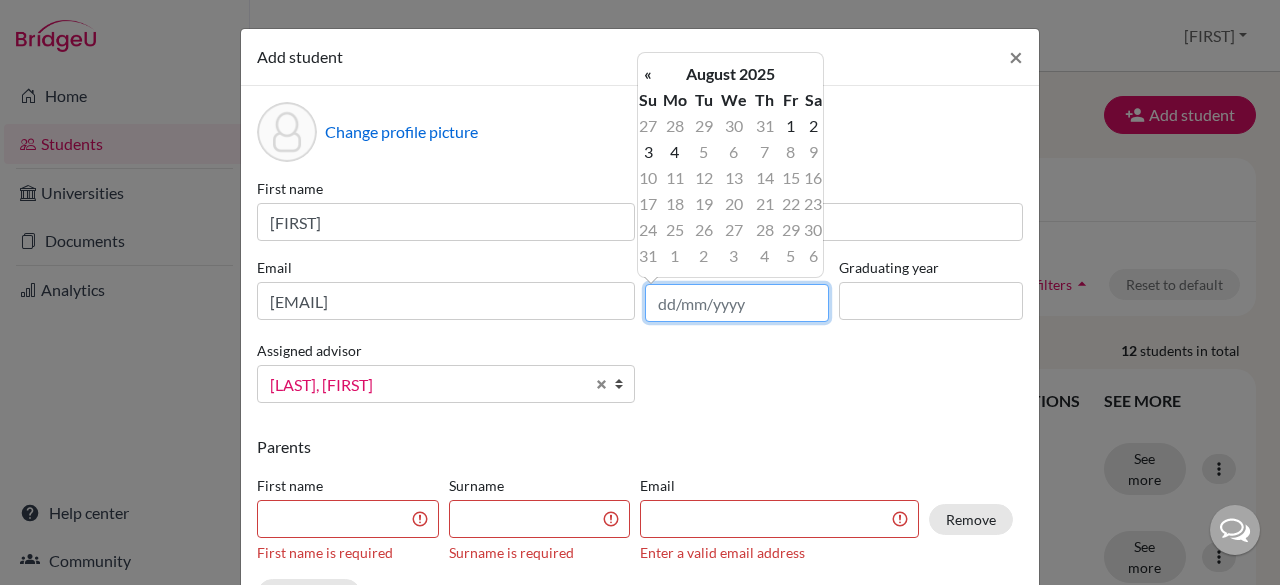 click at bounding box center (737, 303) 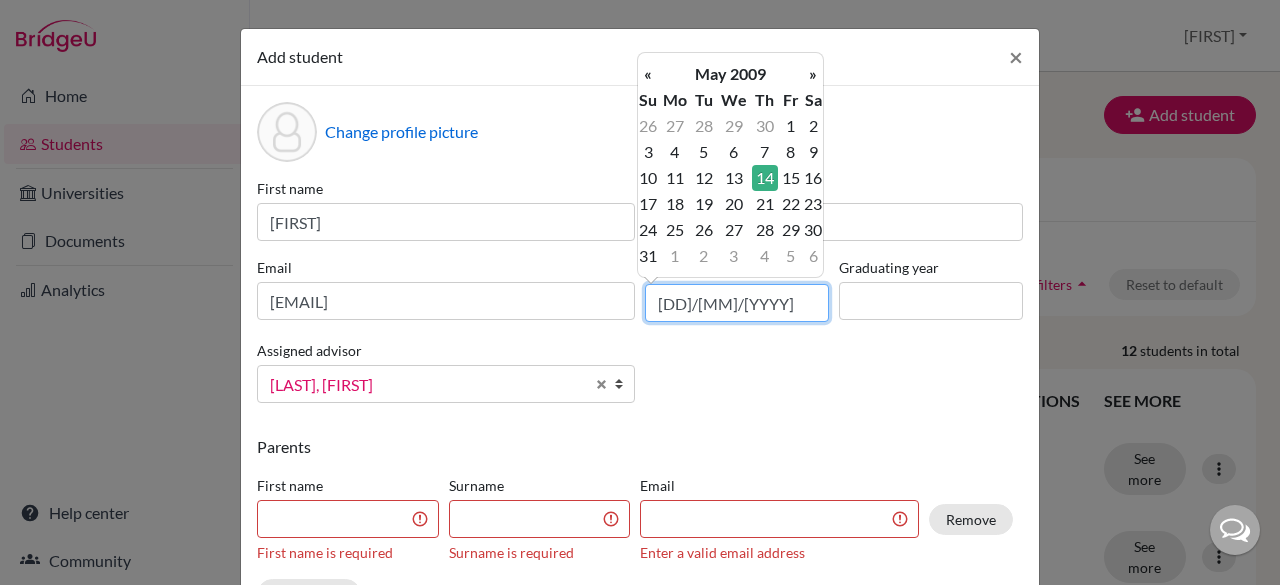 type on "[DD]/[MM]/[YYYY]" 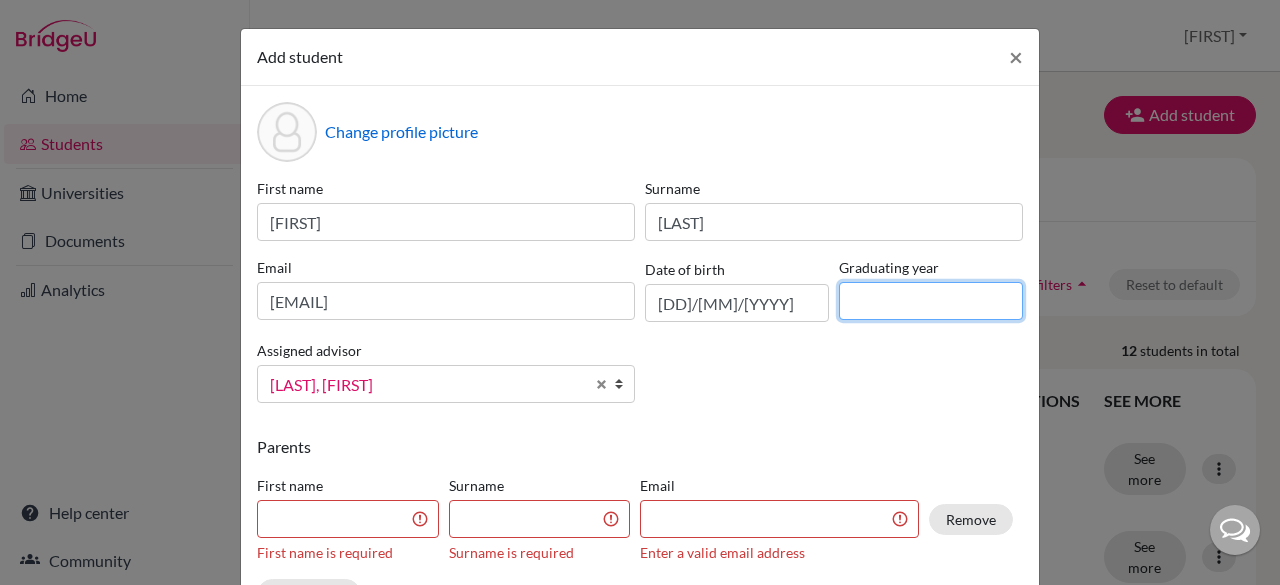 click at bounding box center [931, 301] 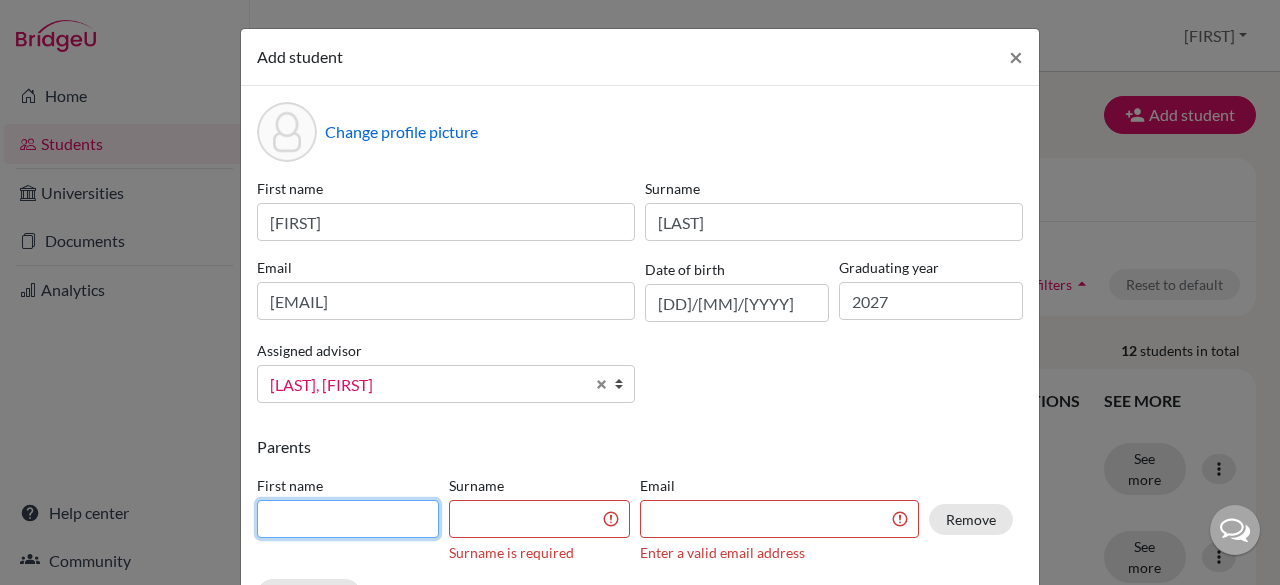 click at bounding box center (348, 519) 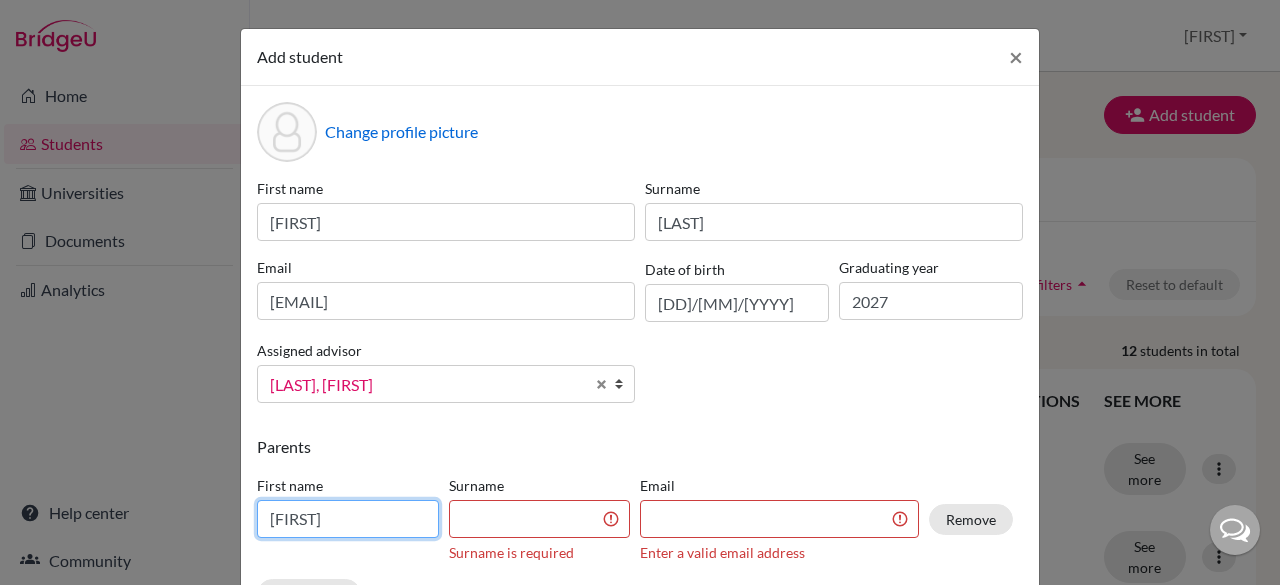 type on "[FIRST]" 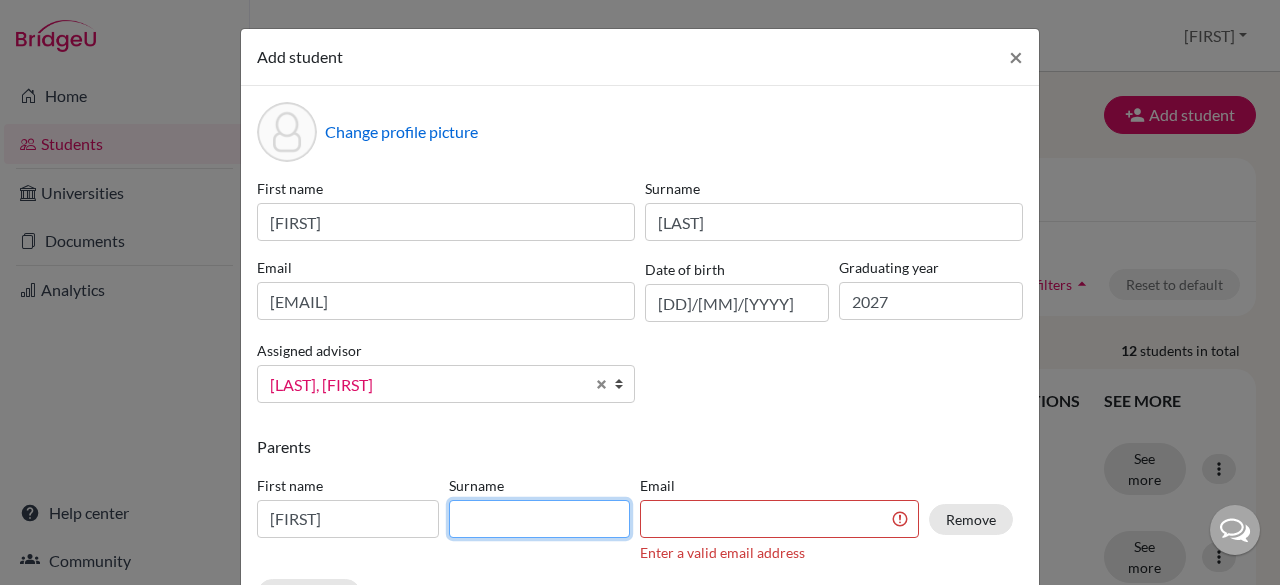 click at bounding box center (540, 519) 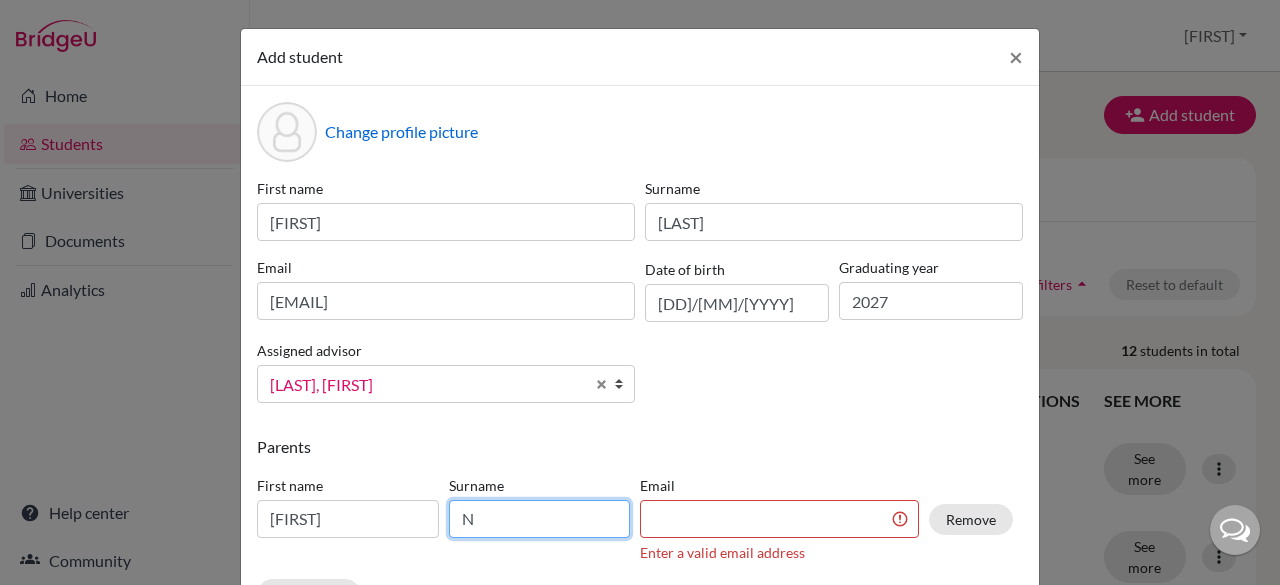 type on "N" 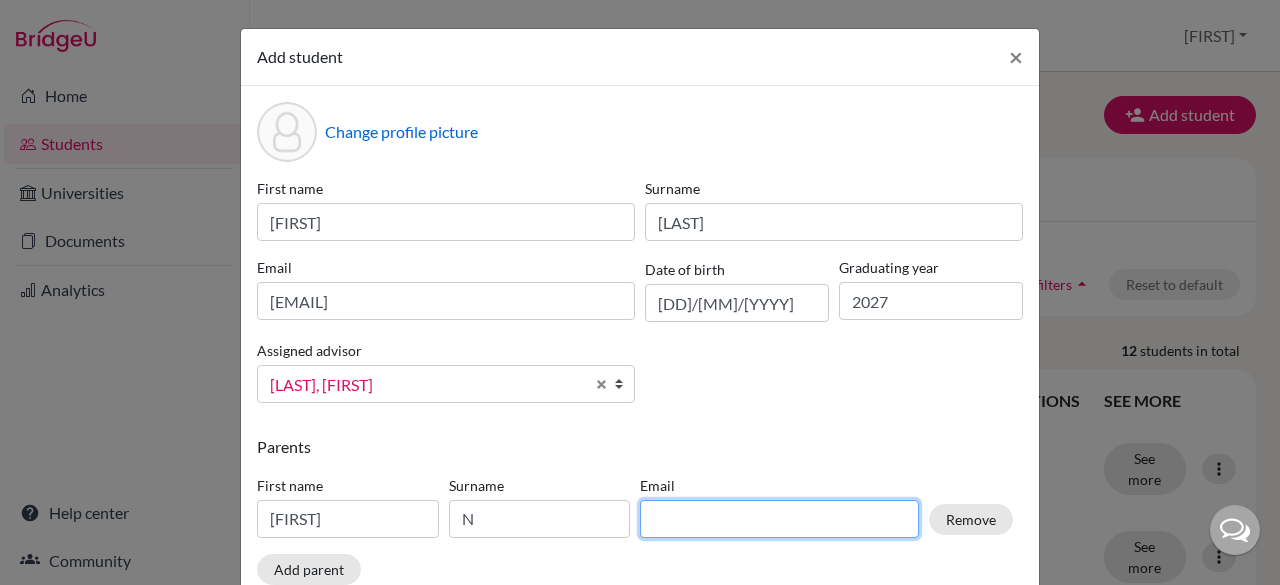 click at bounding box center [779, 519] 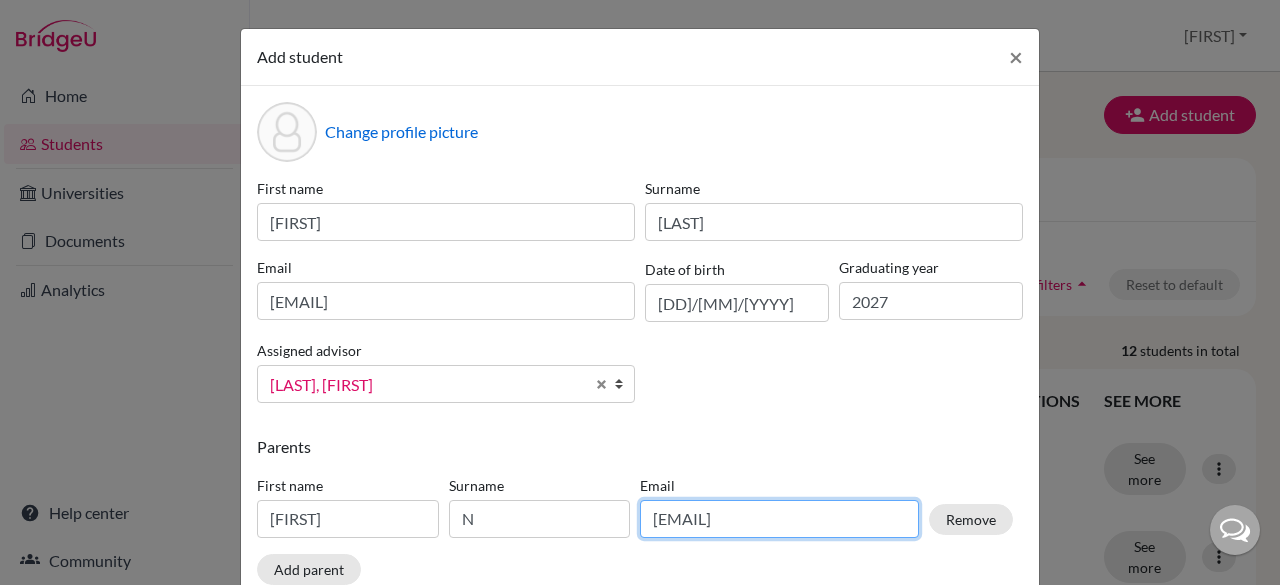 scroll, scrollTop: 129, scrollLeft: 0, axis: vertical 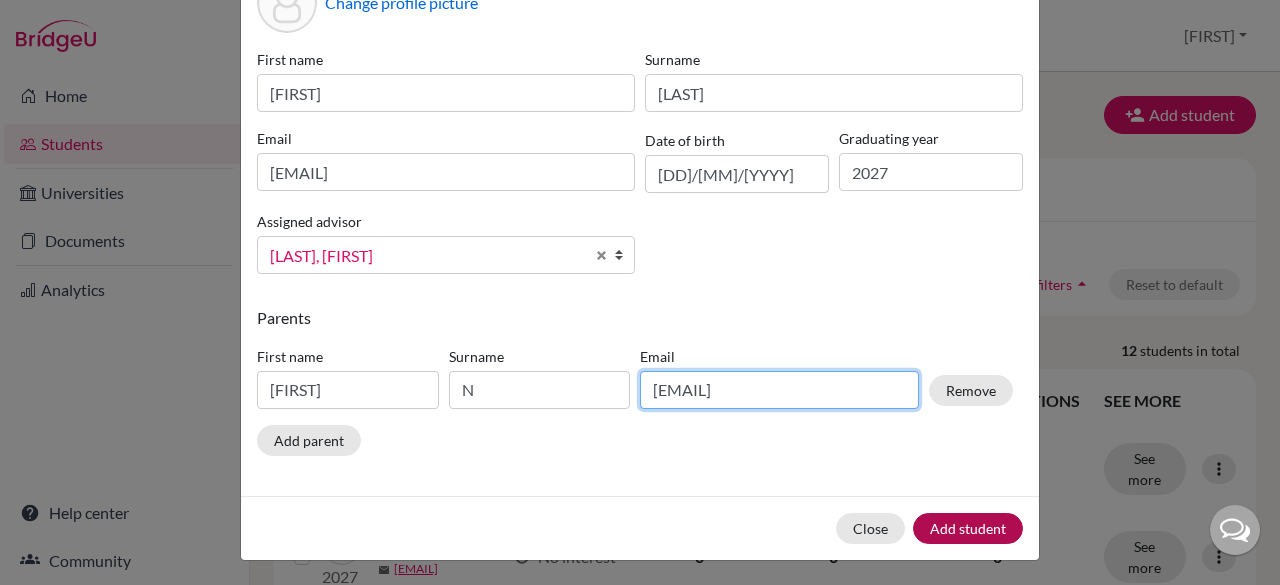 type on "[EMAIL]" 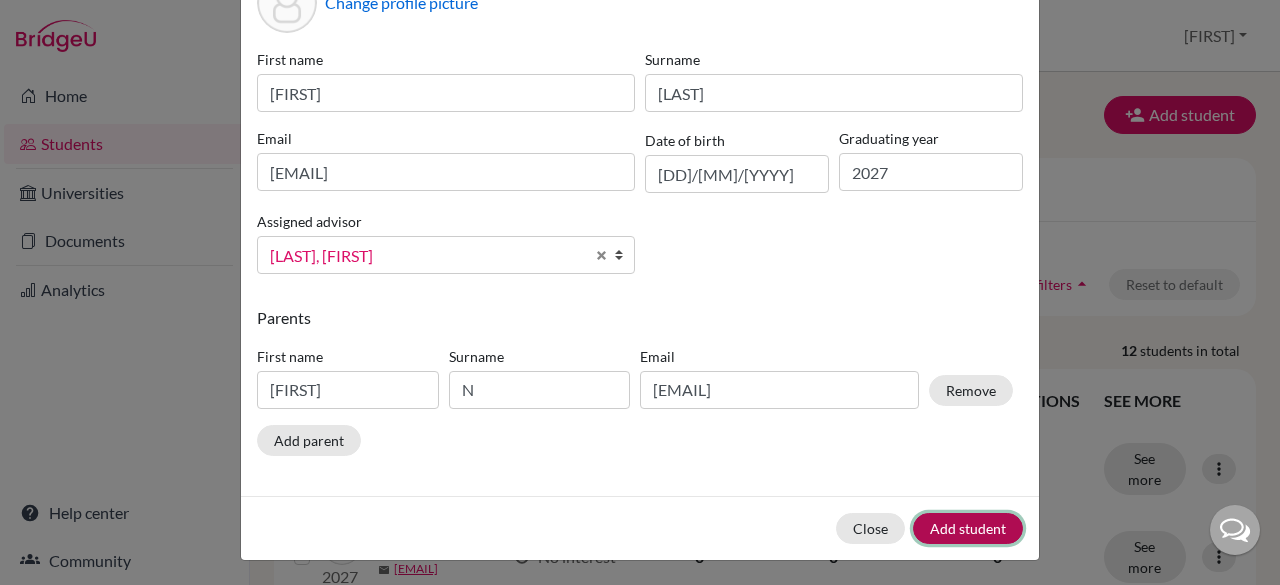 click on "Add student" at bounding box center (968, 528) 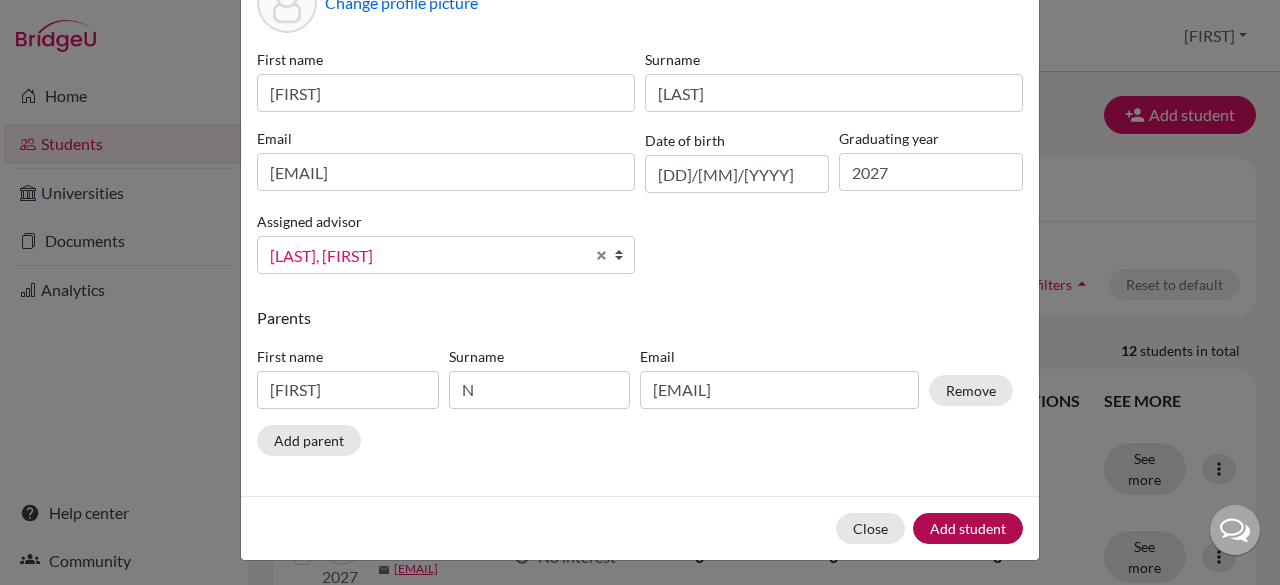 scroll, scrollTop: 0, scrollLeft: 0, axis: both 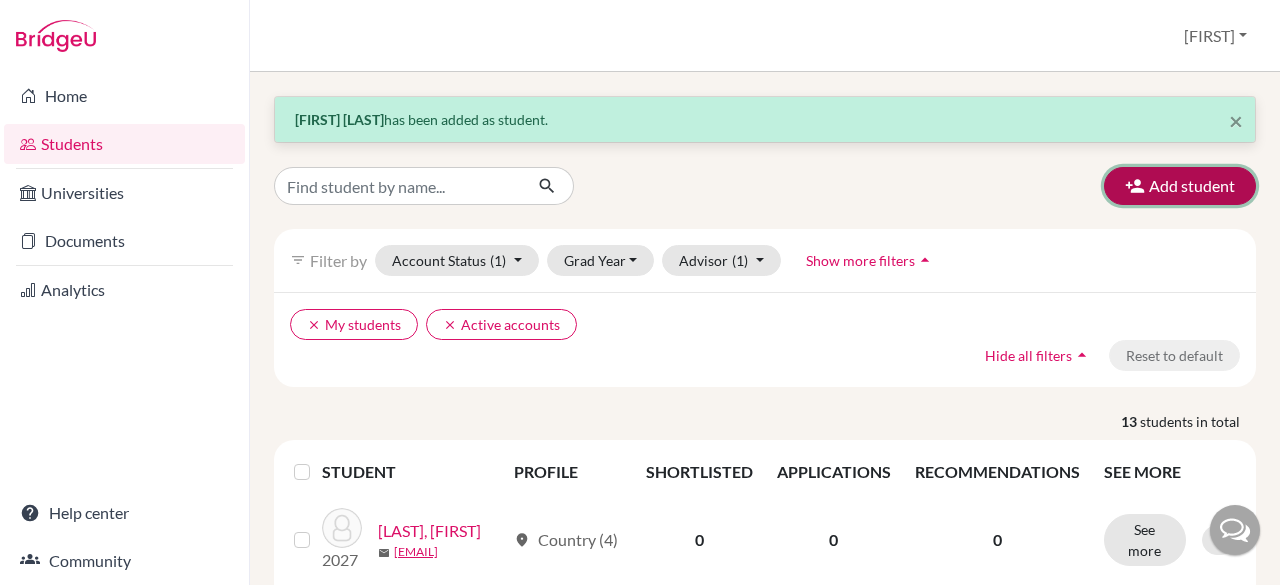 click on "Add student" at bounding box center [1180, 186] 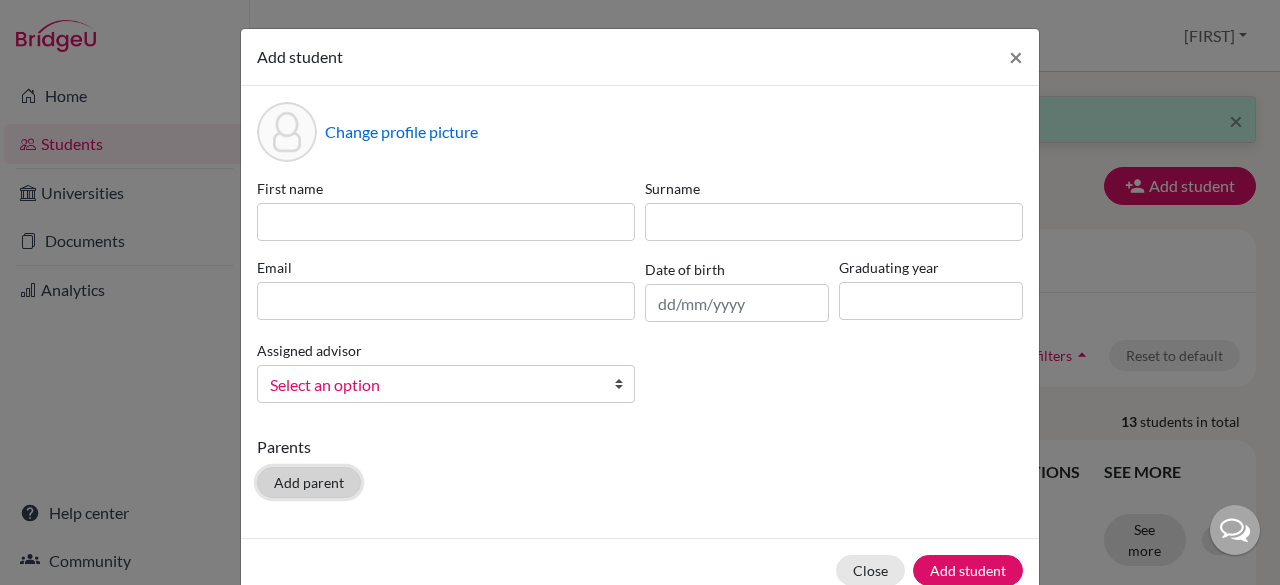 click on "Add parent" 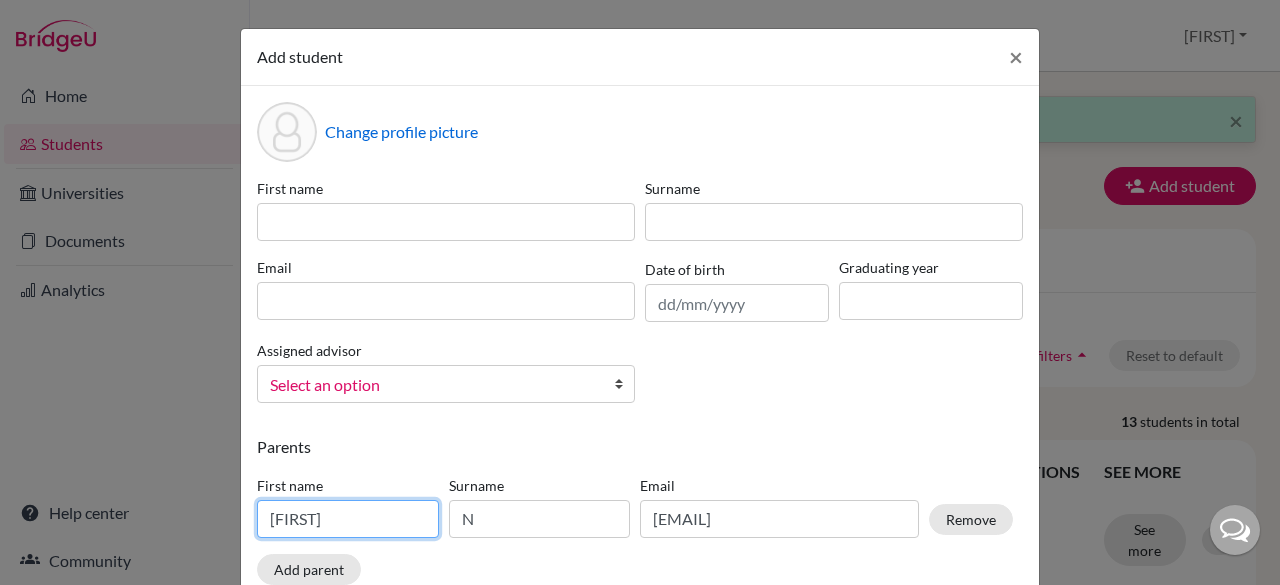 click on "[FIRST]" at bounding box center (348, 519) 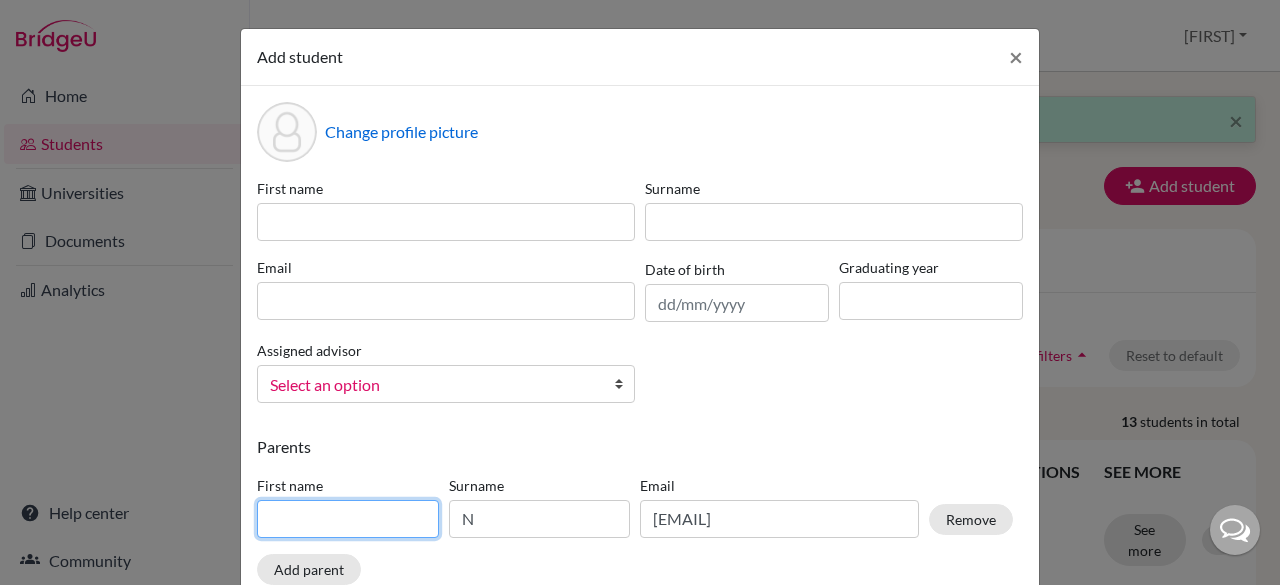 type 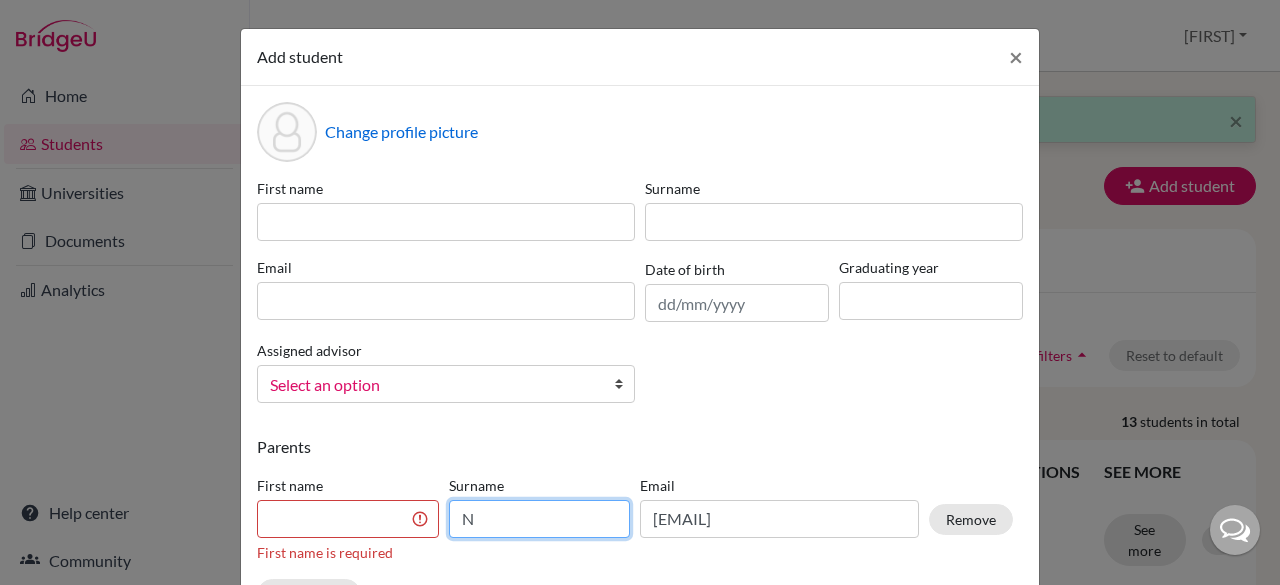 click on "N" at bounding box center (540, 519) 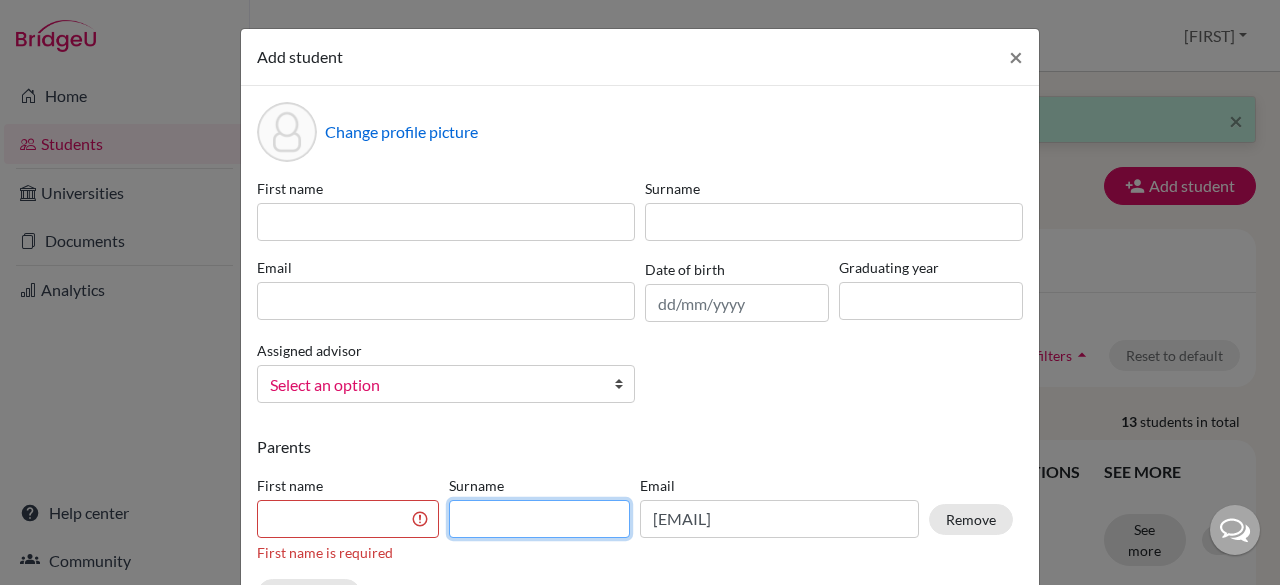 type 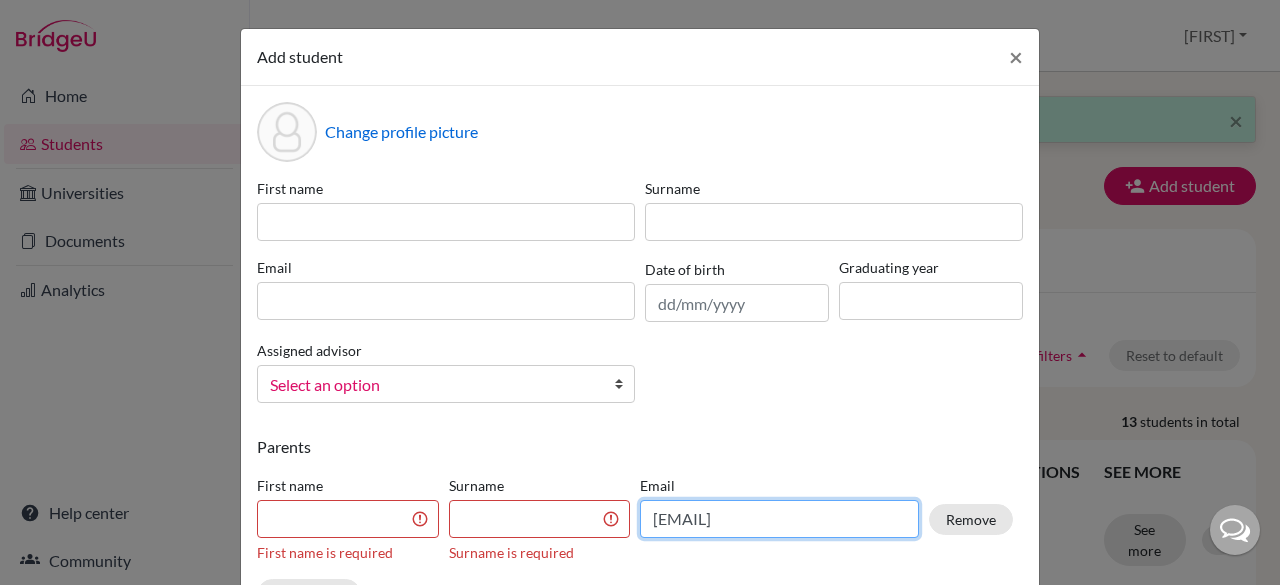 click on "[EMAIL]" at bounding box center [779, 519] 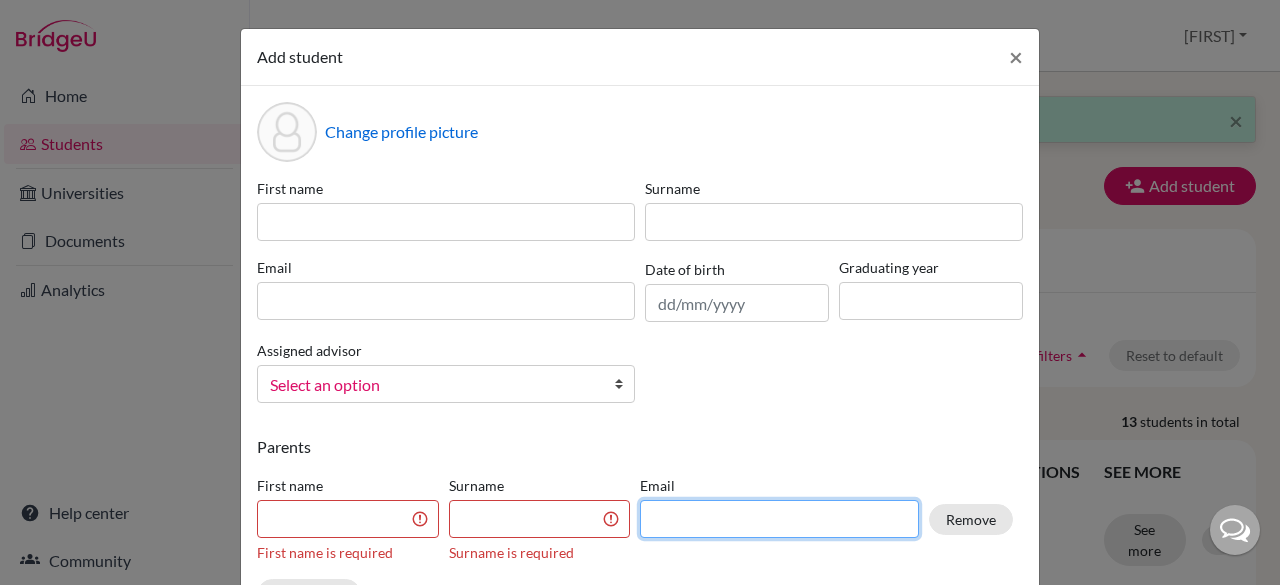 type 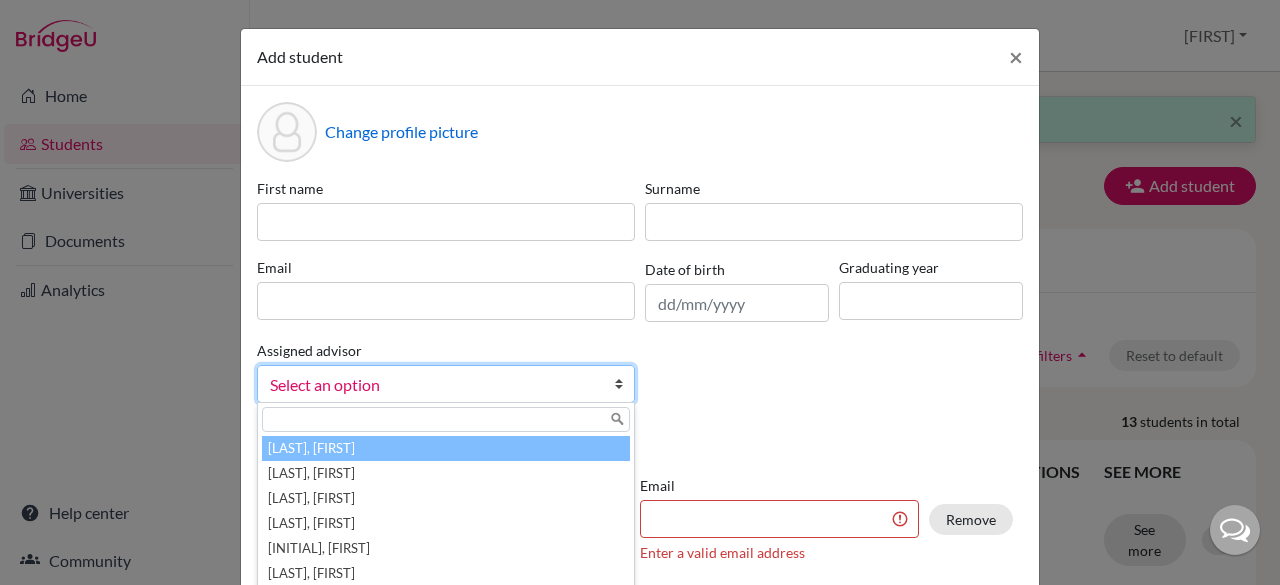 click on "Select an option" at bounding box center (446, 384) 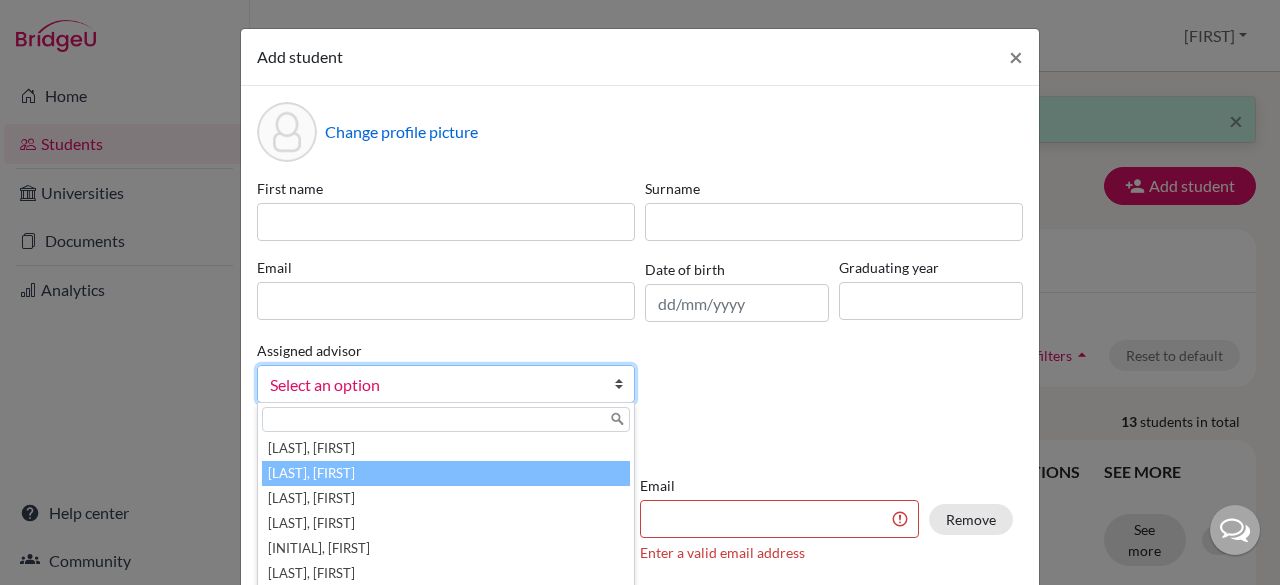 click on "[LAST], [FIRST]" at bounding box center [446, 473] 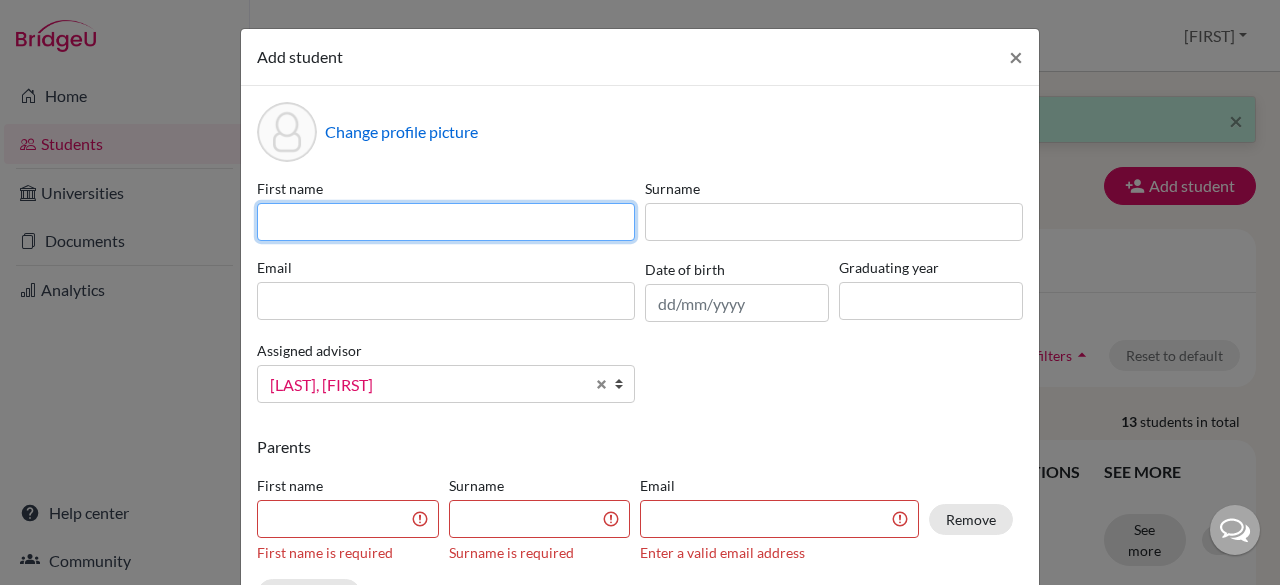 click at bounding box center [446, 222] 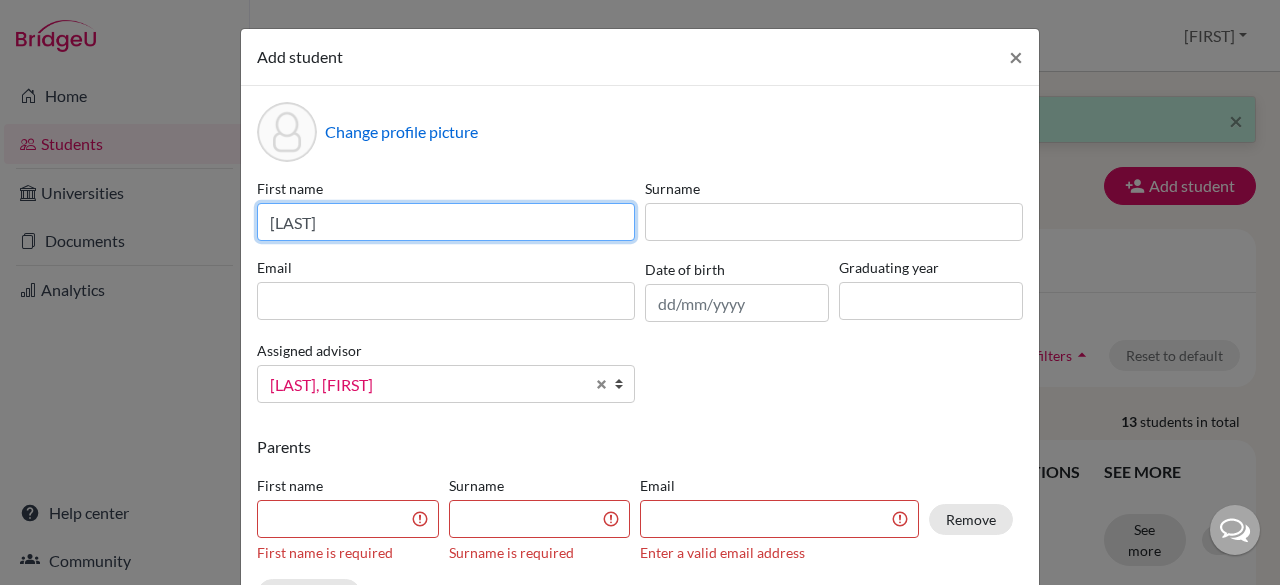 type on "[LAST]" 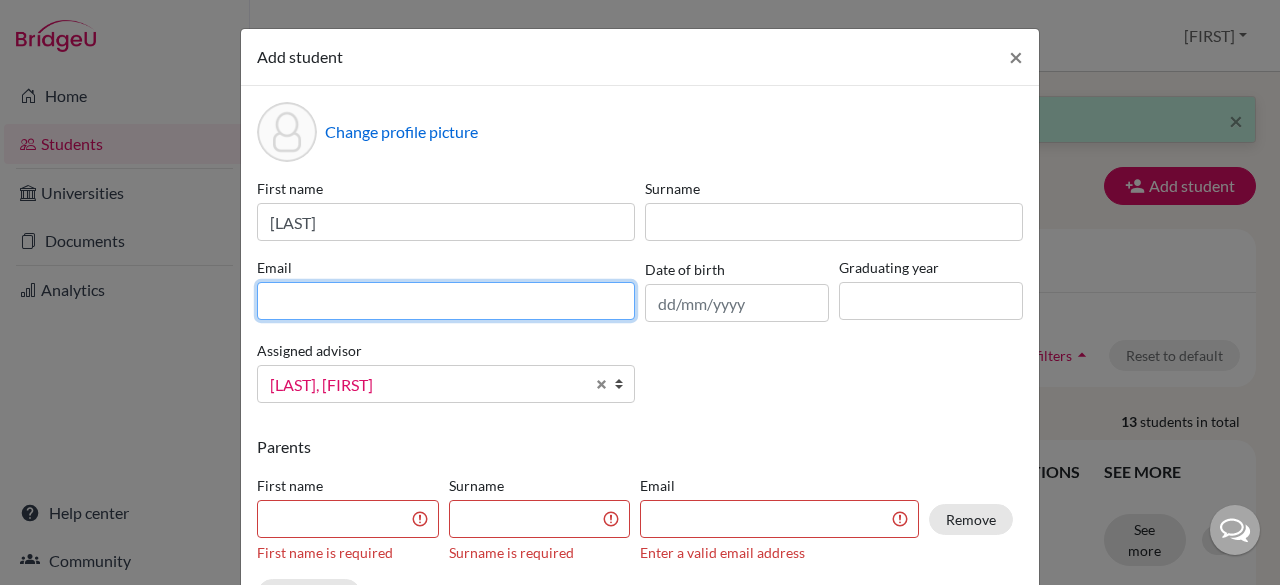 click at bounding box center [446, 301] 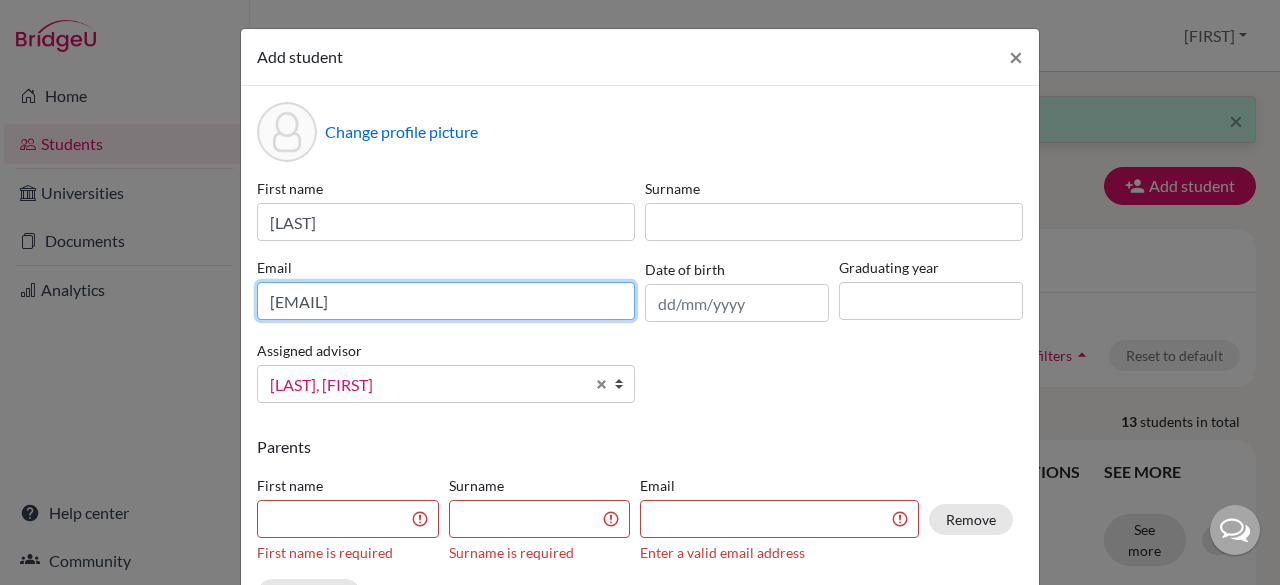 type on "[EMAIL]" 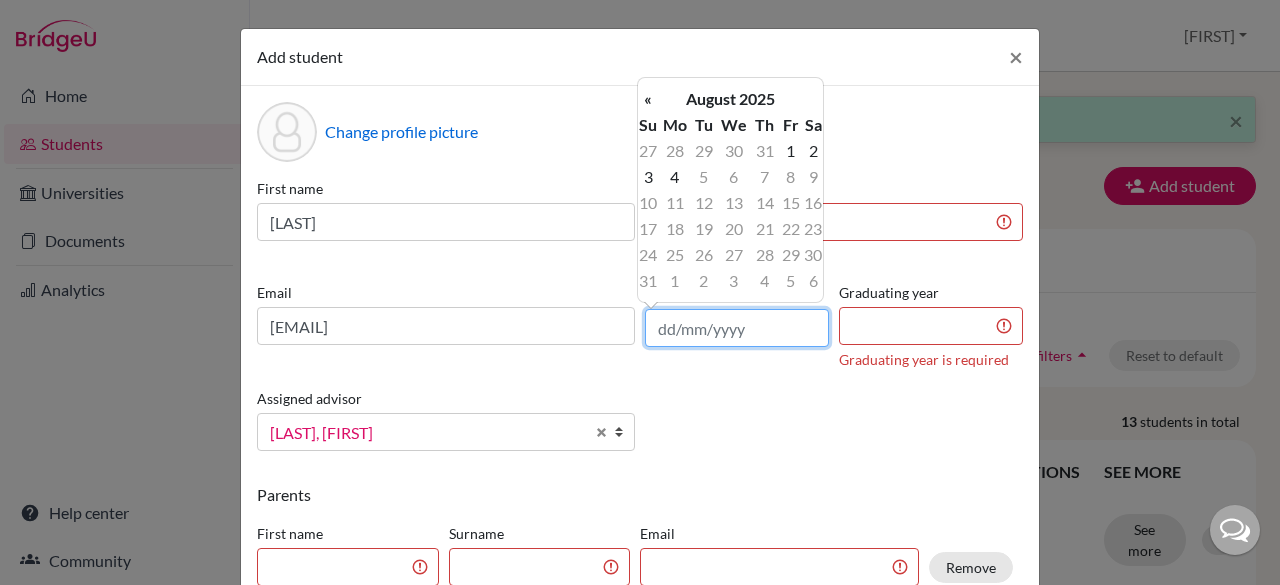 click at bounding box center [737, 328] 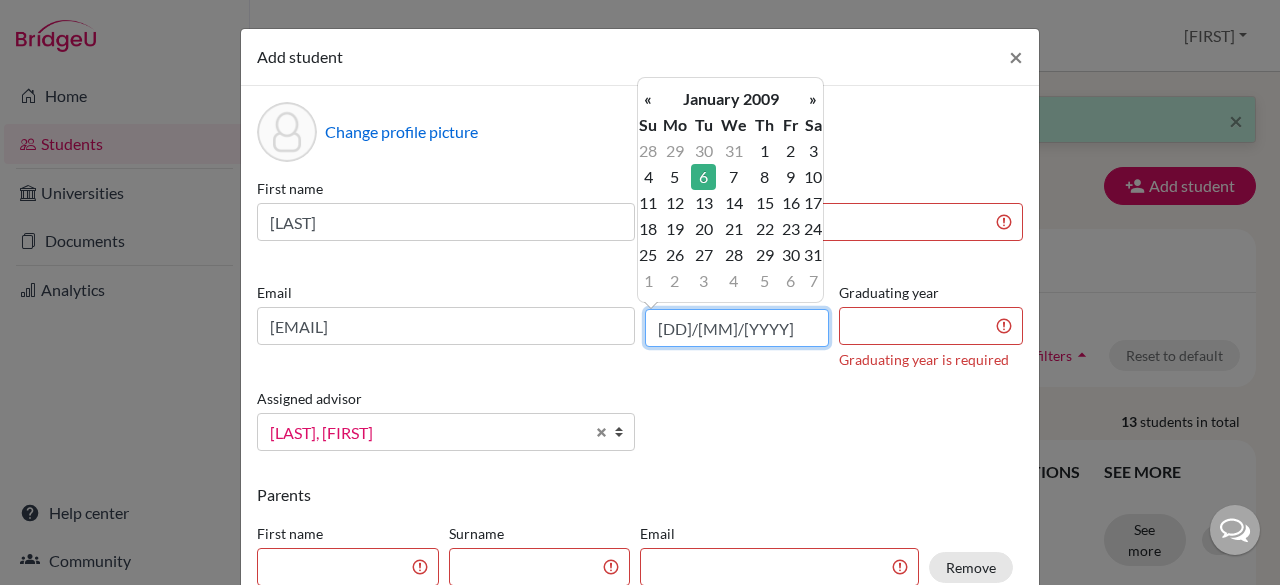type on "[DD]/[MM]/[YYYY]" 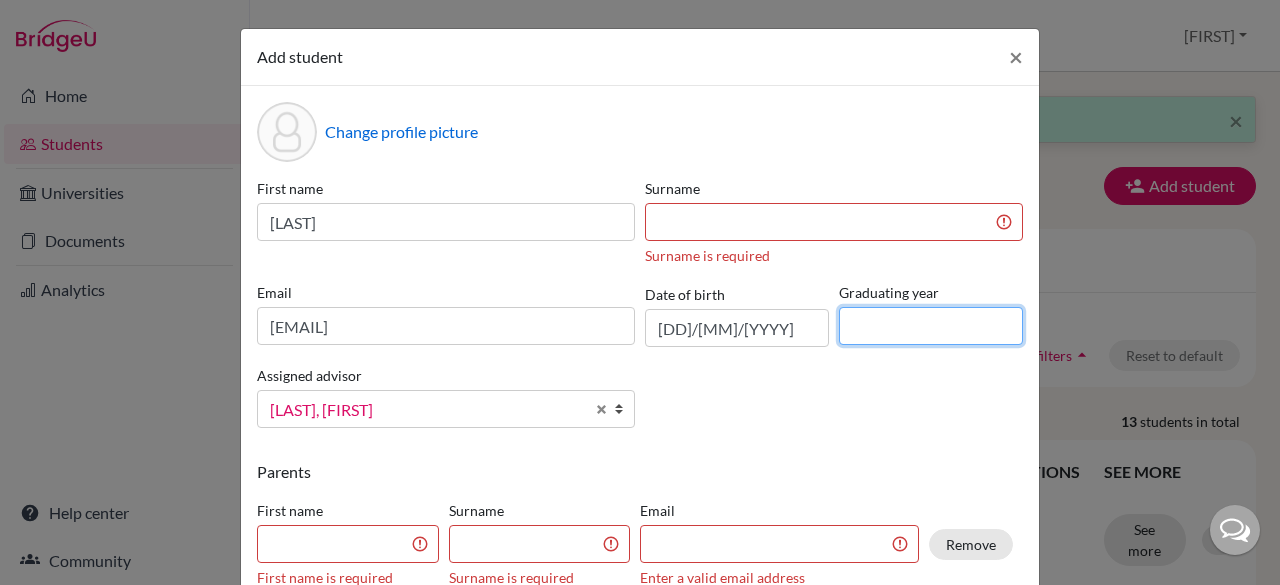 click at bounding box center [931, 326] 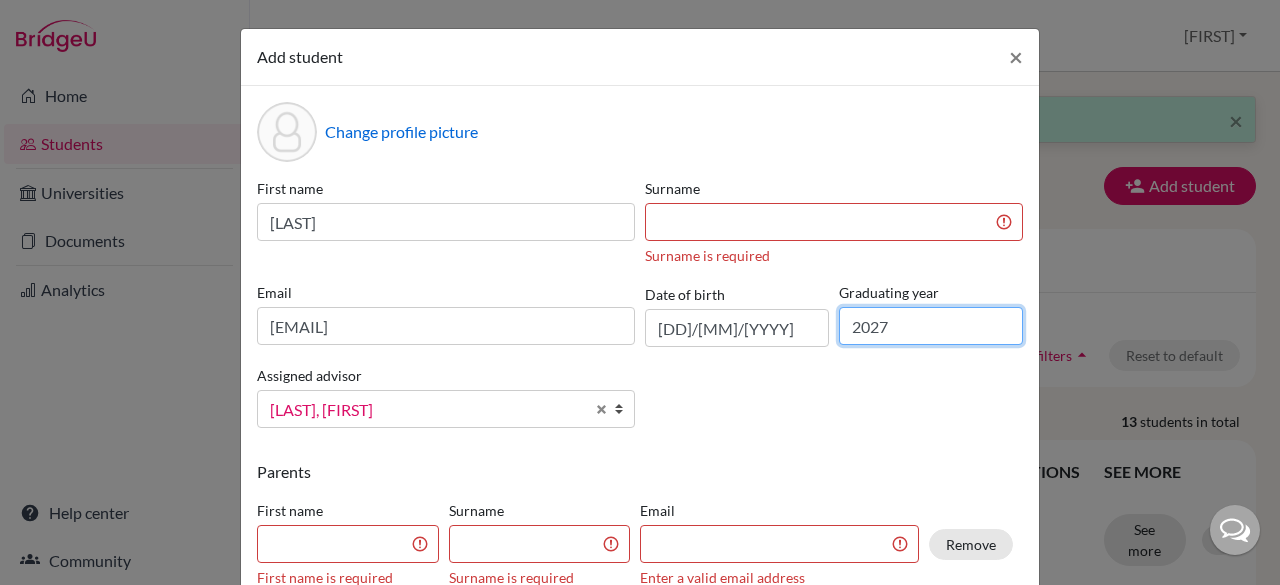 scroll, scrollTop: 179, scrollLeft: 0, axis: vertical 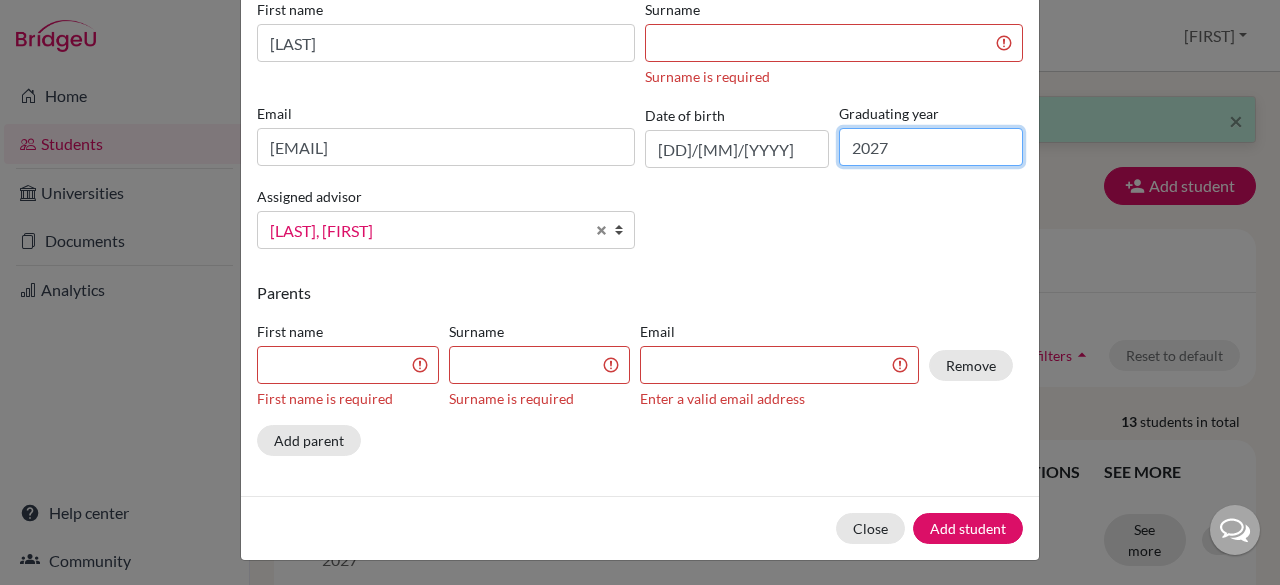 type on "2027" 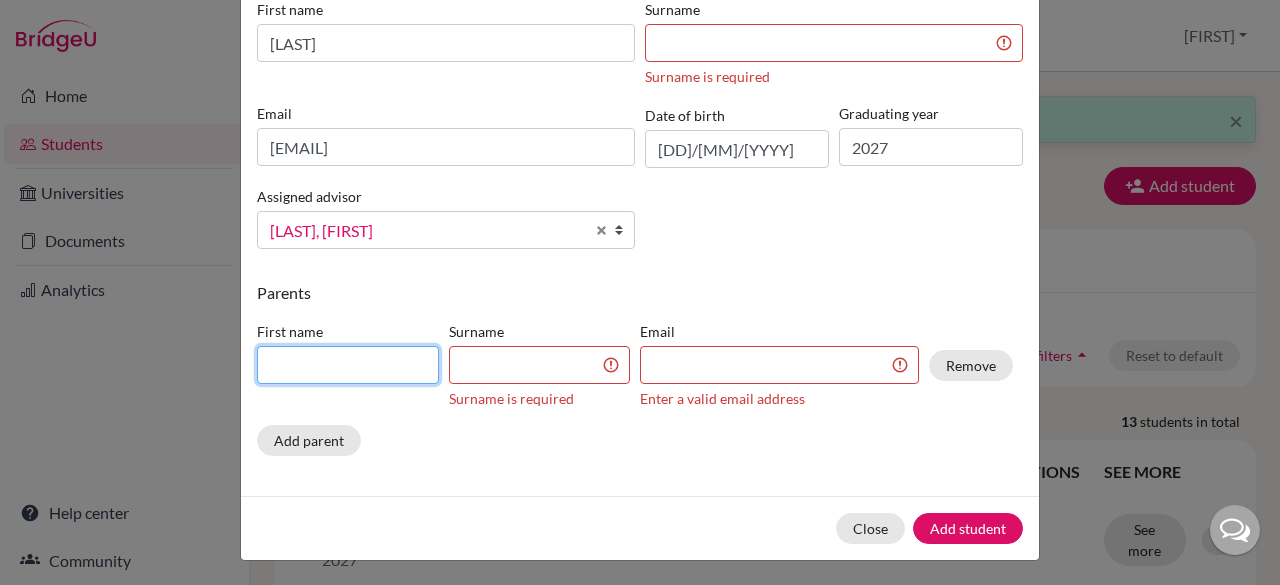 click at bounding box center (348, 365) 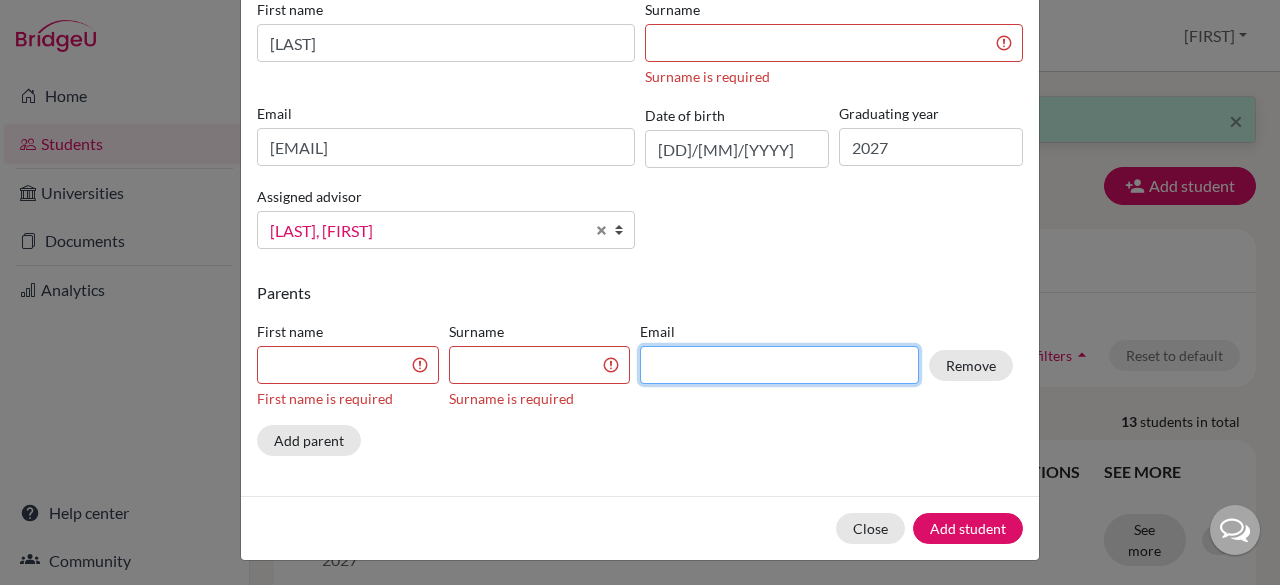 click at bounding box center (779, 365) 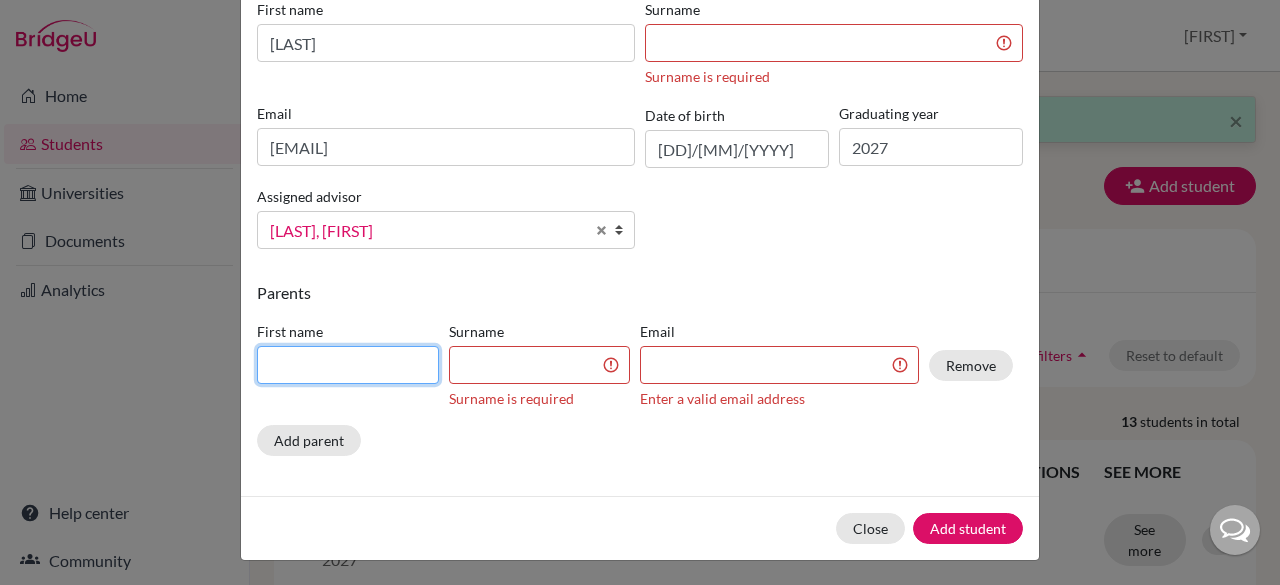 click at bounding box center [348, 365] 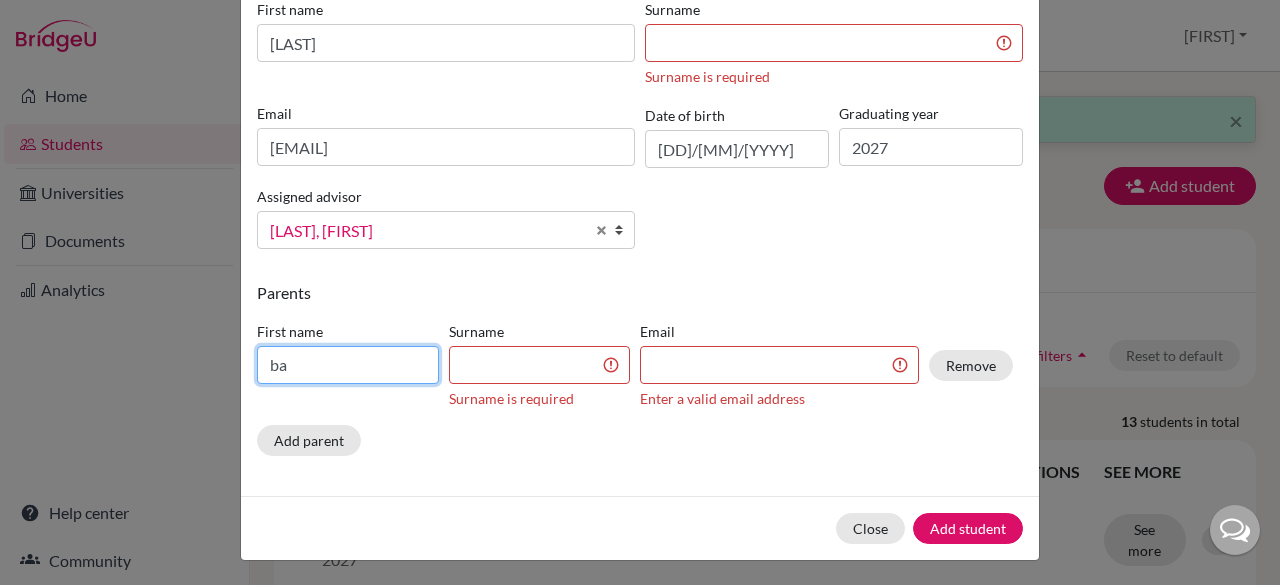 type on "b" 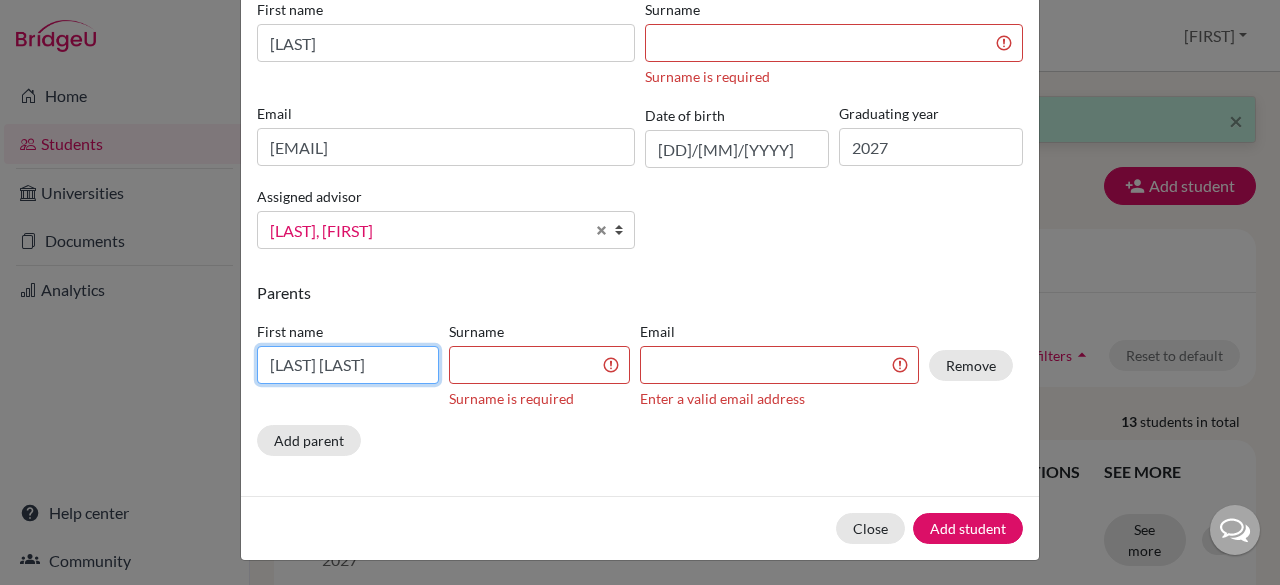 type on "[LAST] [LAST]" 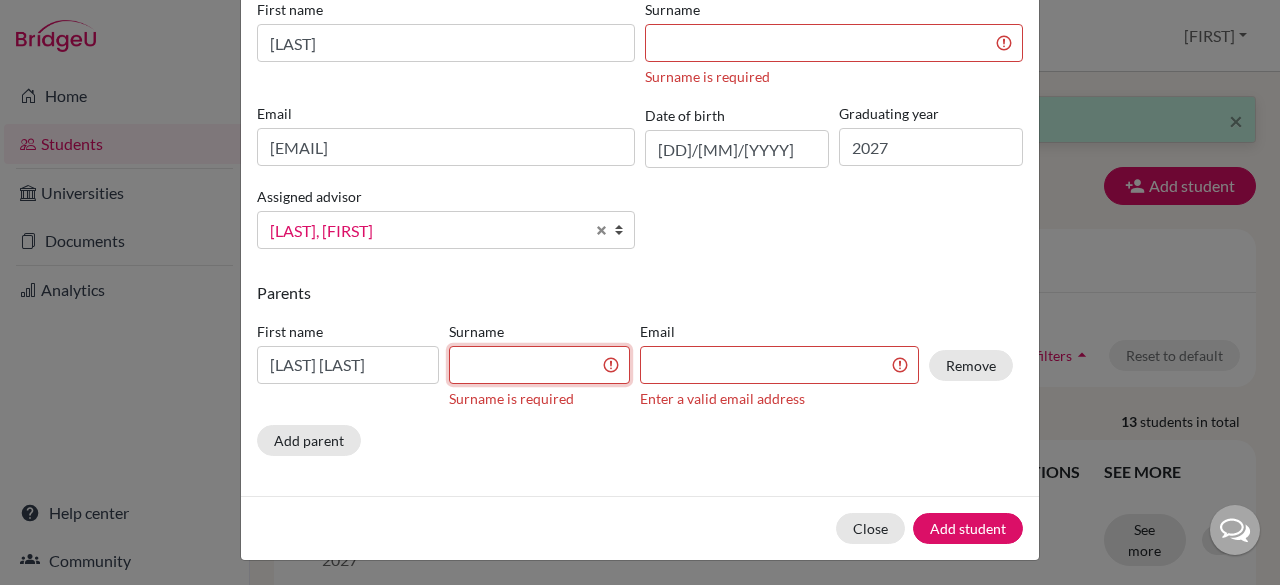 click at bounding box center (540, 365) 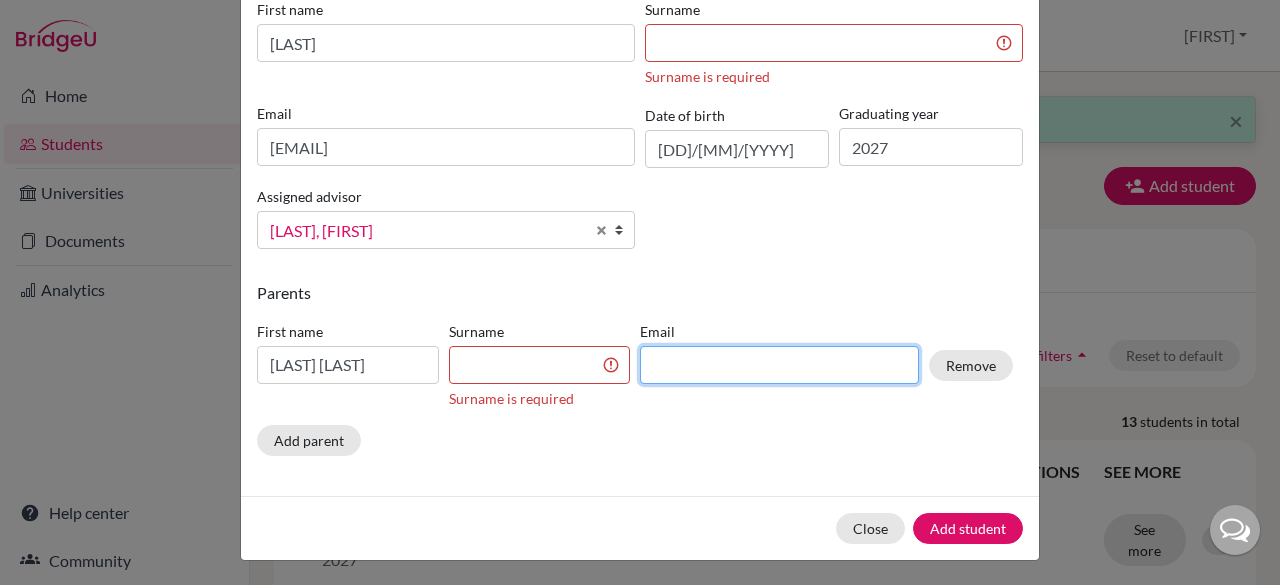click at bounding box center (779, 365) 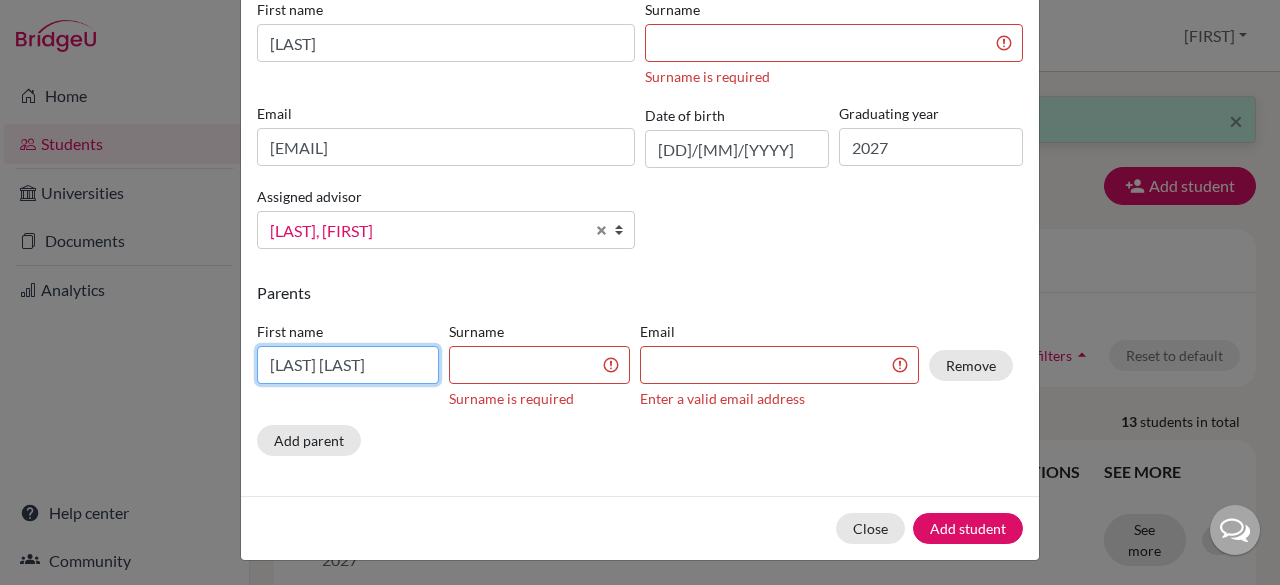 click on "[LAST] [LAST]" at bounding box center (348, 365) 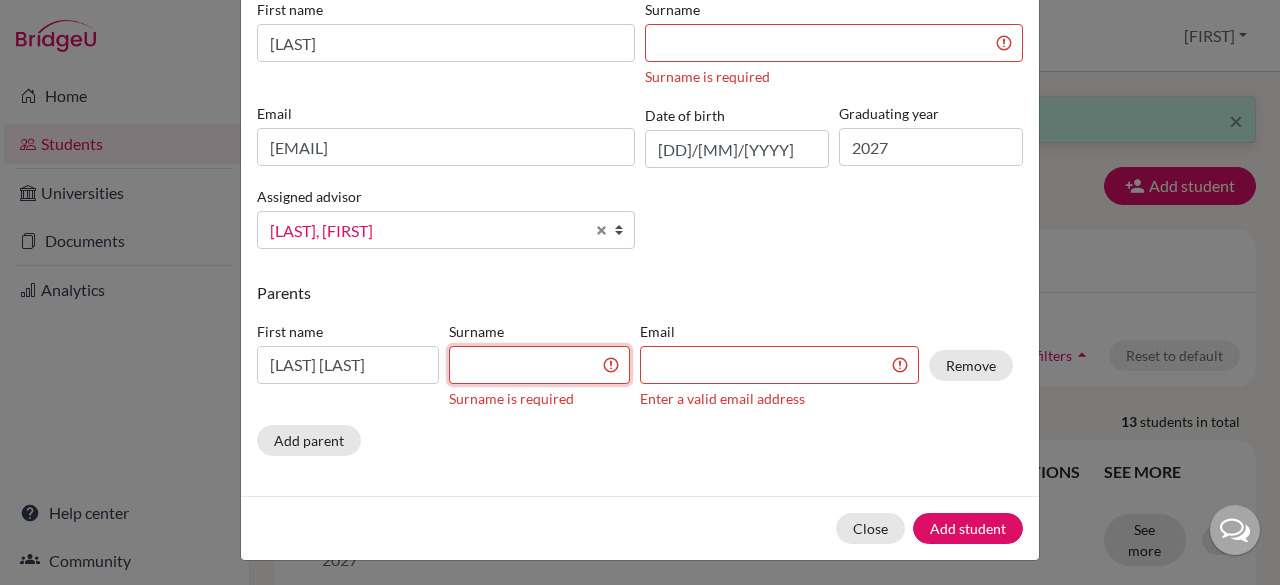 click at bounding box center [540, 365] 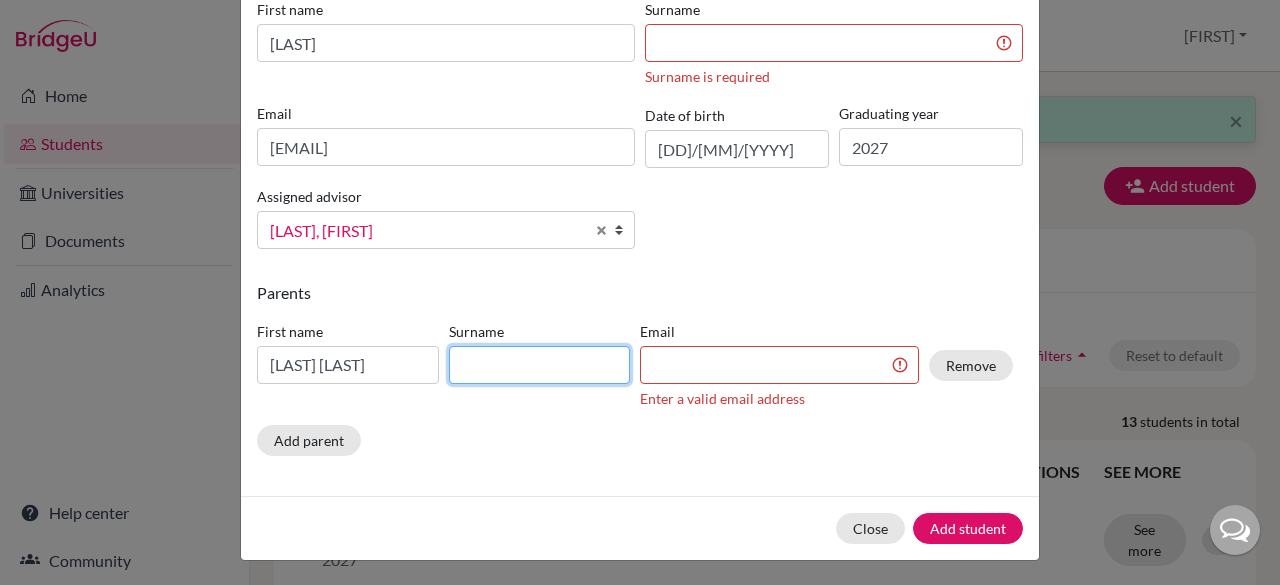 paste on "[LAST]" 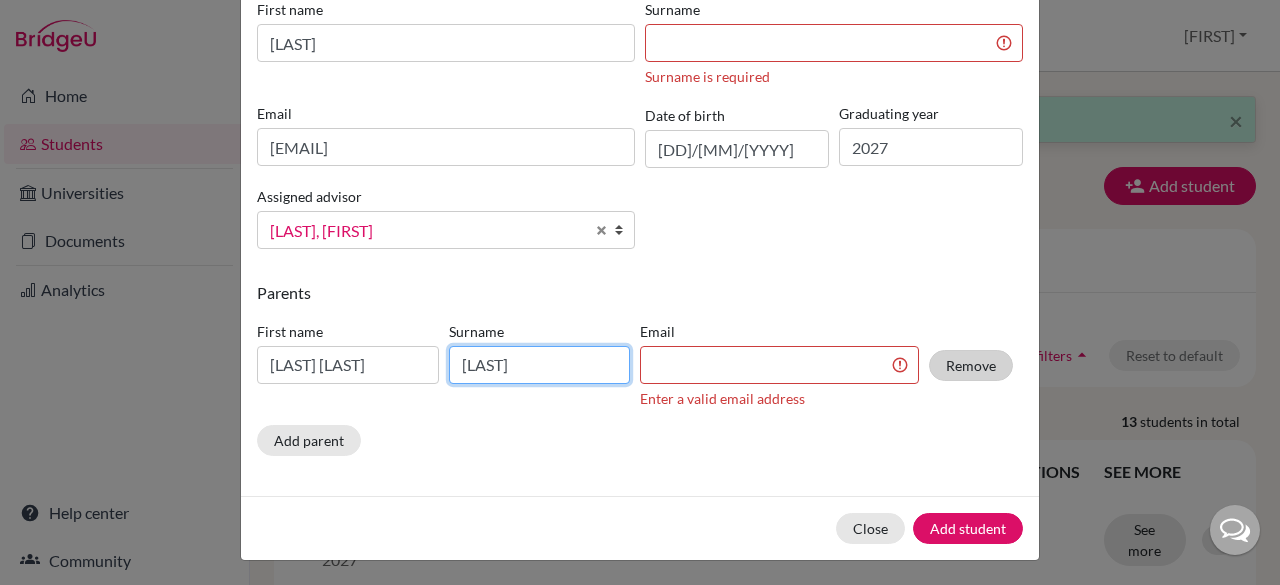 type on "[LAST]" 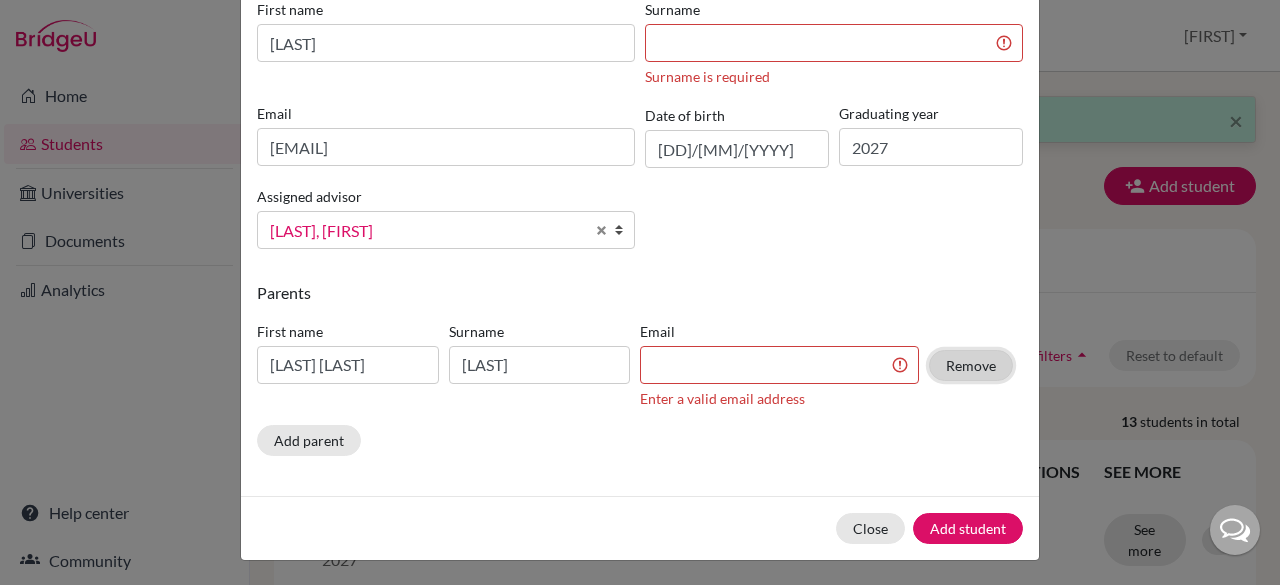 click on "Remove" at bounding box center (971, 365) 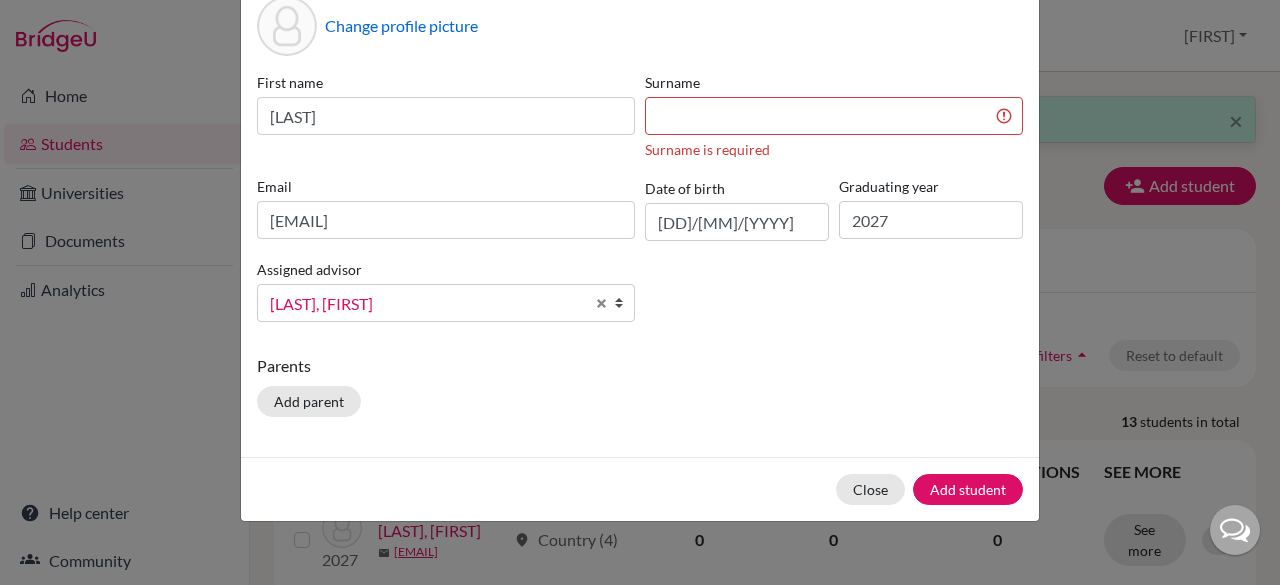 scroll, scrollTop: 104, scrollLeft: 0, axis: vertical 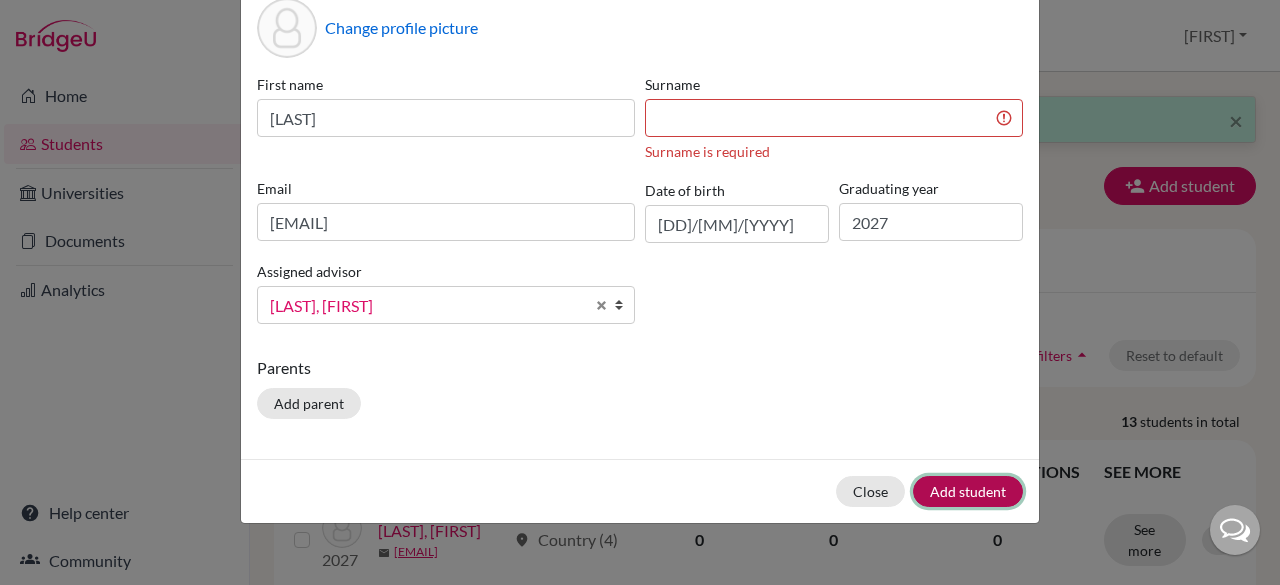 click on "Add student" at bounding box center (968, 491) 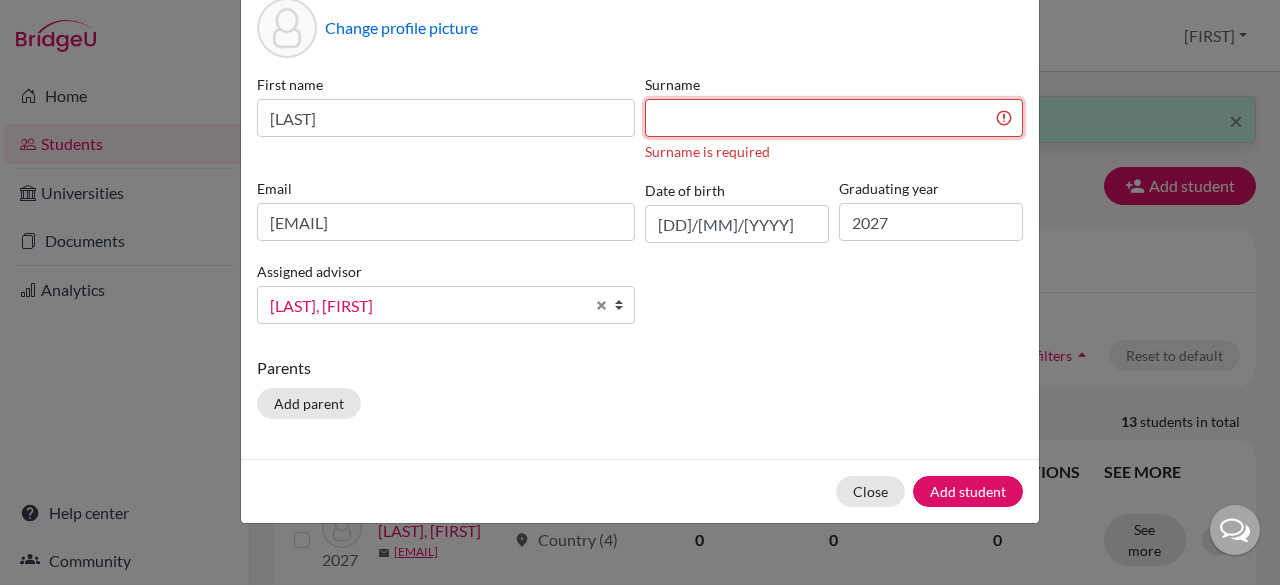 scroll, scrollTop: 79, scrollLeft: 0, axis: vertical 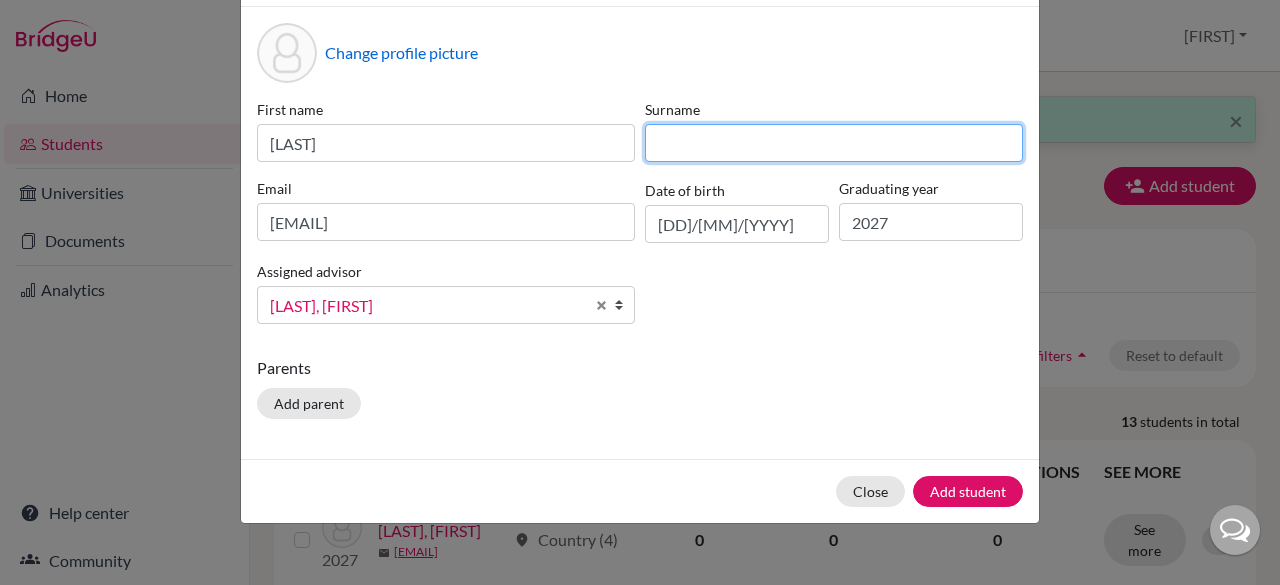 click on "Surname" at bounding box center (834, 130) 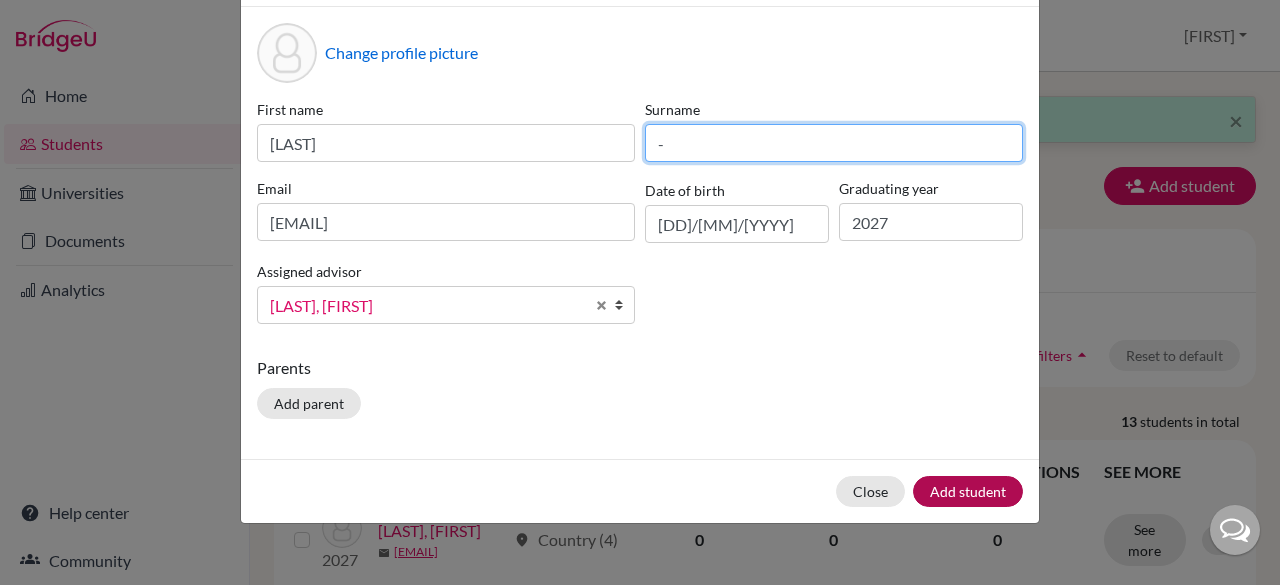 type on "-" 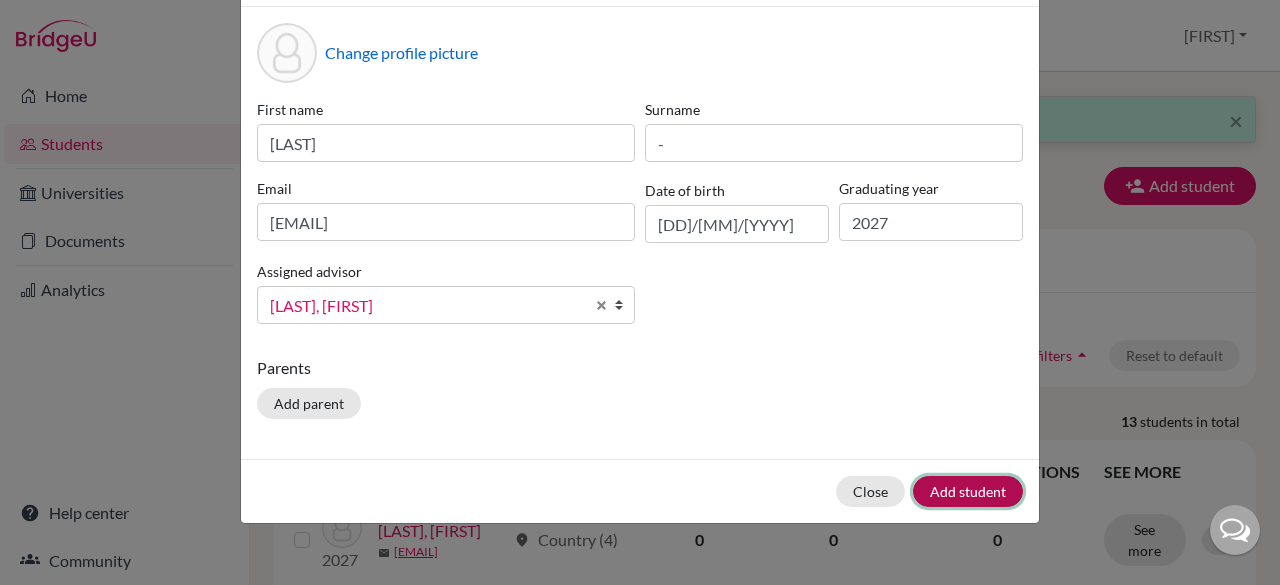 click on "Add student" at bounding box center (968, 491) 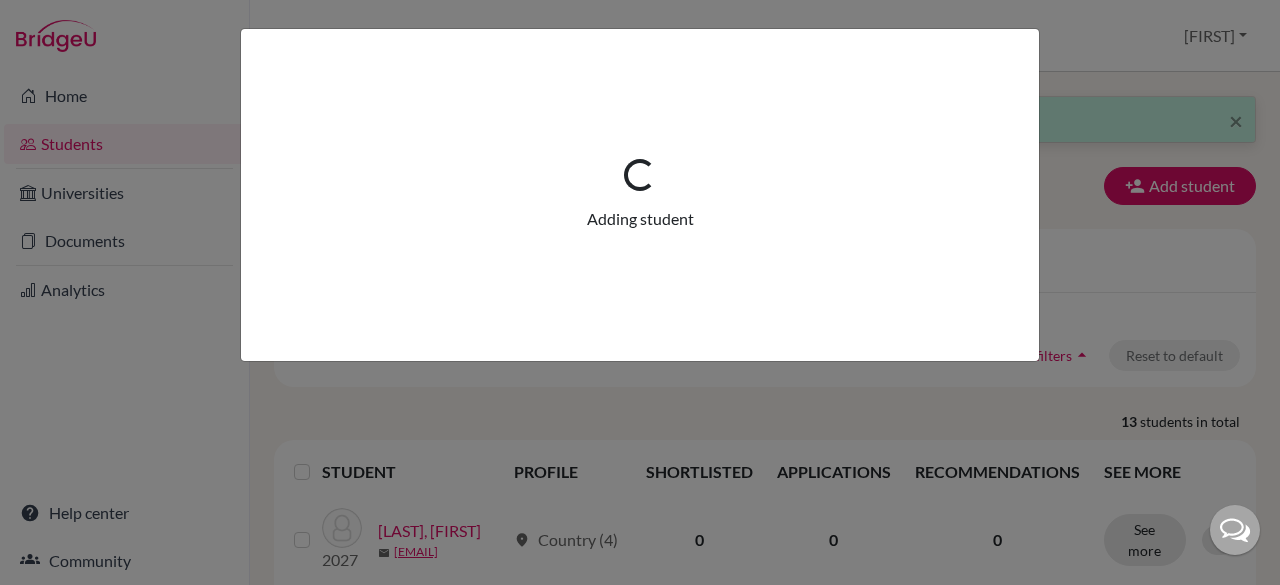 scroll, scrollTop: 0, scrollLeft: 0, axis: both 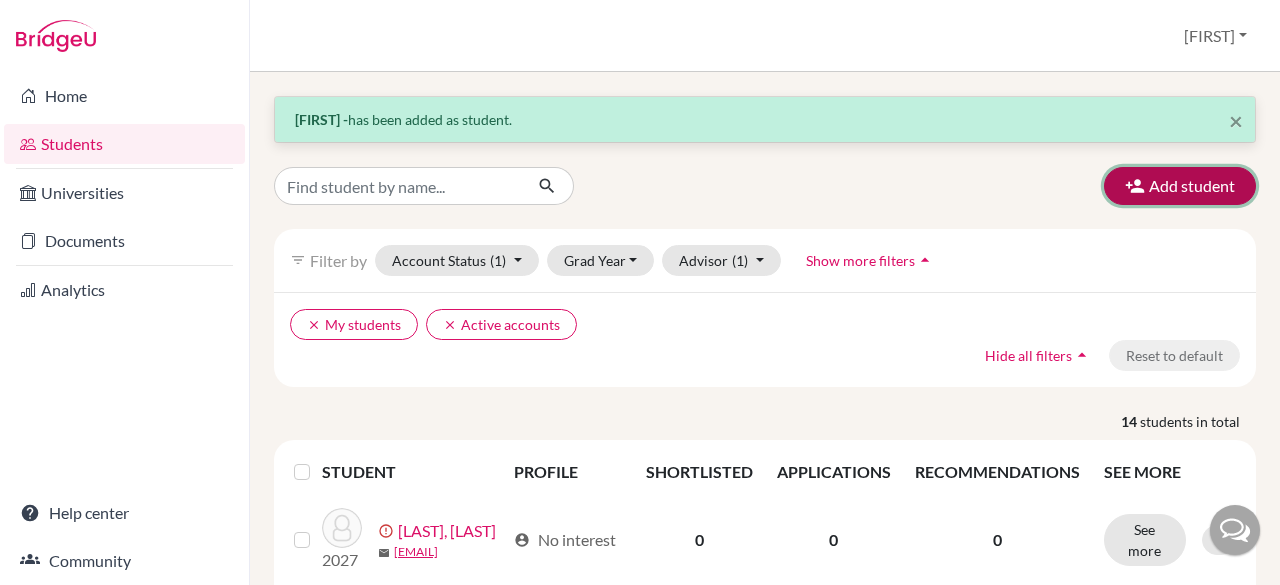 click on "Add student" at bounding box center (1180, 186) 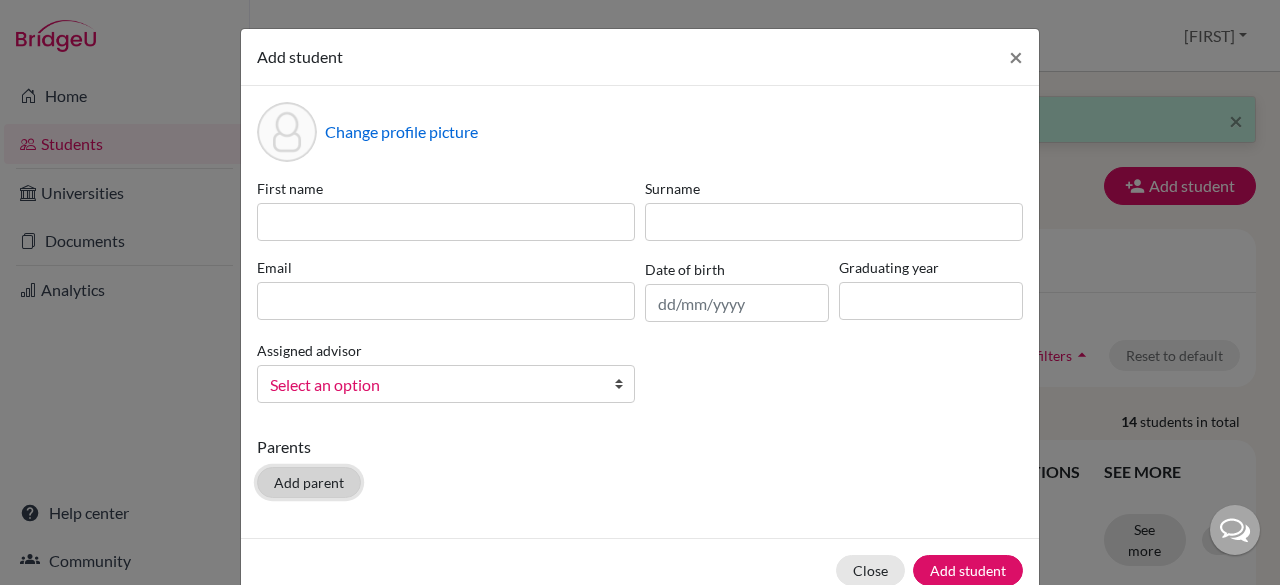 click on "Add parent" 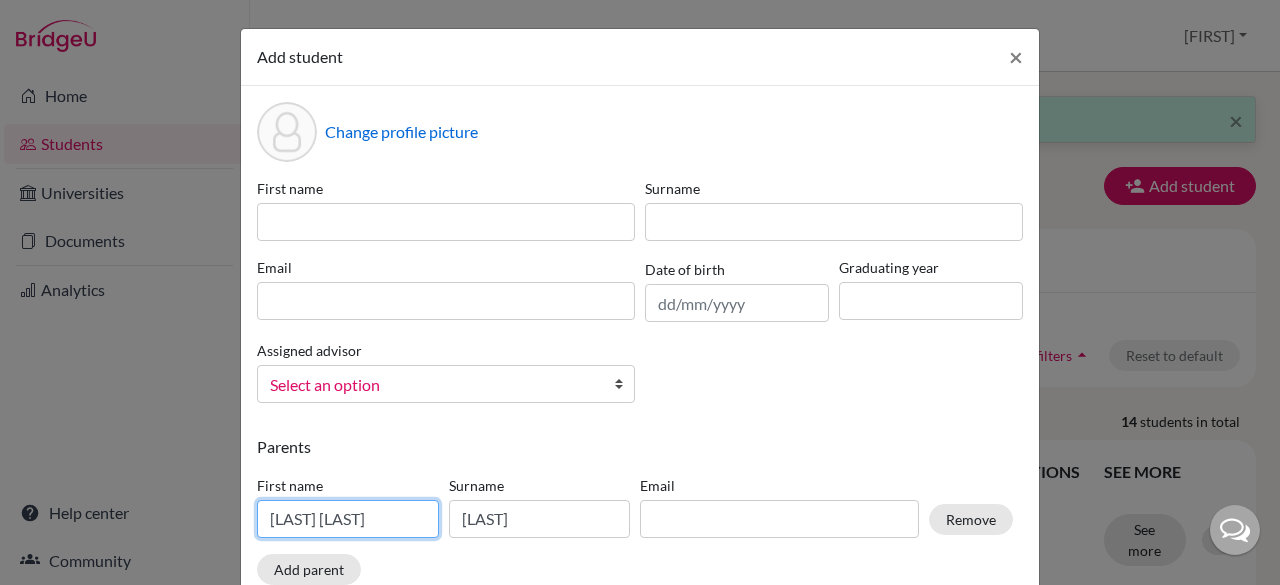 click on "[LAST] [LAST]" at bounding box center [348, 519] 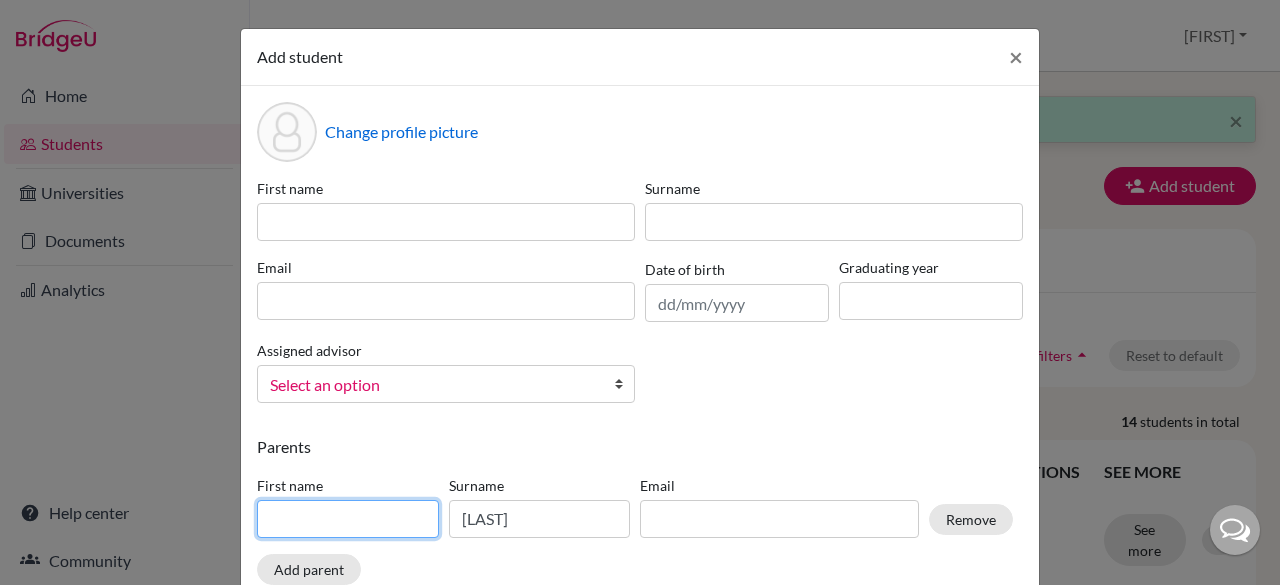 type 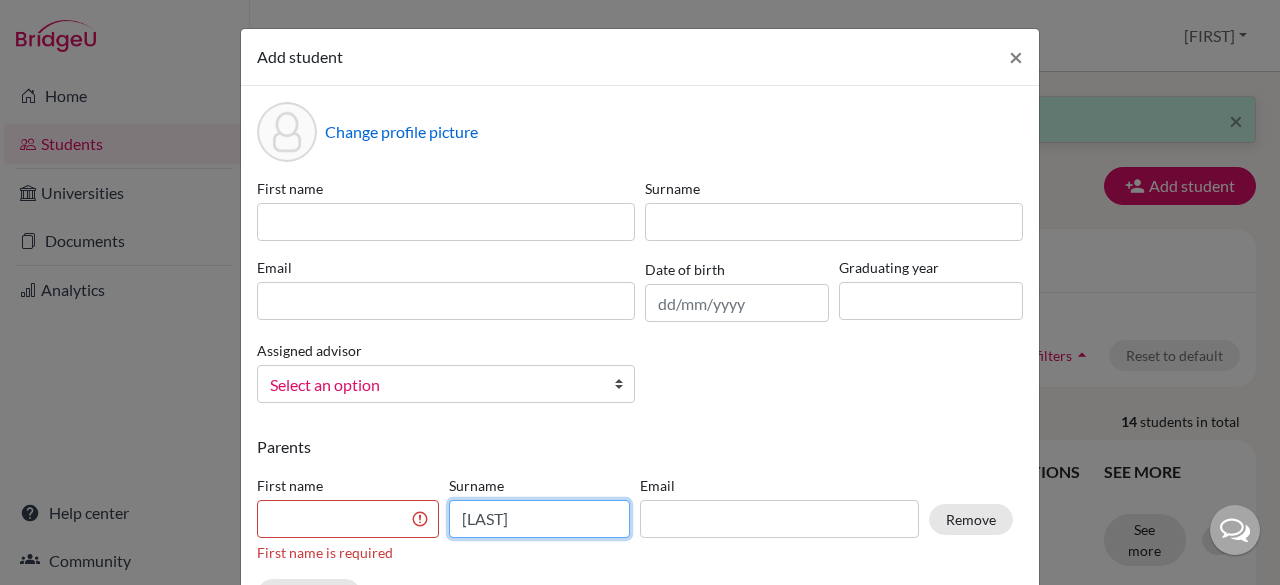 click on "[LAST]" at bounding box center (540, 519) 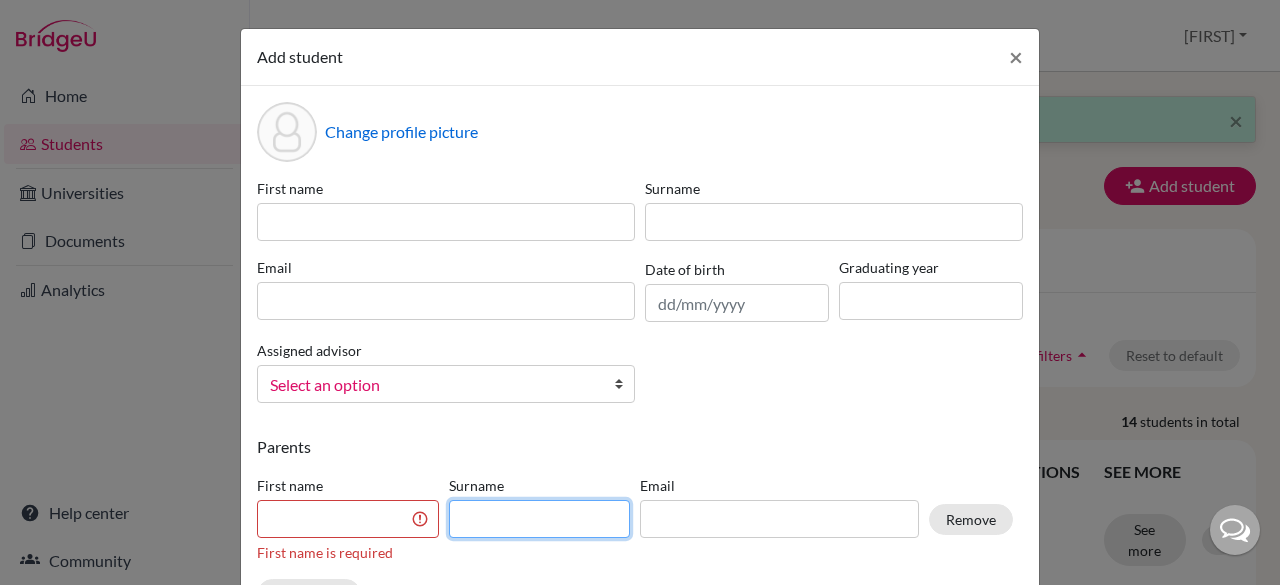 type 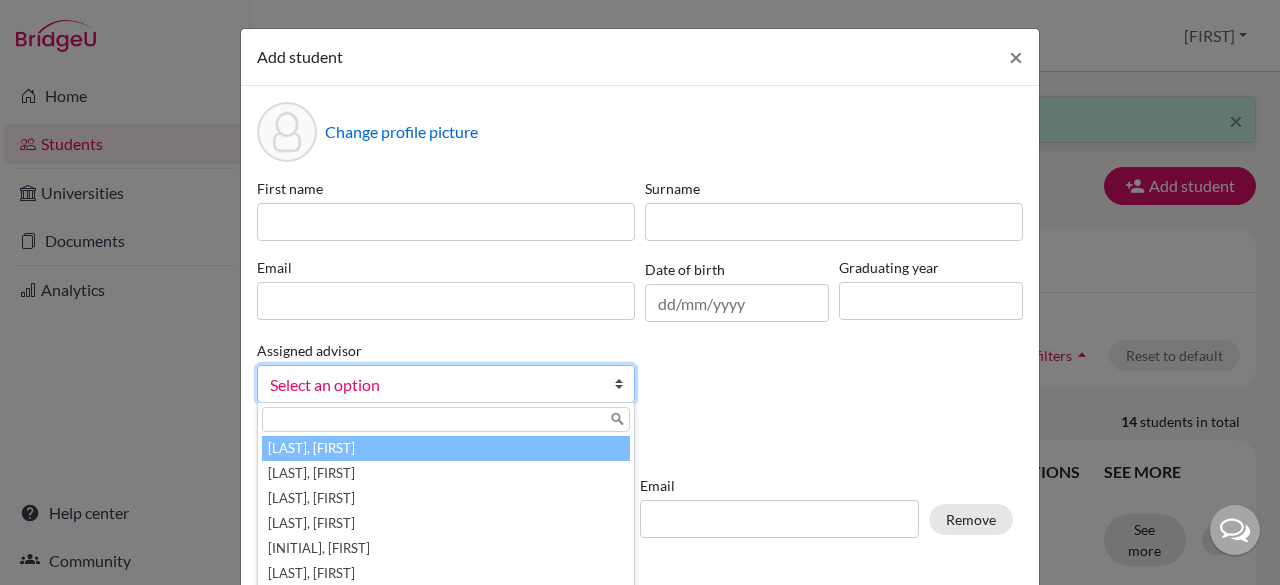click at bounding box center [624, 384] 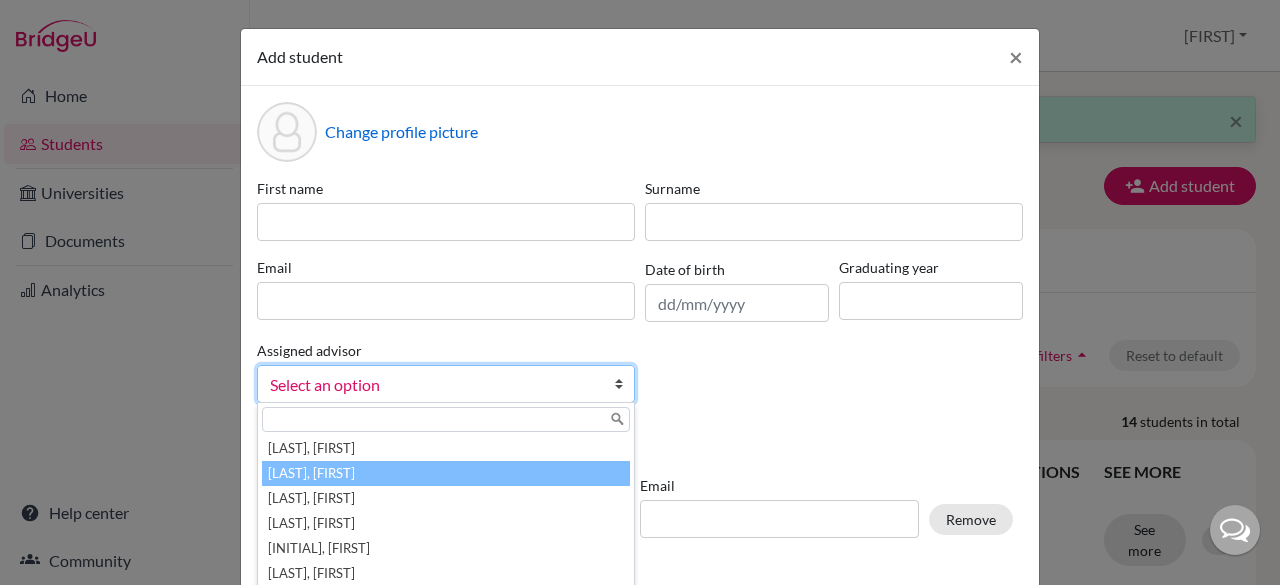 click on "[LAST], [FIRST]" at bounding box center (446, 473) 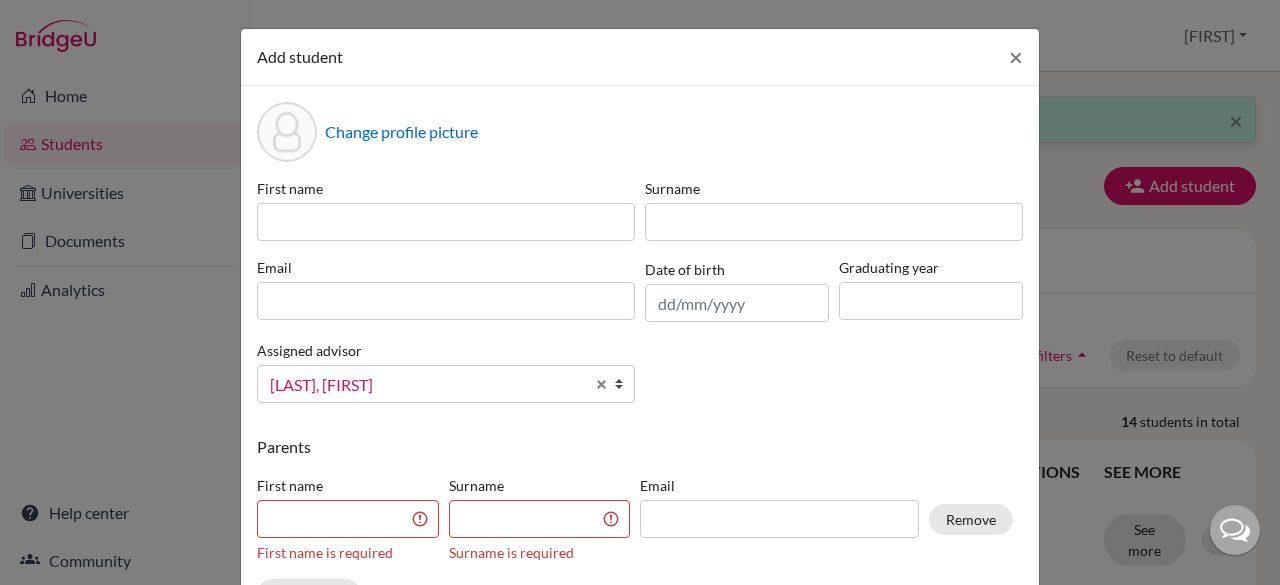 click on "First name [FIRST] Surname [LAST] Email [EMAIL] Date of birth [DATE] Graduating year Assigned advisor Babu, [FIRST] [LAST] Benny, [FIRST] [LAST] CJ, [FIRST] [LAST] DSouza, [FIRST] [LAST] M, [FIRST] [LAST] N P, [FIRST] [LAST] Saju, [FIRST] [LAST] Siby, [FIRST] [LAST] Vlpathi, [FIRST] [LAST]
Benny, [FIRST] [LAST]
Babu, [FIRST] [LAST] Benny, [FIRST] [LAST] CJ, [FIRST] [LAST] DSouza, [FIRST] [LAST] M, [FIRST] [LAST] N P, [FIRST] [LAST] Saju, [FIRST] [LAST] Siby, [FIRST] [LAST] Vlpathi, [FIRST] [LAST]" at bounding box center [640, 298] 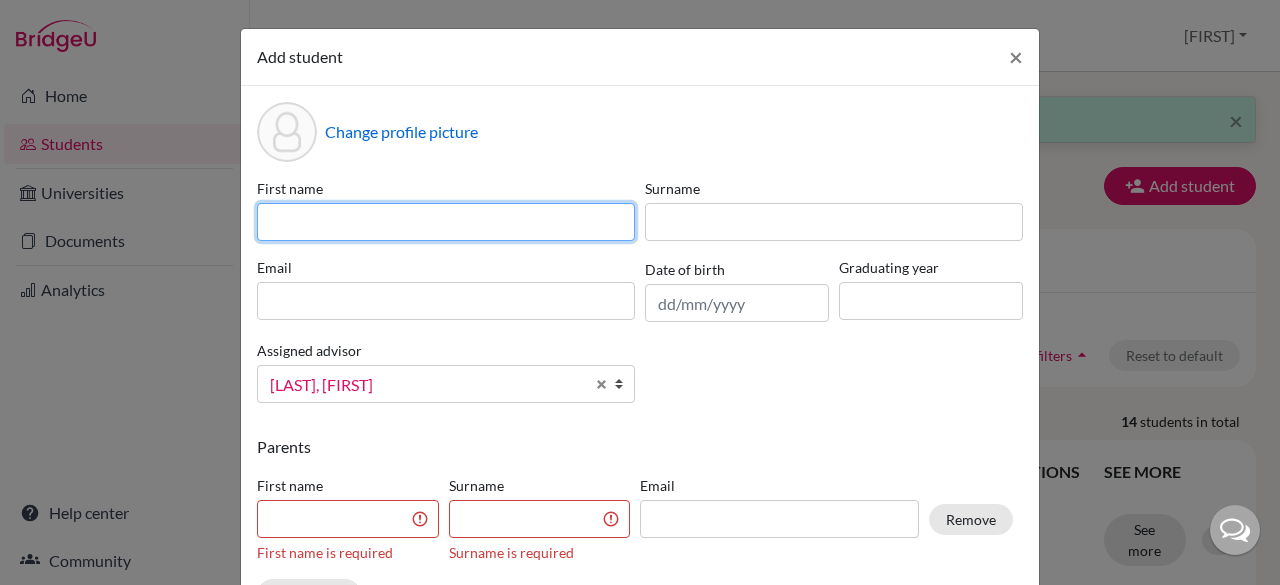 click at bounding box center (446, 222) 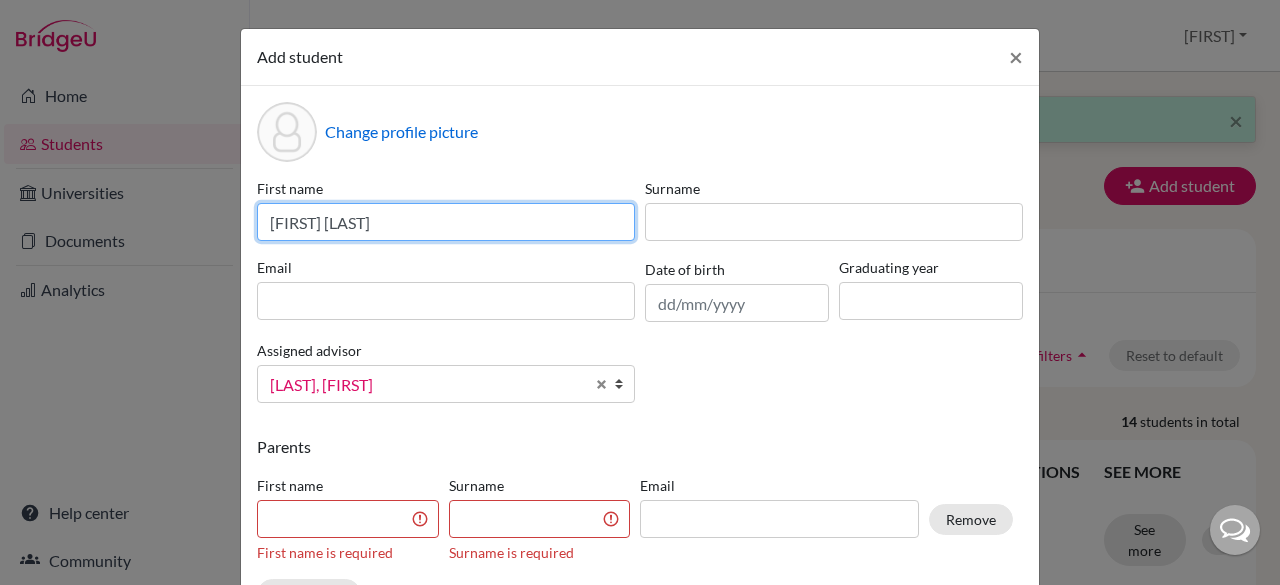 type on "[FIRST] [LAST]" 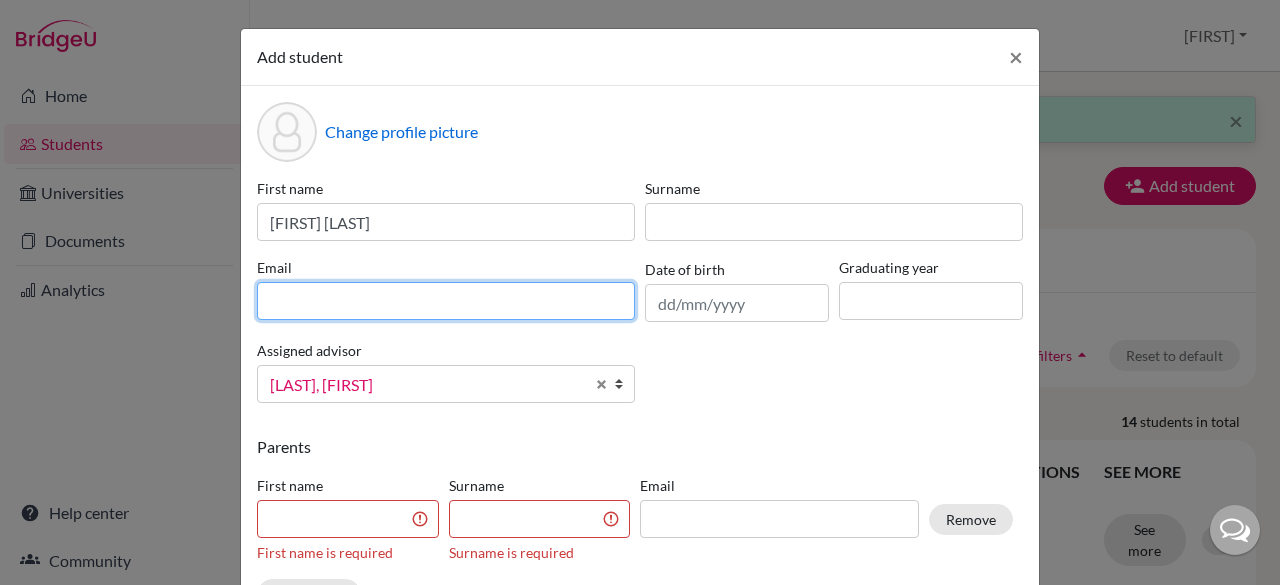 click at bounding box center (446, 301) 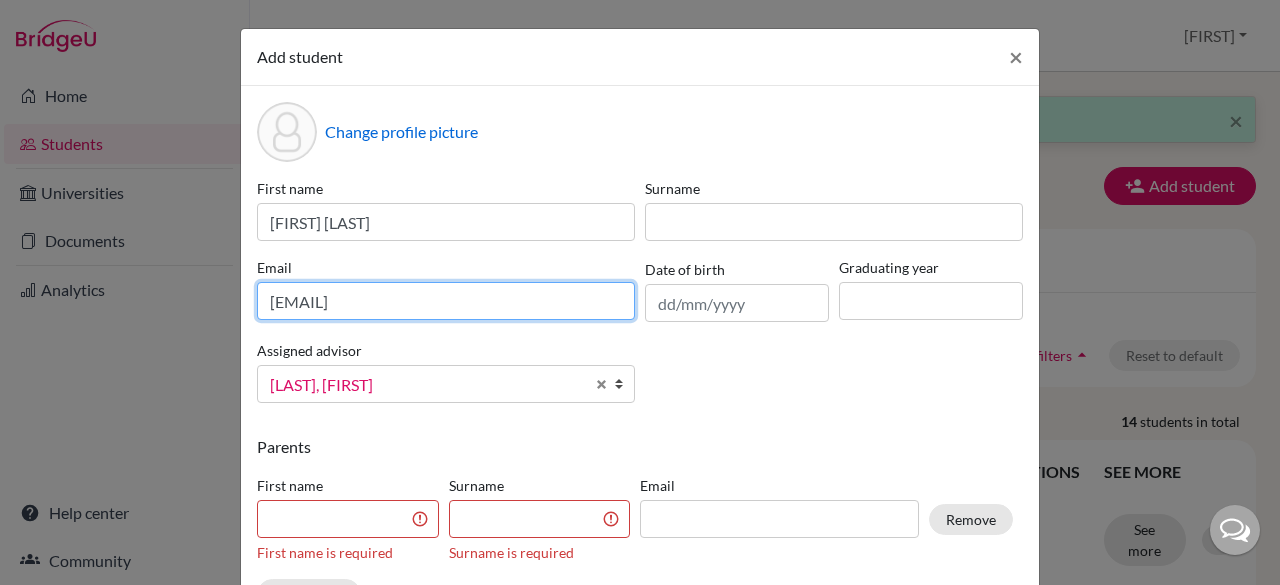 type on "[EMAIL]" 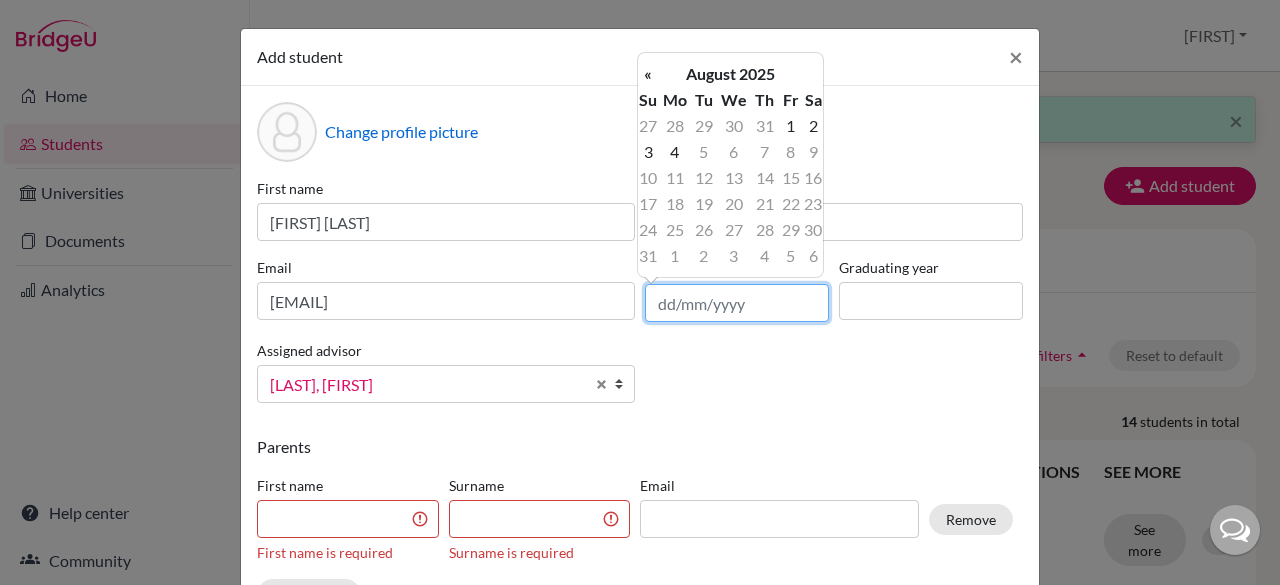 click at bounding box center (737, 303) 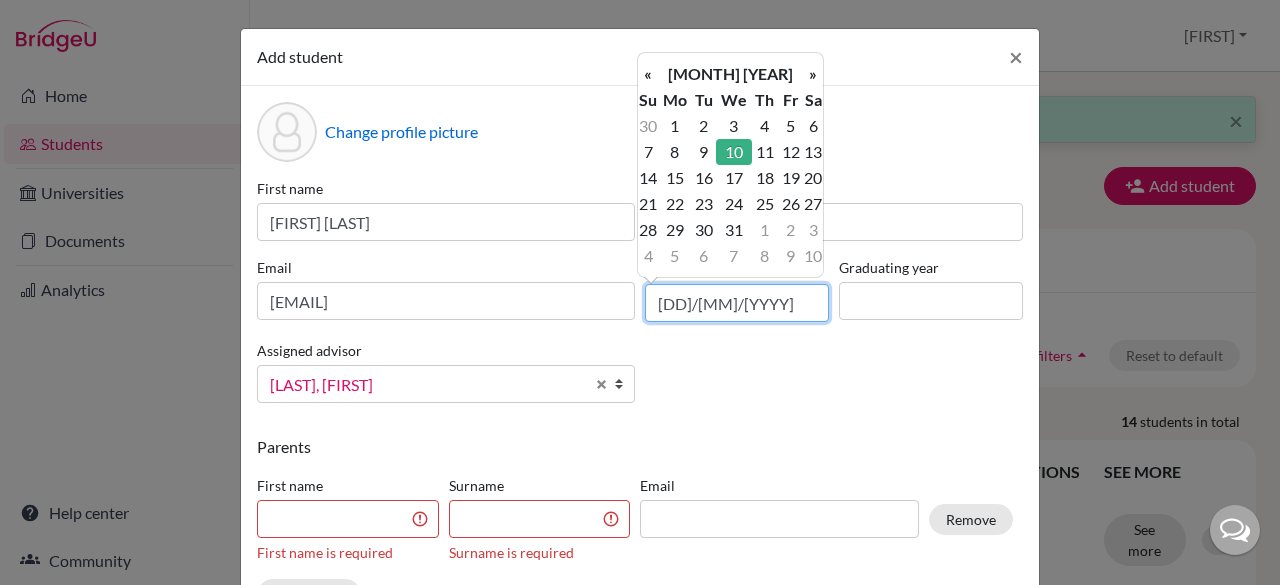 type on "[DD]/[MM]/[YYYY]" 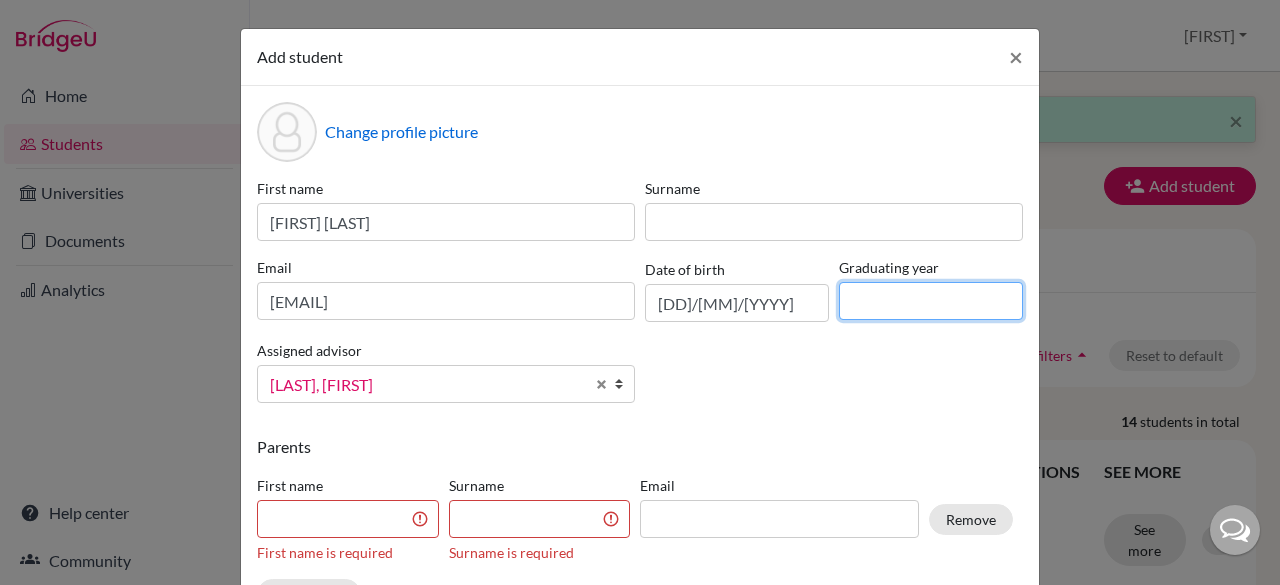 click at bounding box center (931, 301) 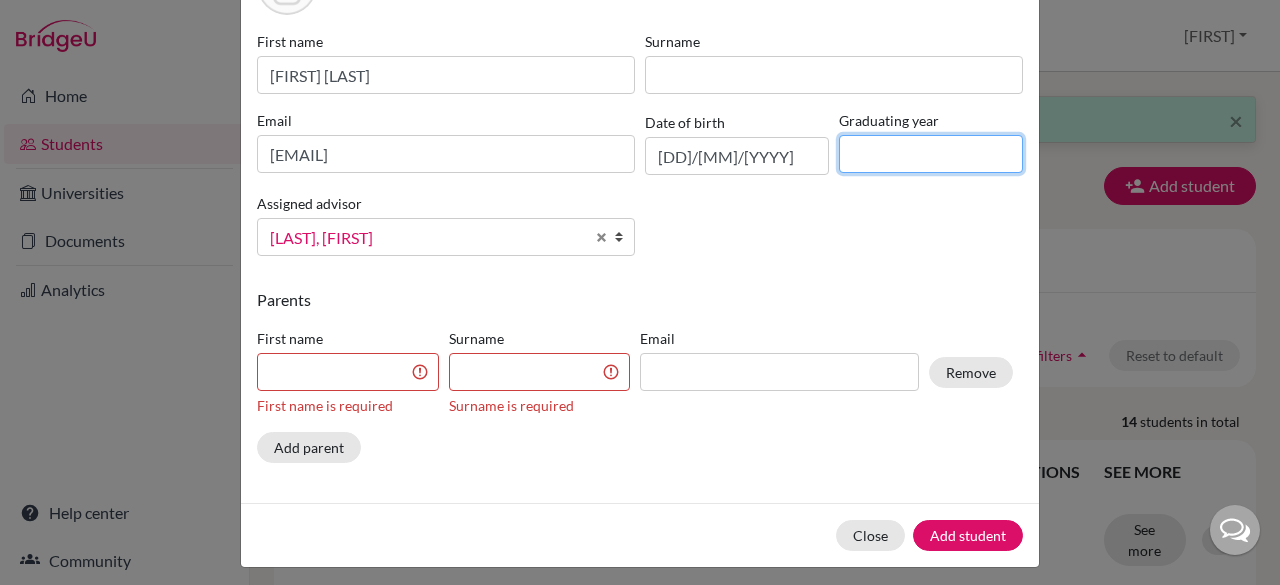 scroll, scrollTop: 154, scrollLeft: 0, axis: vertical 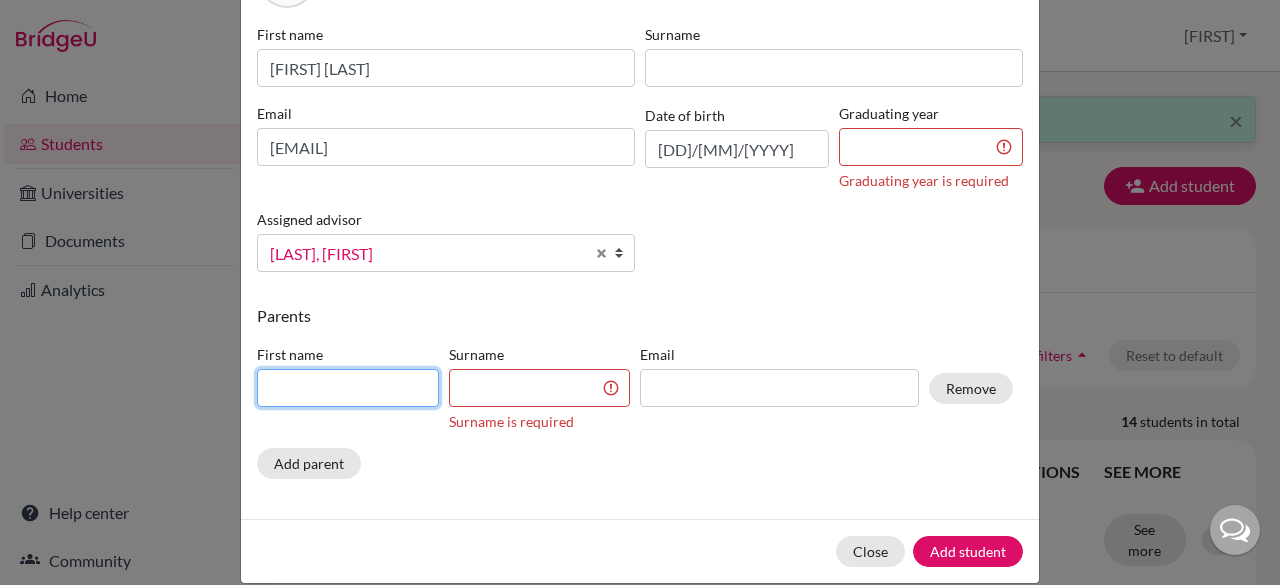 click on "First name" at bounding box center (348, 375) 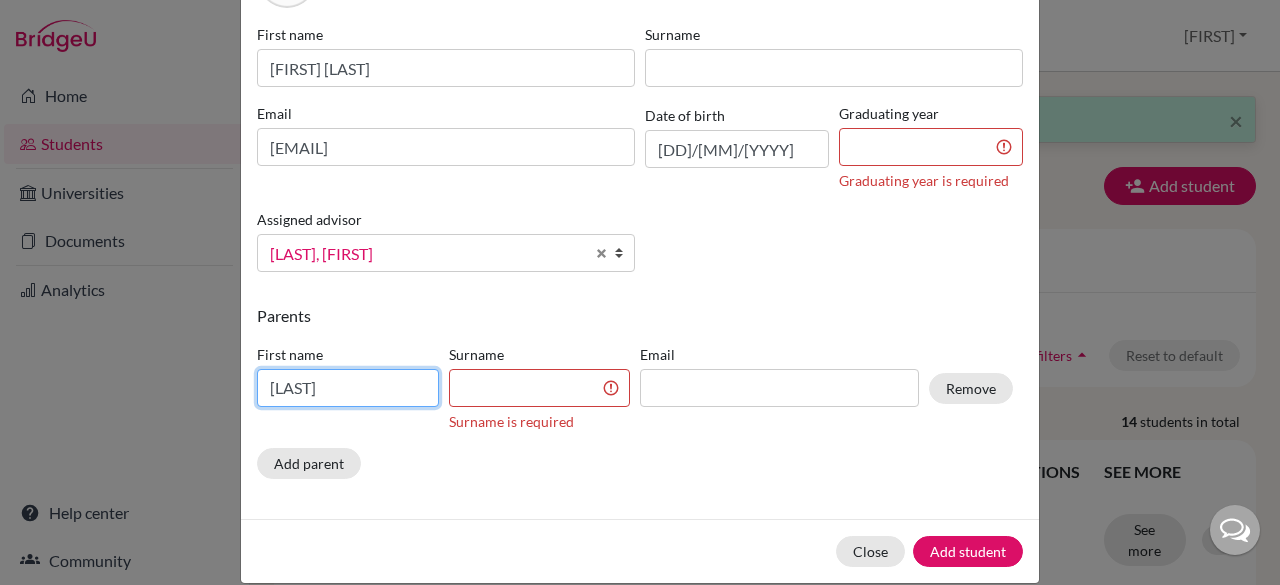 type on "[LAST]" 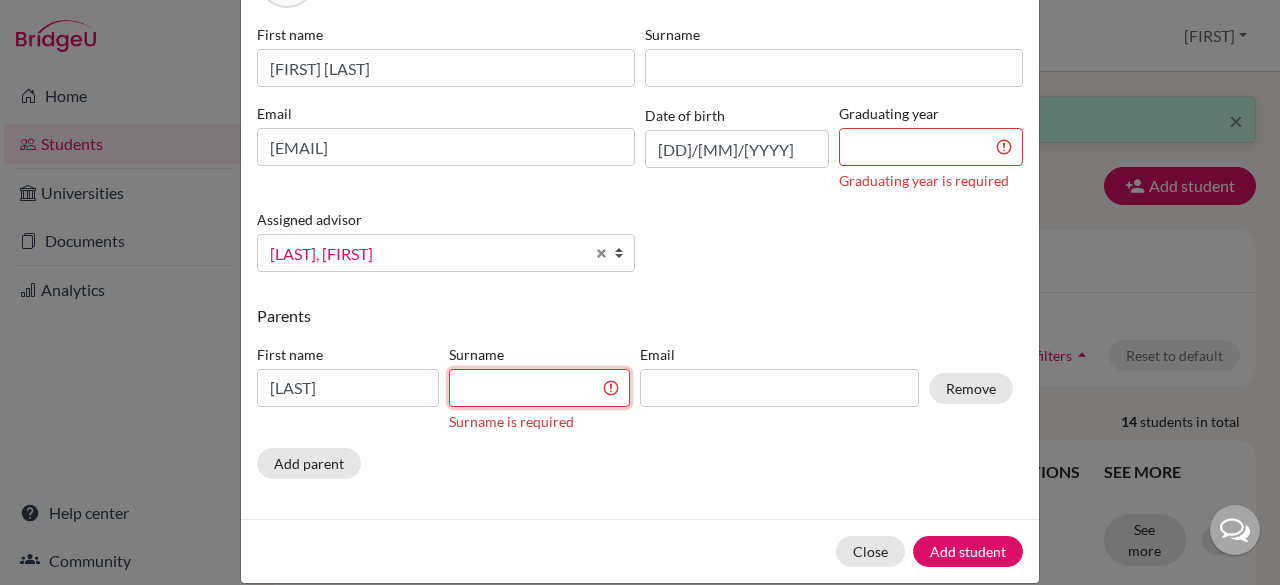 scroll, scrollTop: 152, scrollLeft: 0, axis: vertical 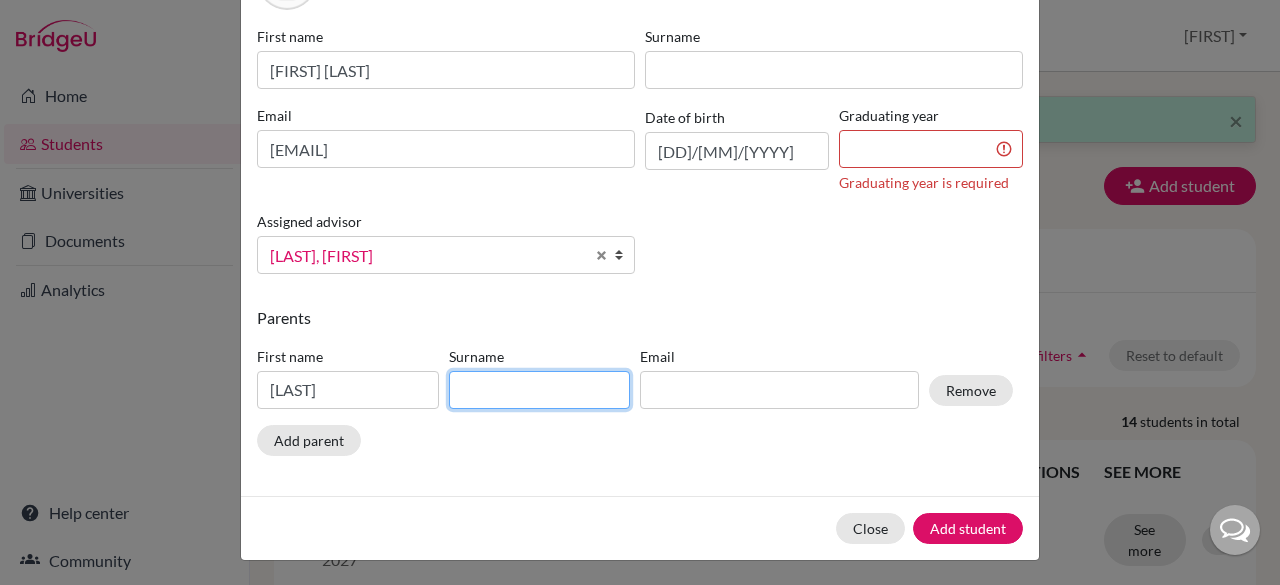 click at bounding box center (540, 390) 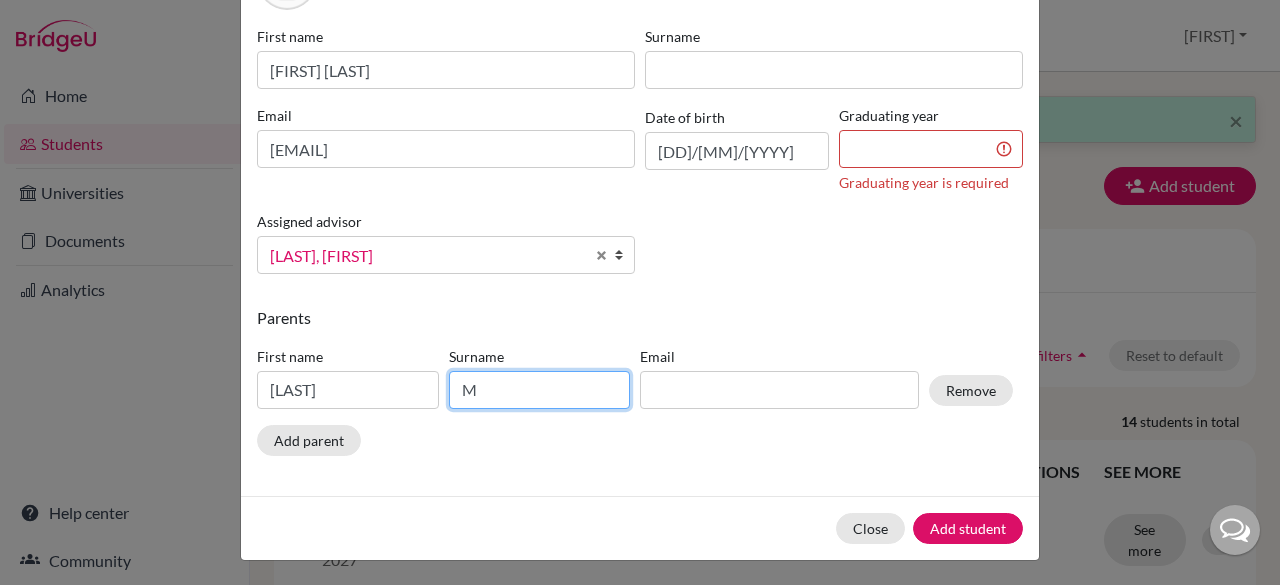 type on "M" 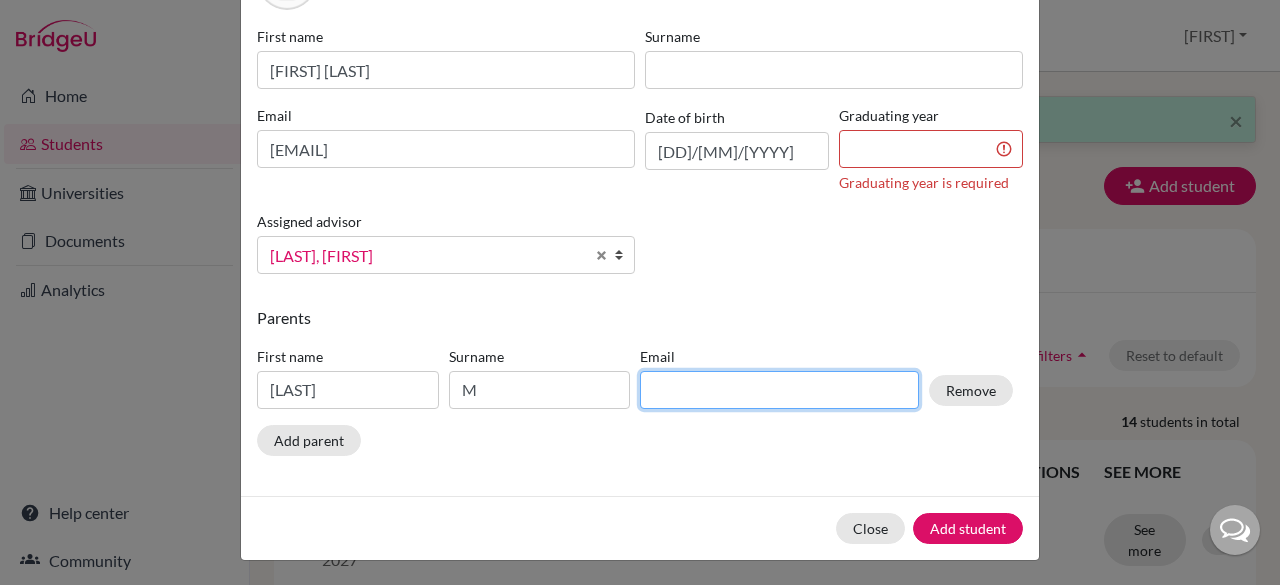 click at bounding box center (779, 390) 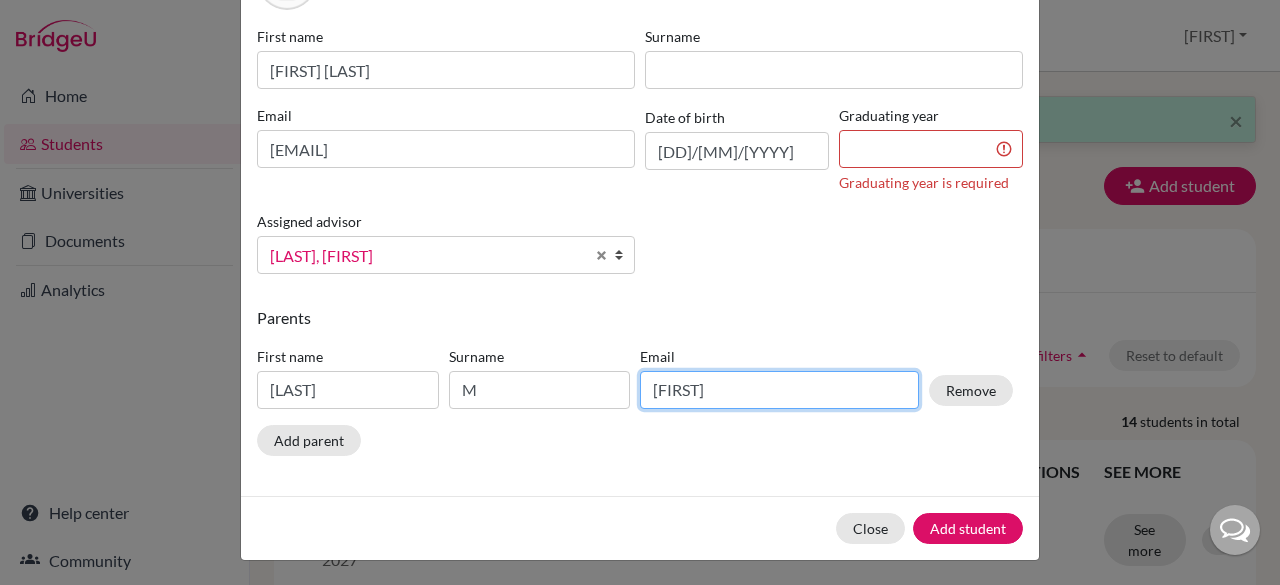 click on "[FIRST]" at bounding box center [779, 390] 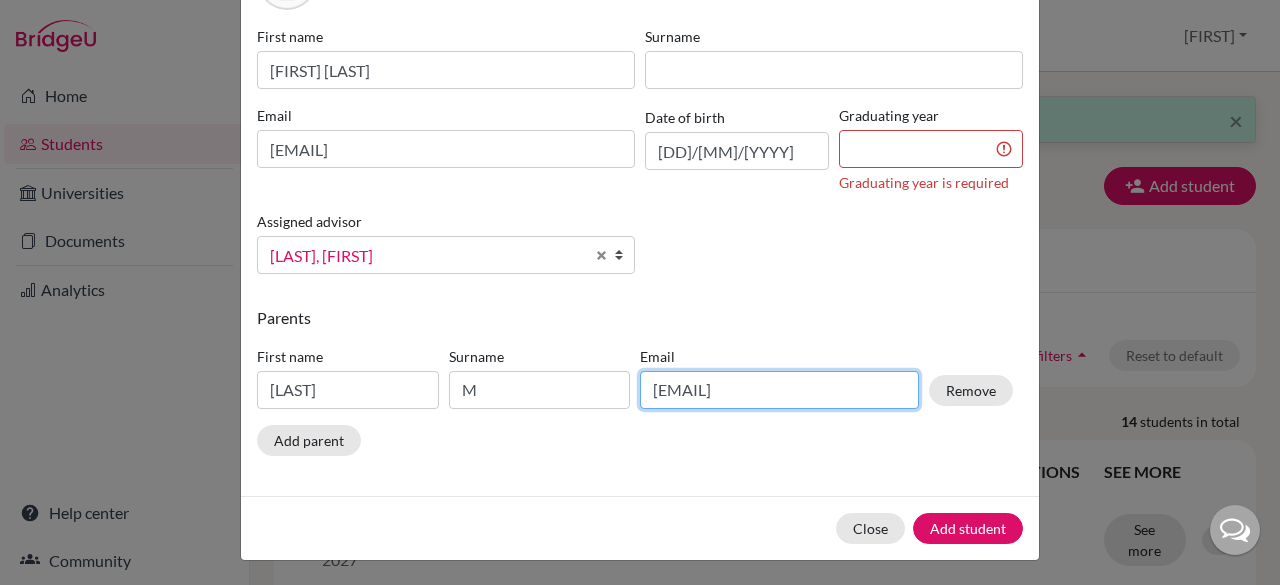 type on "[EMAIL]" 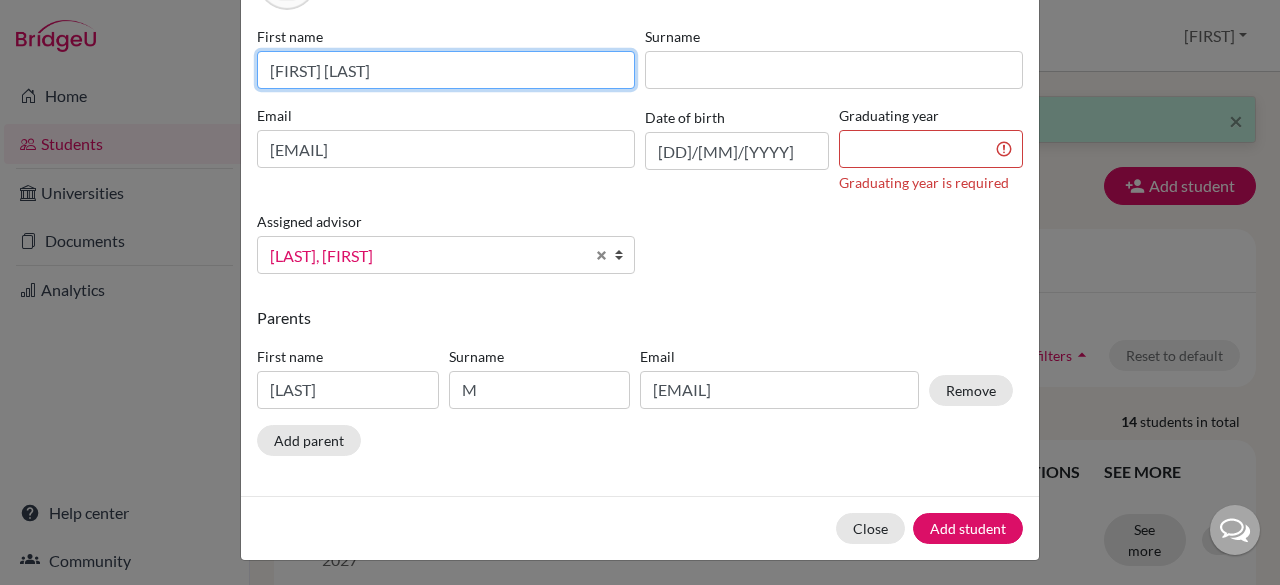 click on "[FIRST] [LAST]" at bounding box center (446, 70) 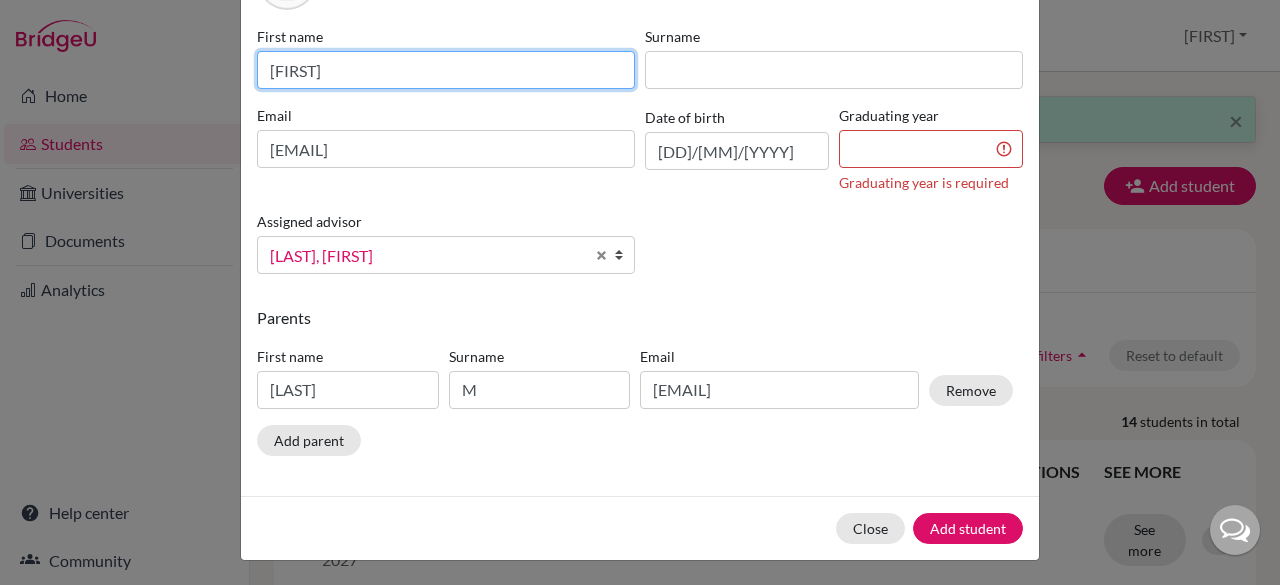 type on "[FIRST]" 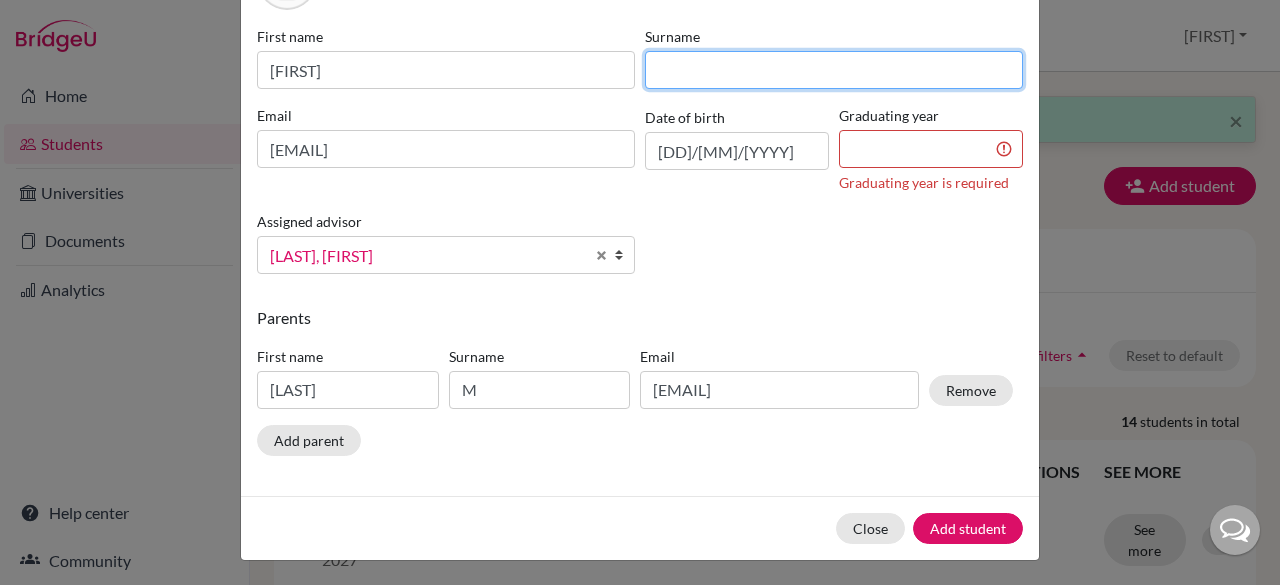 click at bounding box center (834, 70) 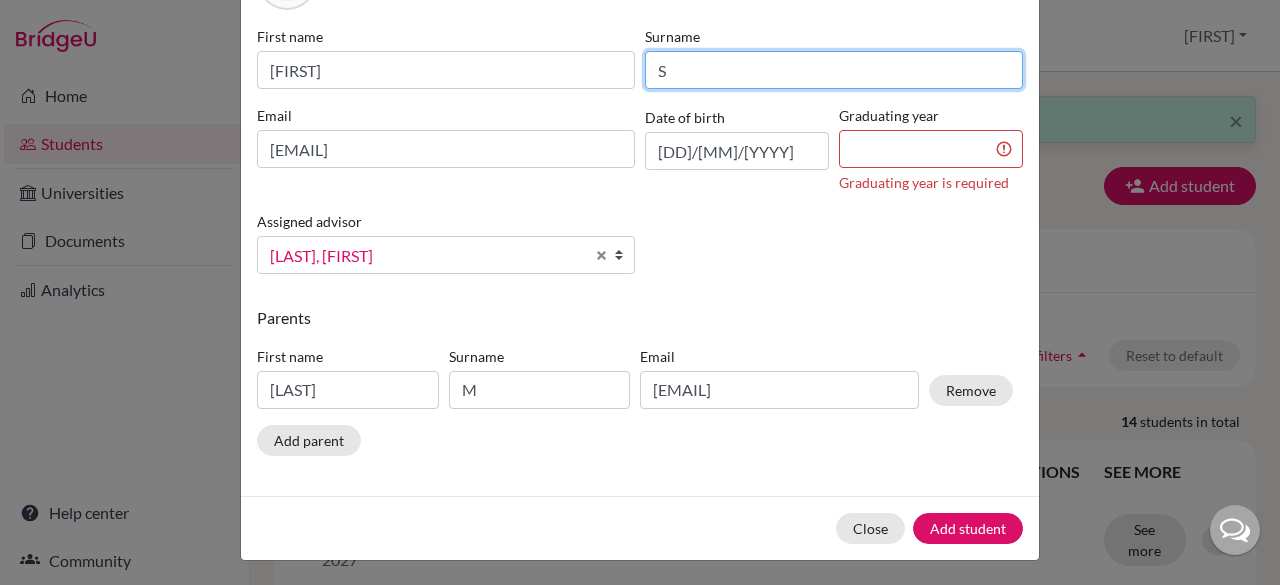 type on "S" 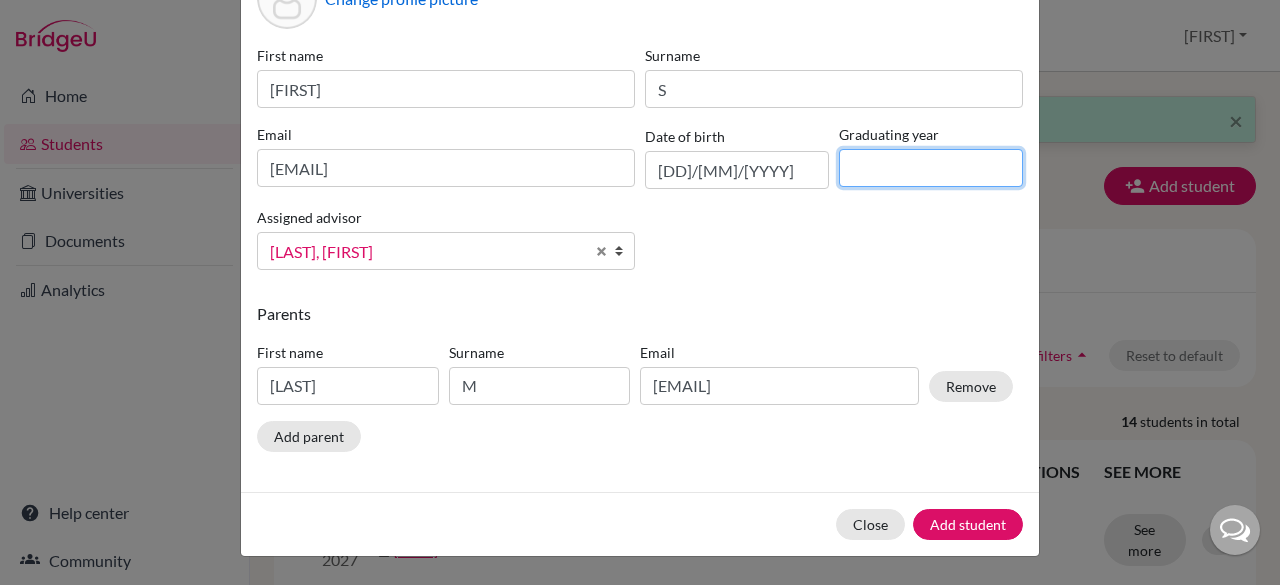 click at bounding box center (931, 168) 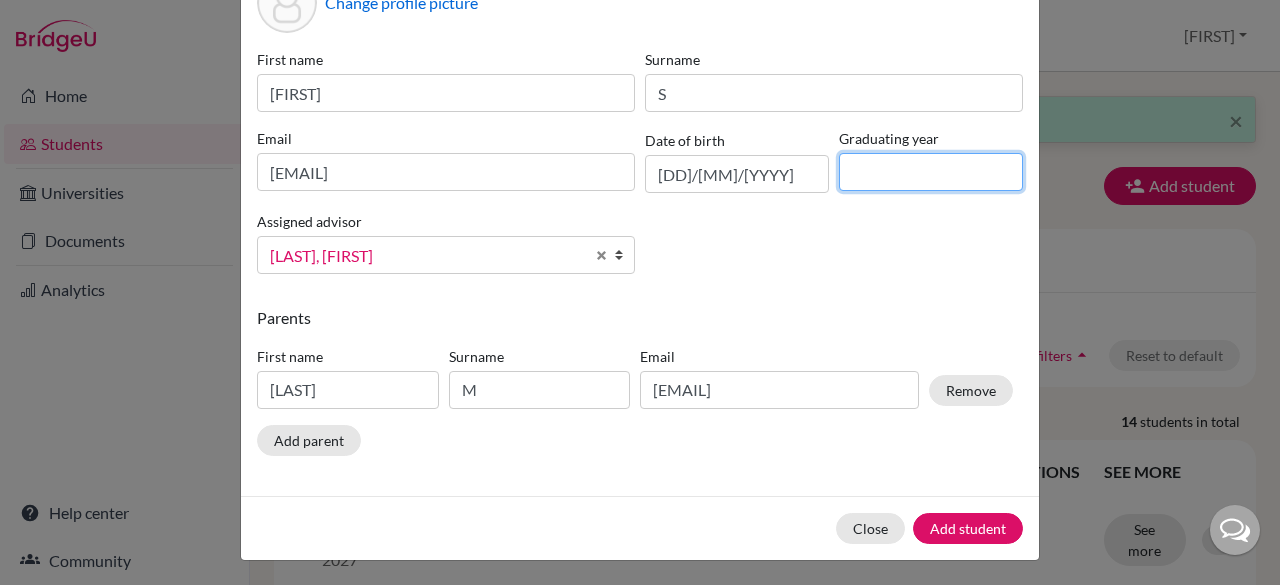 type on "2027" 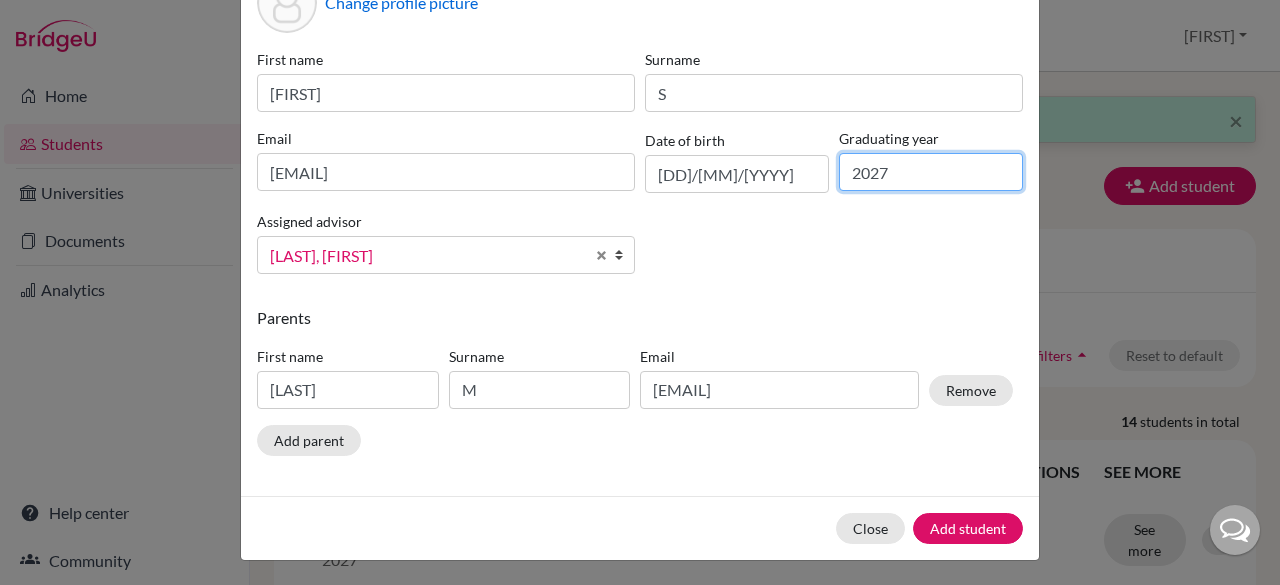 scroll, scrollTop: 0, scrollLeft: 0, axis: both 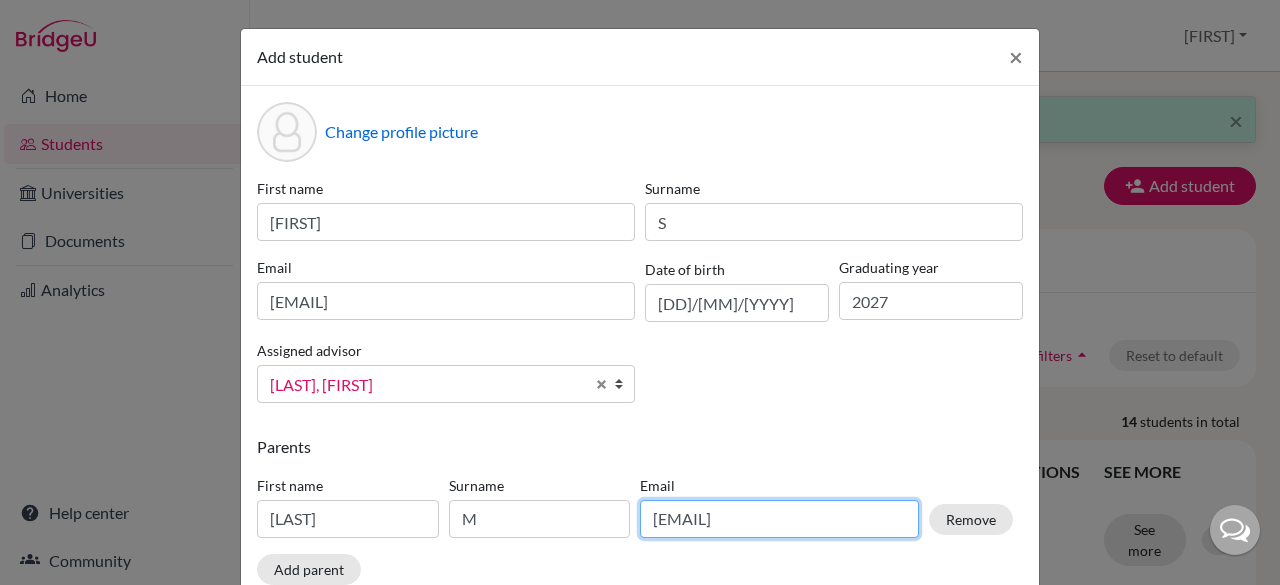 click on "[EMAIL]" at bounding box center (779, 519) 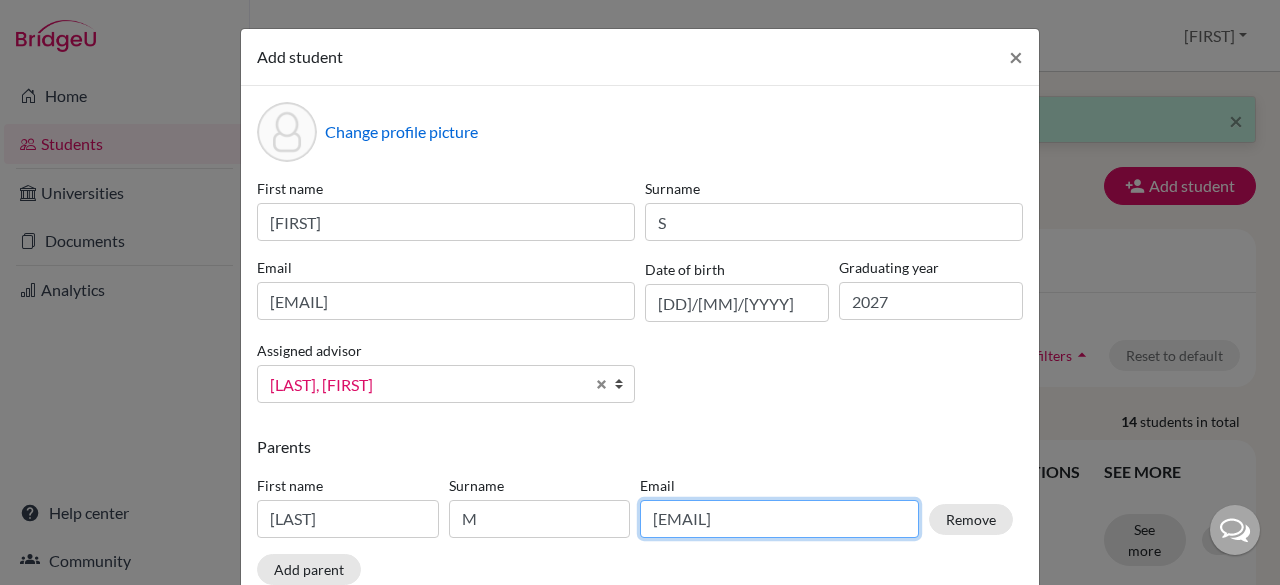 click on "[EMAIL]" at bounding box center [779, 519] 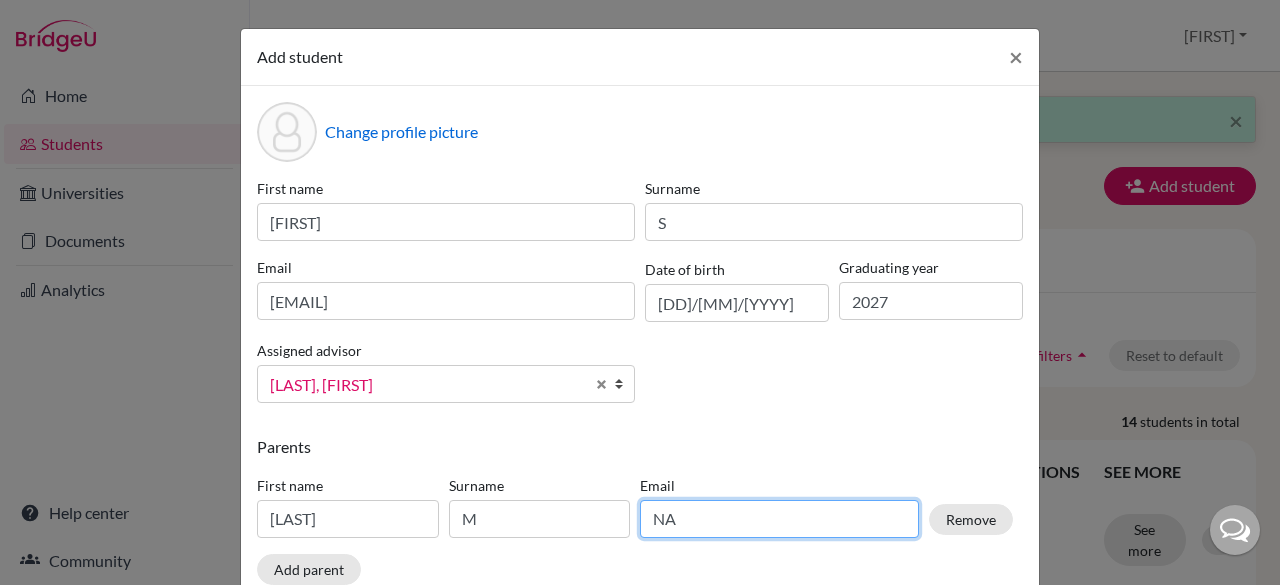 type on "N" 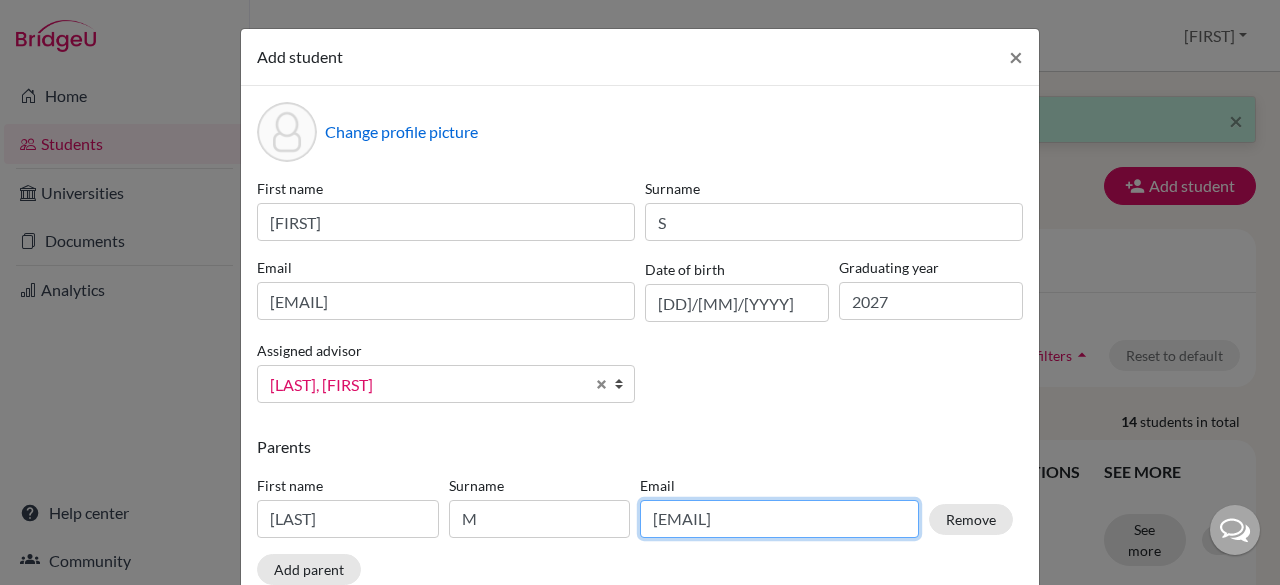 type on "[EMAIL]" 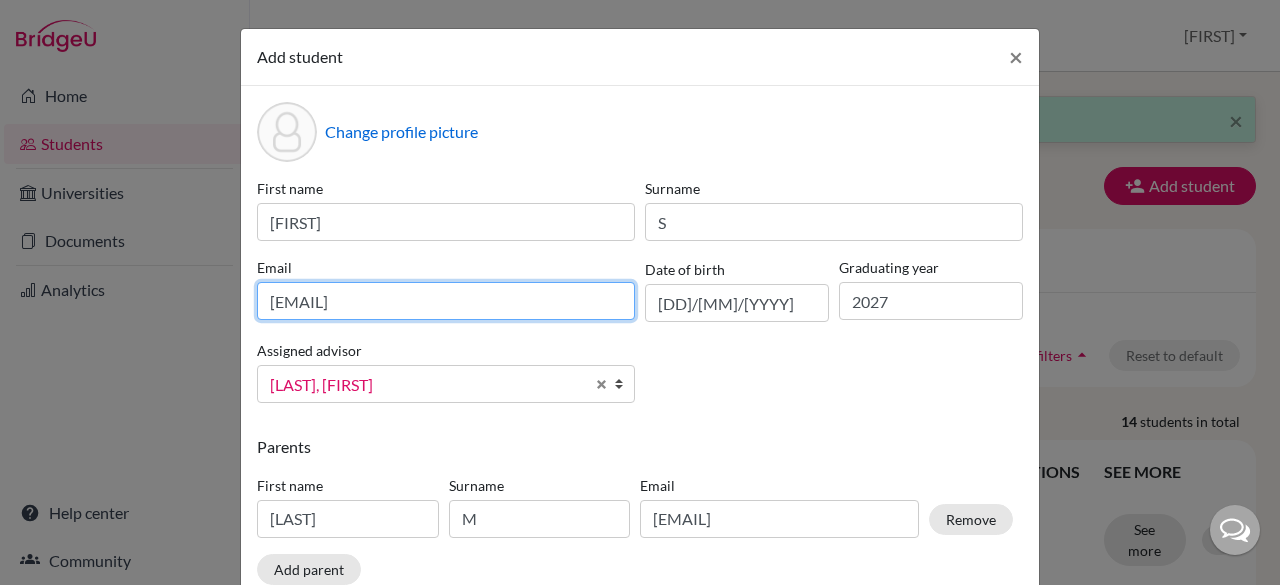 drag, startPoint x: 431, startPoint y: 300, endPoint x: 236, endPoint y: 281, distance: 195.92346 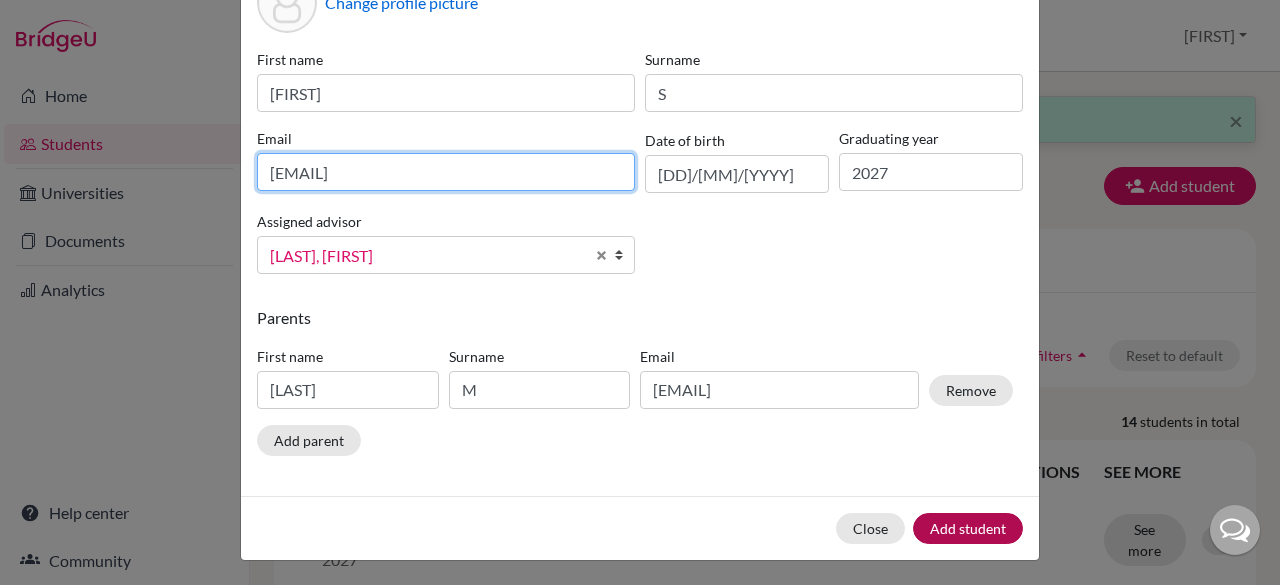 type on "[EMAIL]" 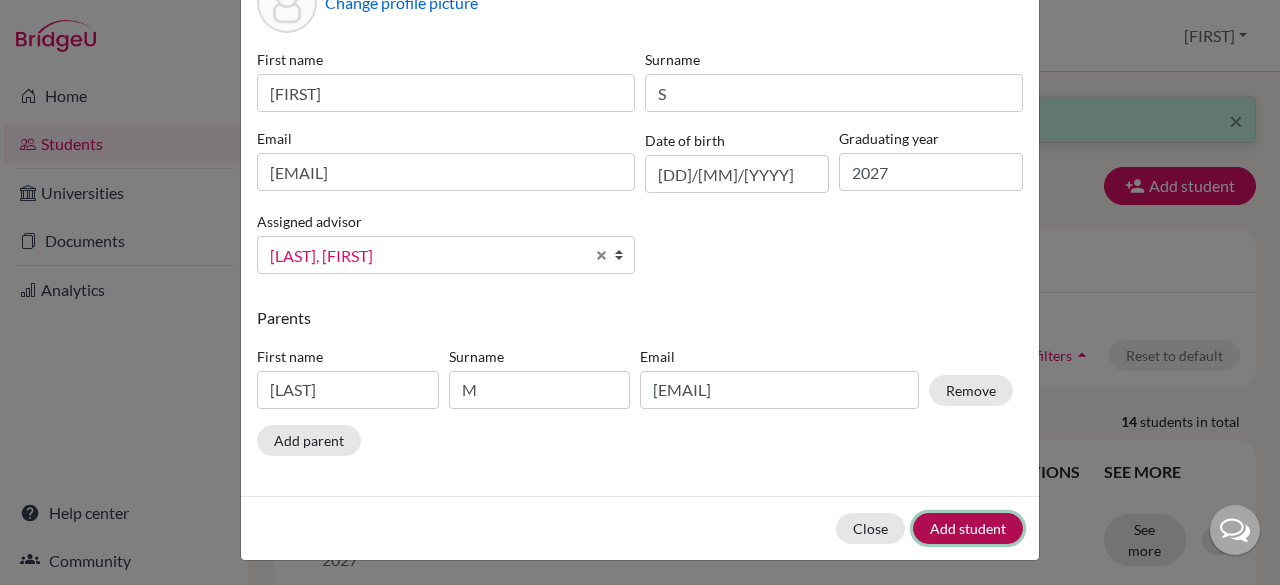 click on "Add student" at bounding box center (968, 528) 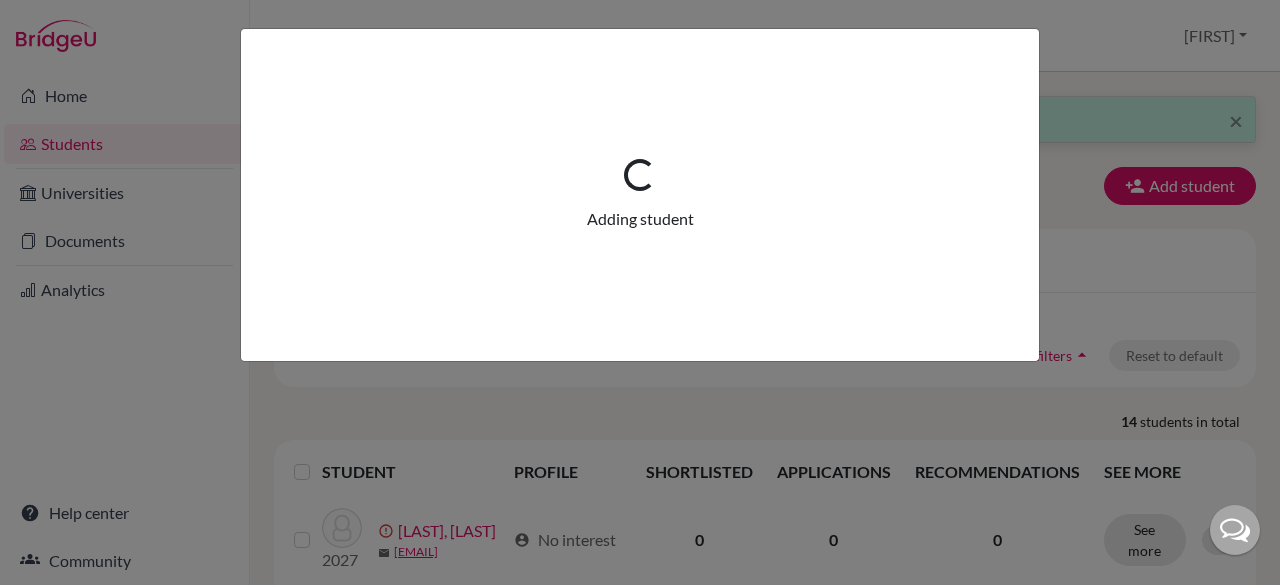 scroll, scrollTop: 0, scrollLeft: 0, axis: both 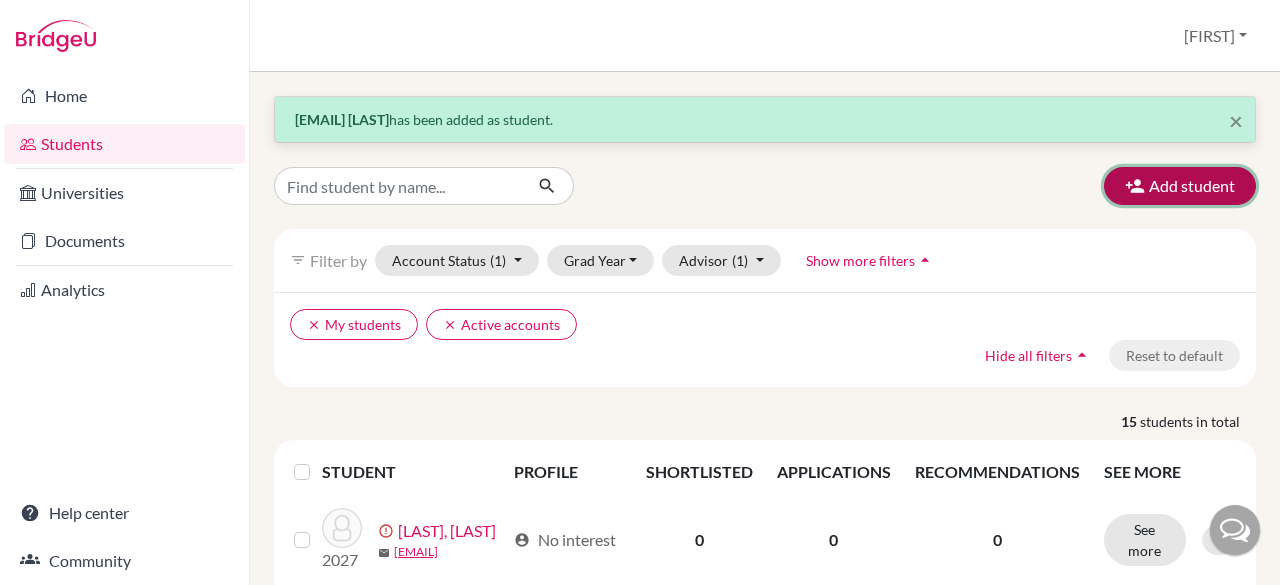 click at bounding box center [1135, 186] 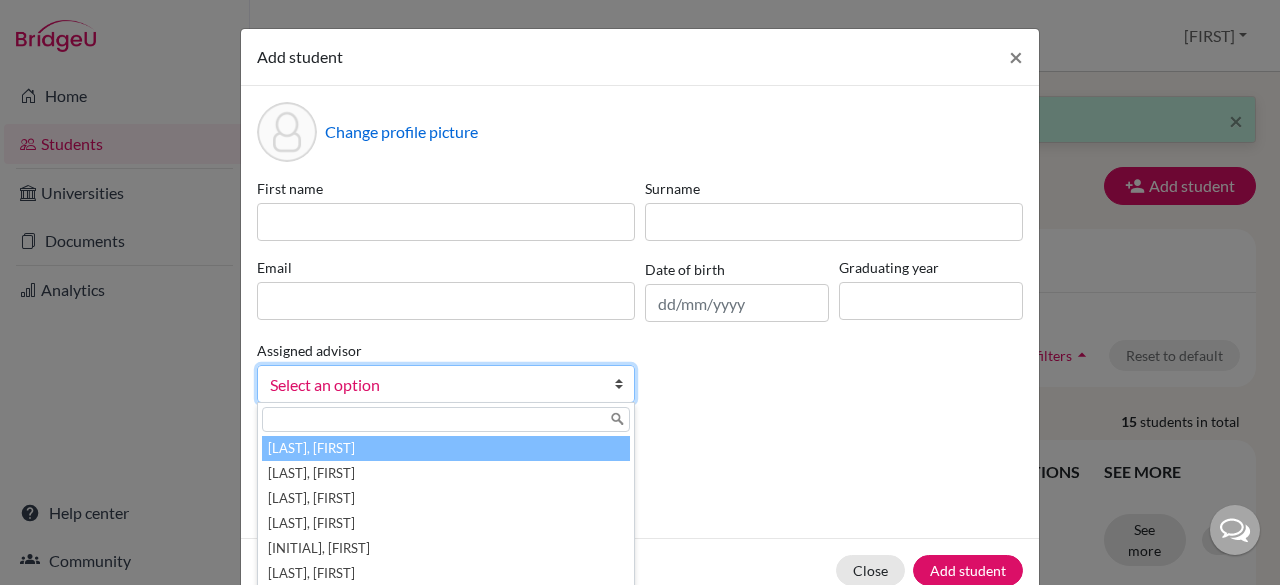 click at bounding box center [624, 384] 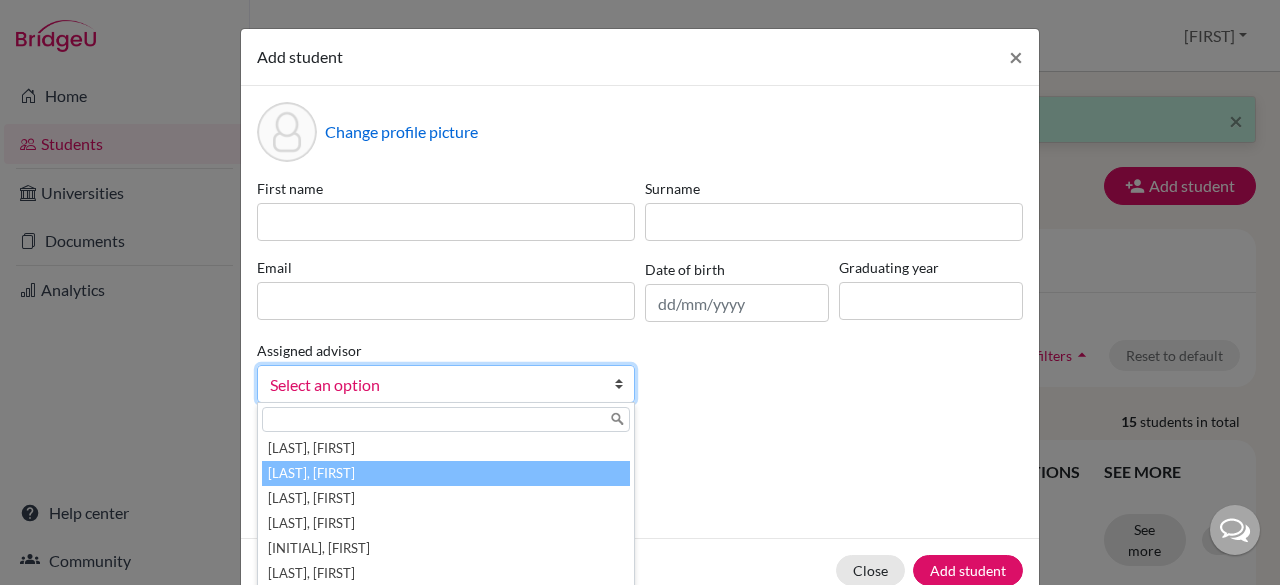 click on "[LAST], [FIRST]" at bounding box center [446, 473] 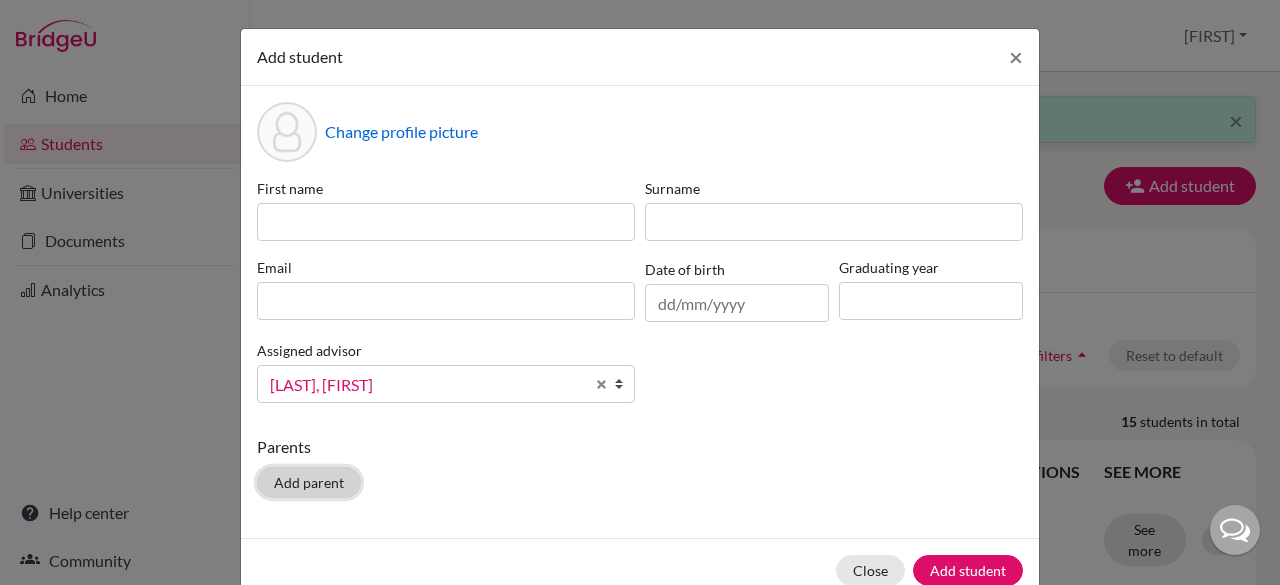 click on "Add parent" 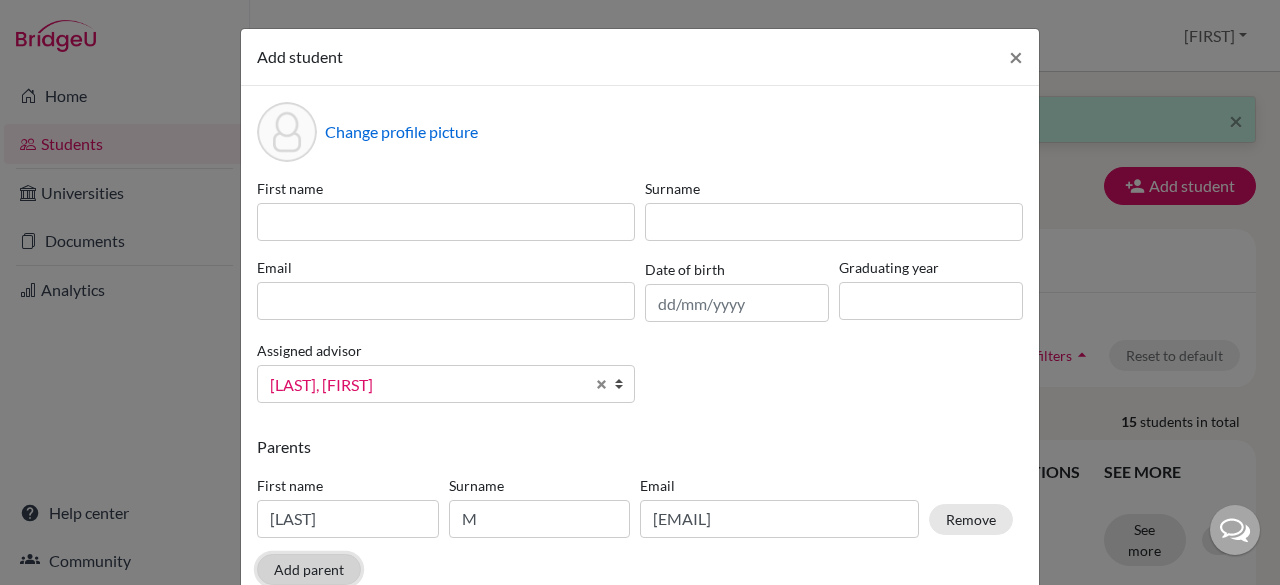 scroll, scrollTop: 129, scrollLeft: 0, axis: vertical 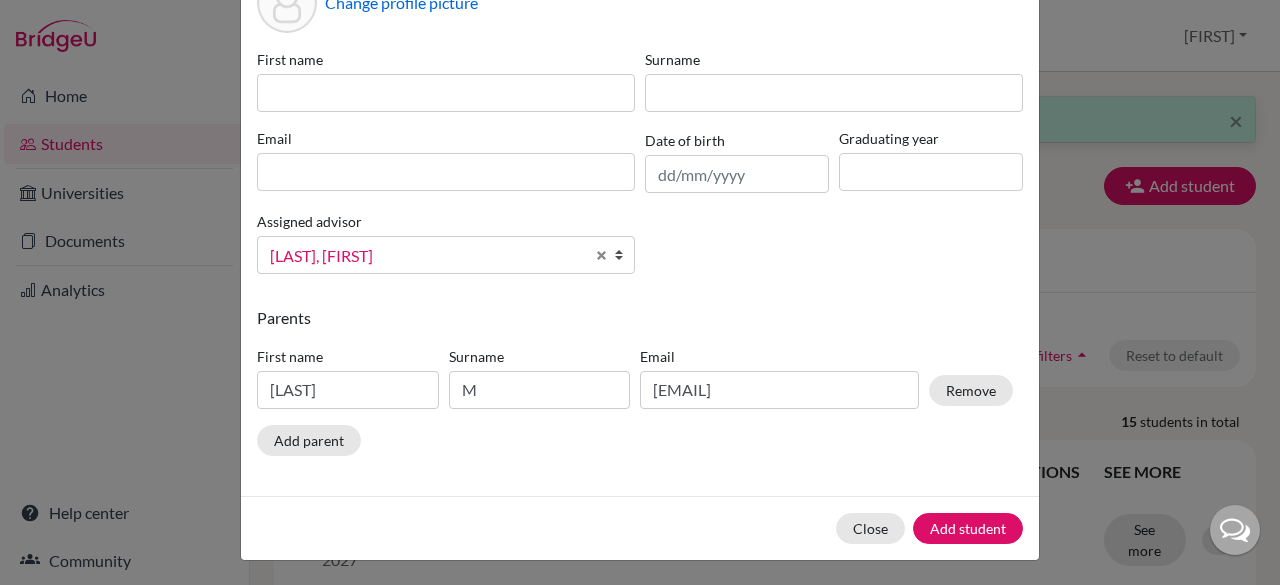 click on "First name [FIRST] Surname [LAST] Email [EMAIL] Remove" 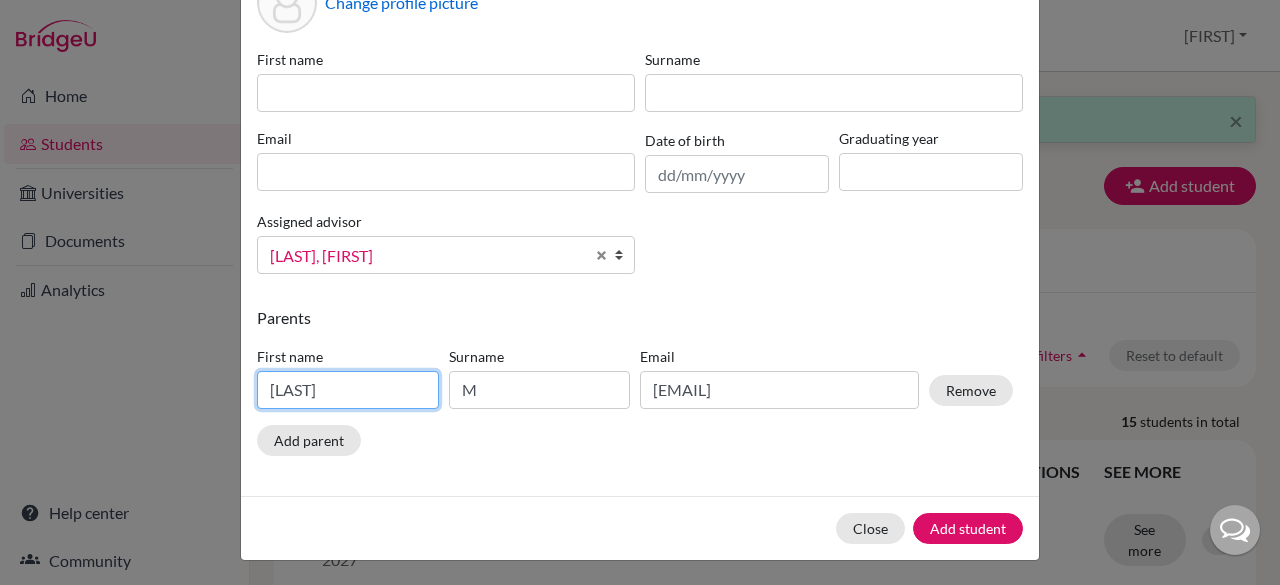 click on "[LAST]" at bounding box center [348, 390] 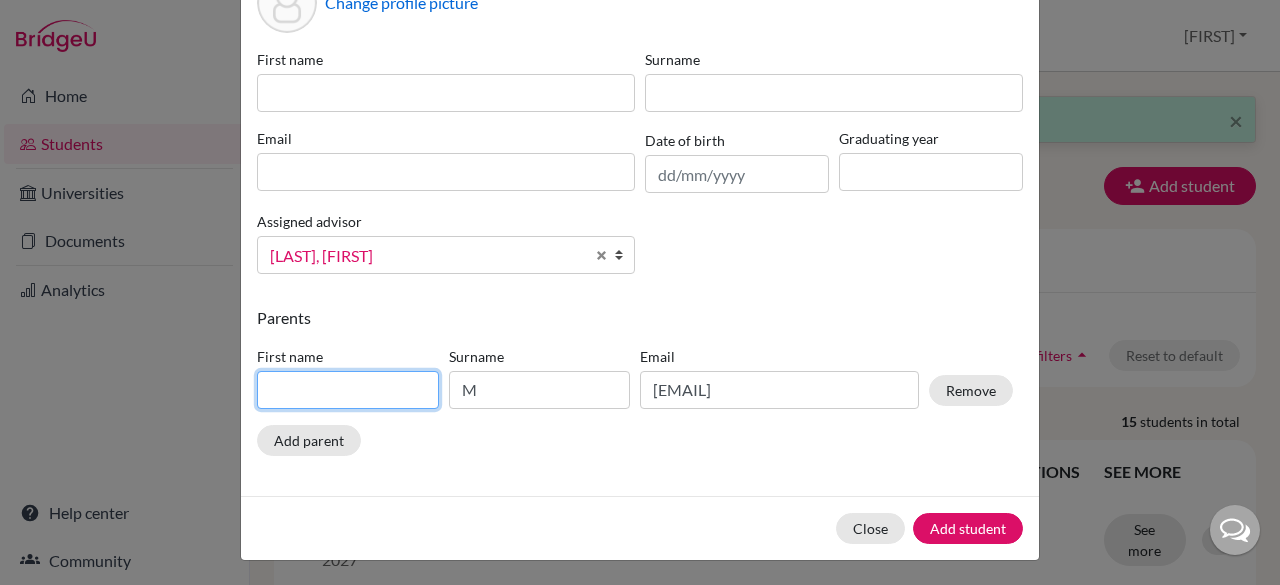 drag, startPoint x: 370, startPoint y: 394, endPoint x: 541, endPoint y: 379, distance: 171.65663 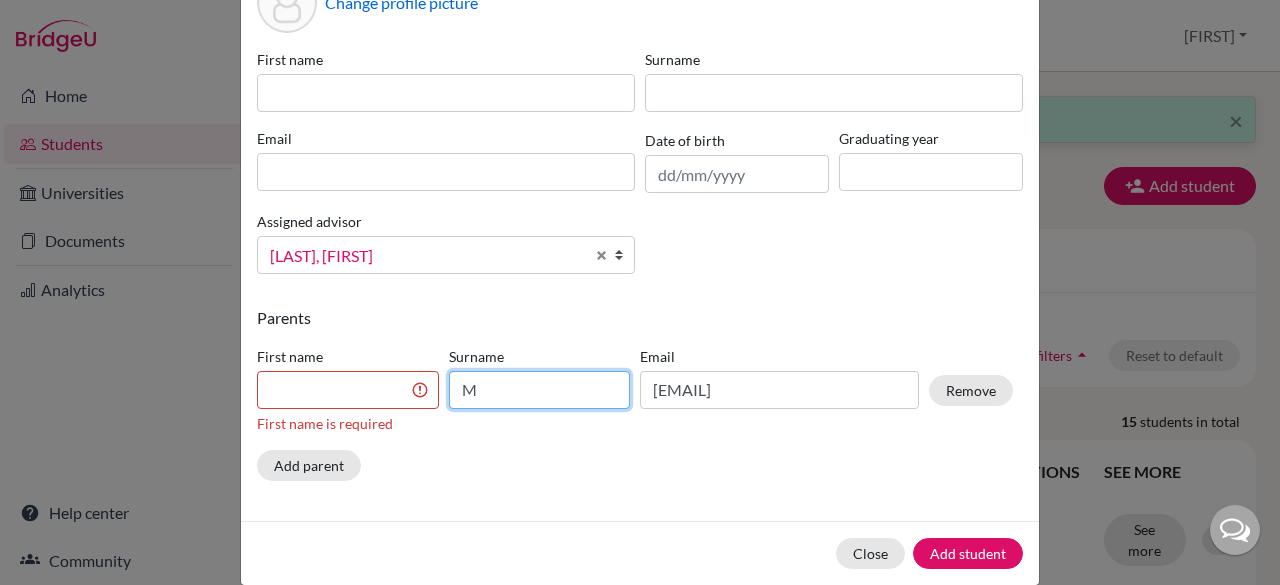 click on "M" at bounding box center [540, 390] 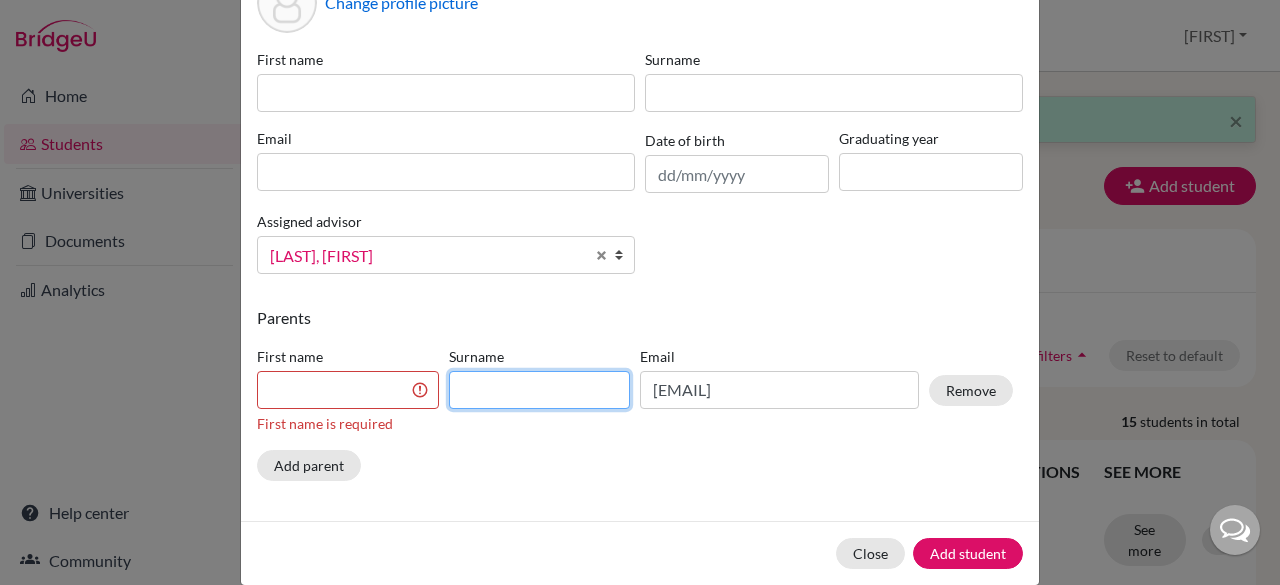 type 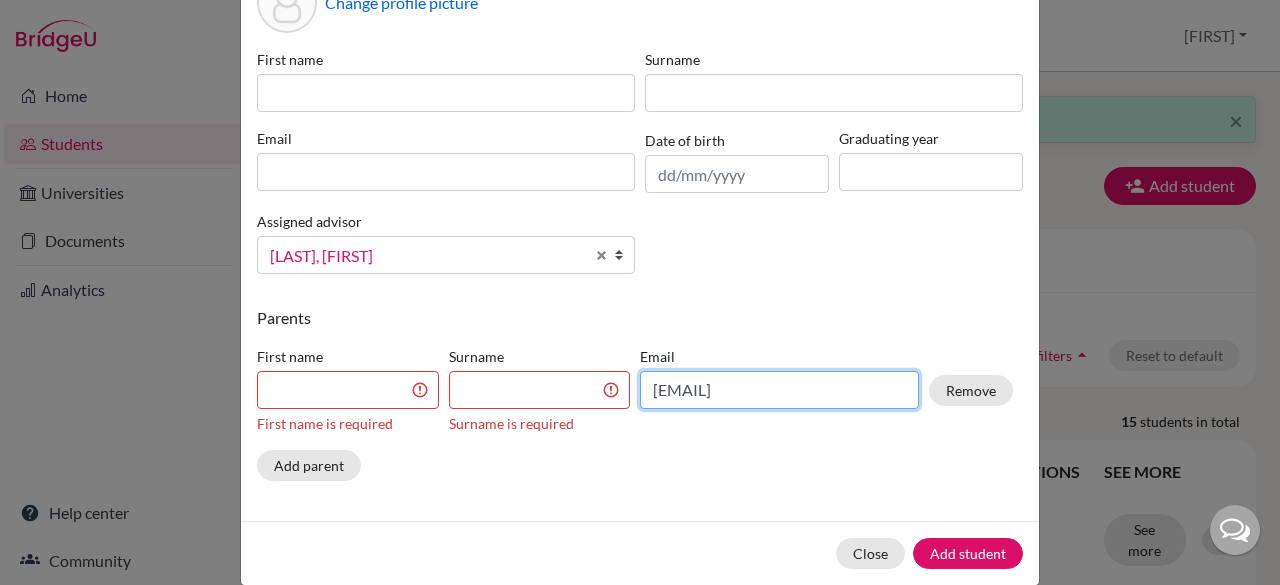 click on "[EMAIL]" at bounding box center [779, 390] 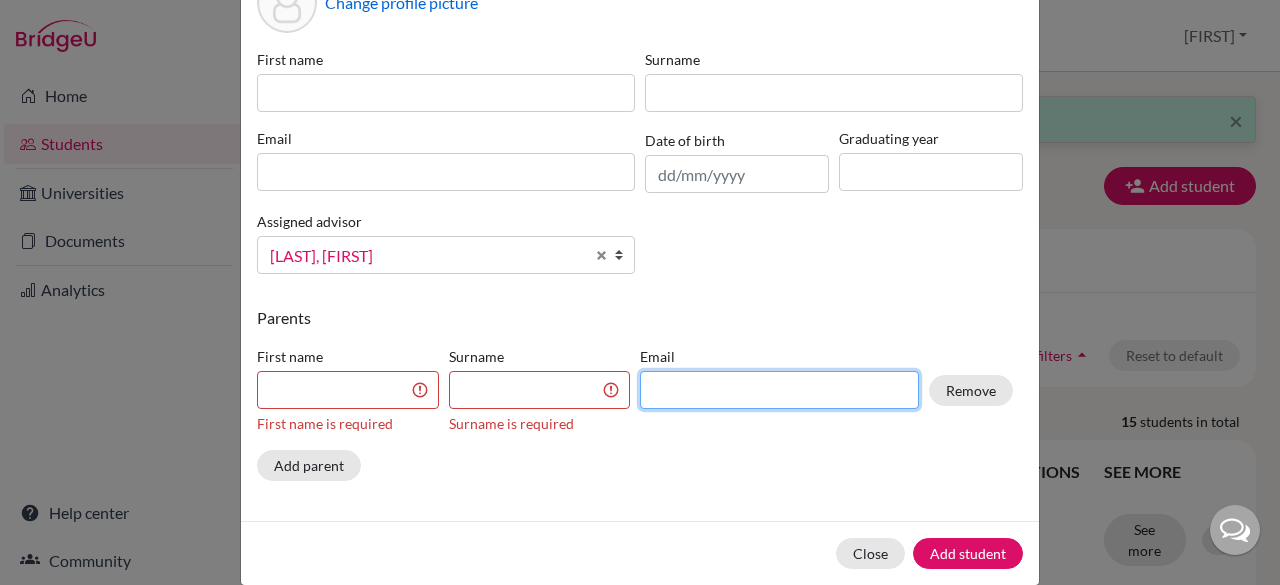 type 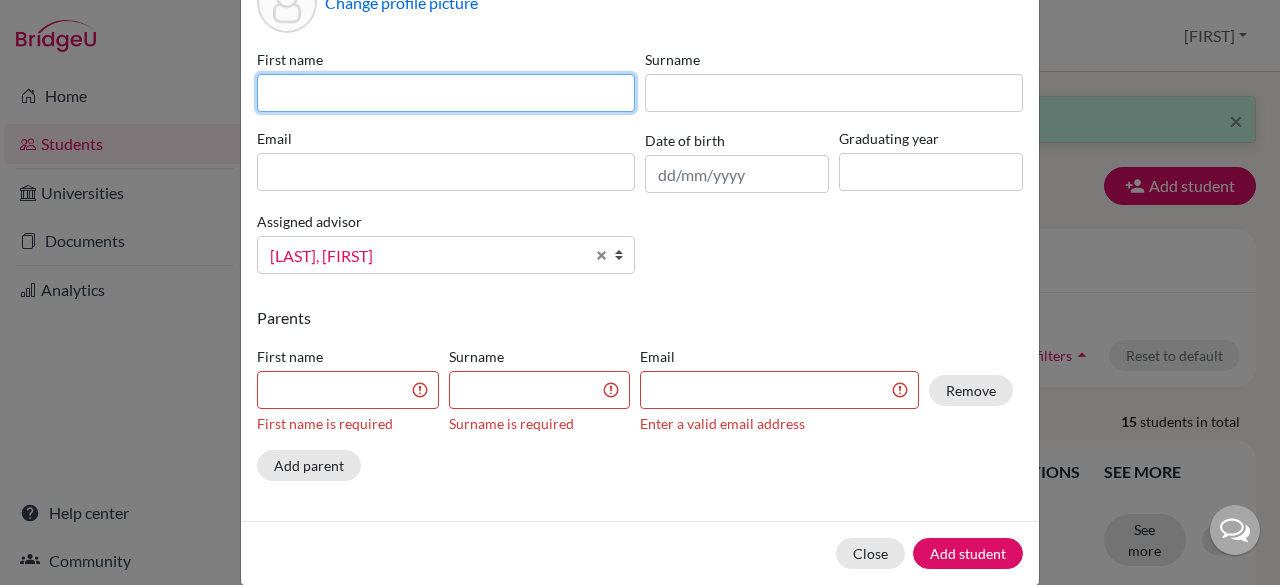 click at bounding box center [446, 93] 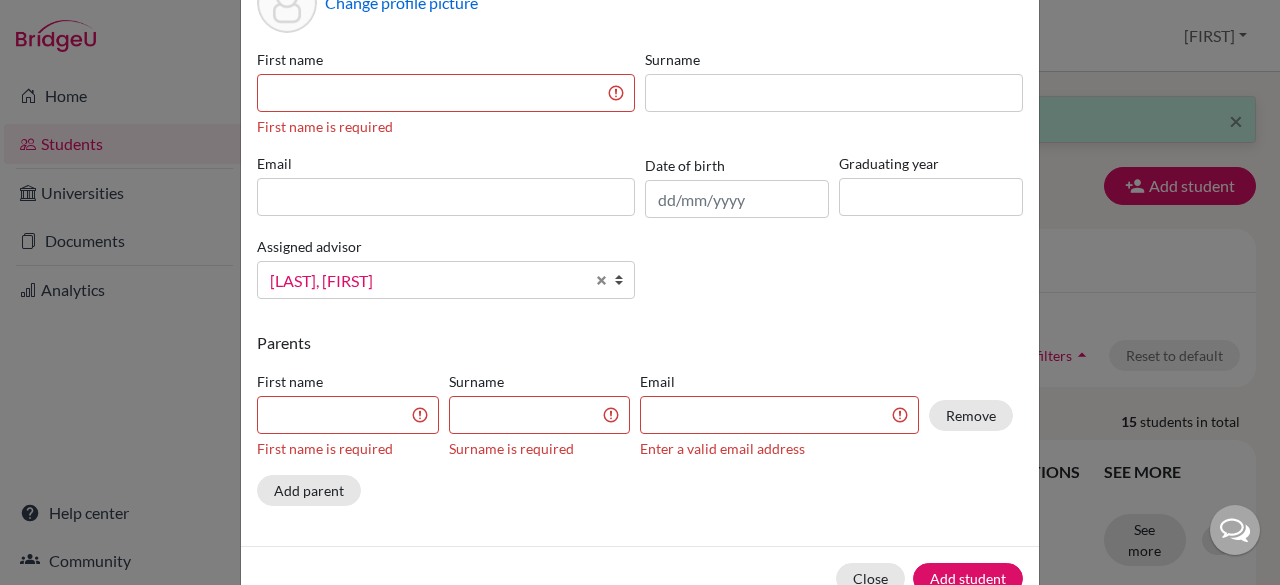click on "Change profile picture First name LOHITH Surname S Email [EMAIL] Date of birth [DD]/[MM]/[YYYY] Graduating year 2027 Assigned advisor [LAST], [FIRST] [LAST], [FIRST] [LAST], [FIRST] [LAST], [FIRST] [LAST], [FIRST] [LAST], [FIRST] [LAST], [FIRST] [LAST], [FIRST]
[LAST], [FIRST]
[LAST], [FIRST] [LAST], [FIRST] [LAST], [FIRST] [LAST], [FIRST] [LAST], [FIRST] [LAST], [FIRST] [LAST], [FIRST]
Parents First name [FIRST] Surname [LAST] Email [EMAIL] Remove Add parent" at bounding box center (640, 251) 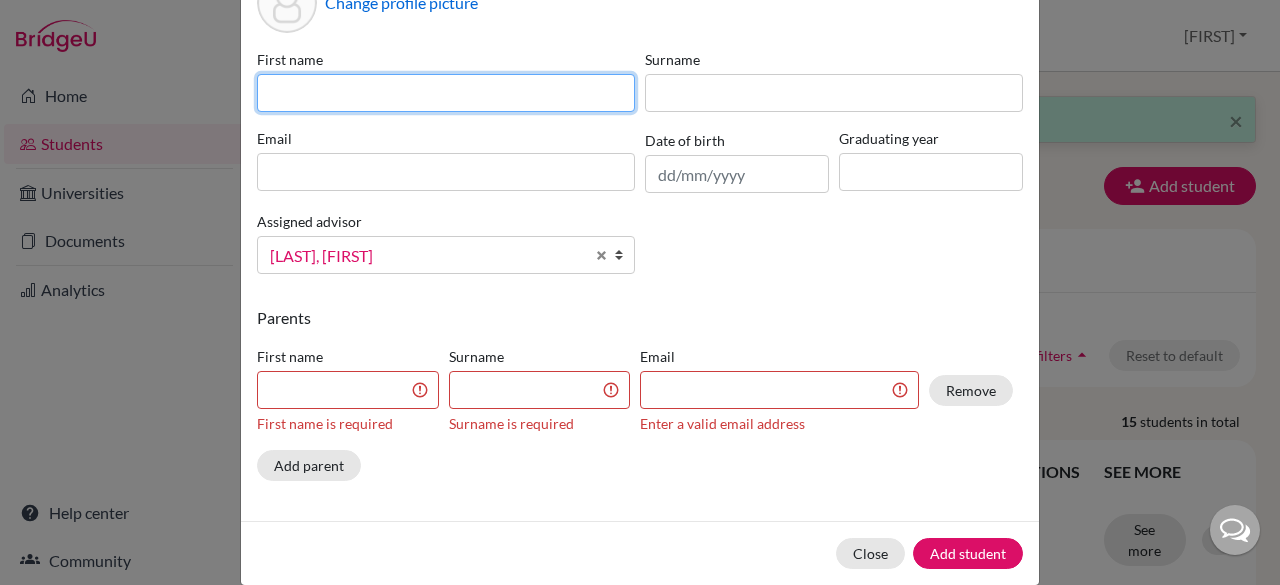 click at bounding box center (446, 93) 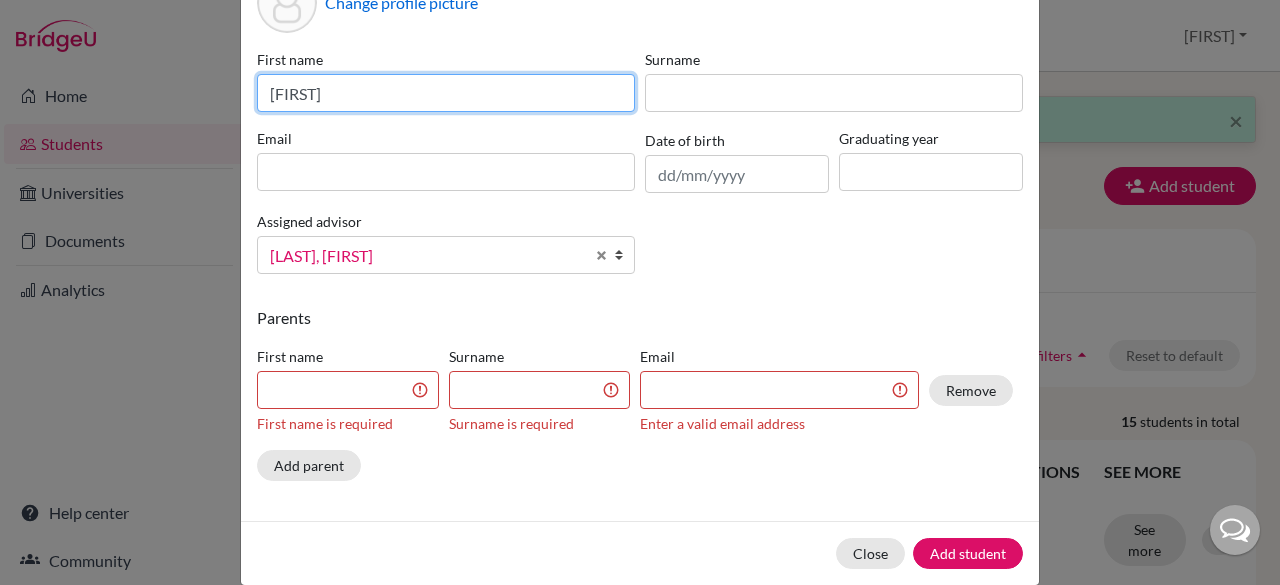 type on "[FIRST]" 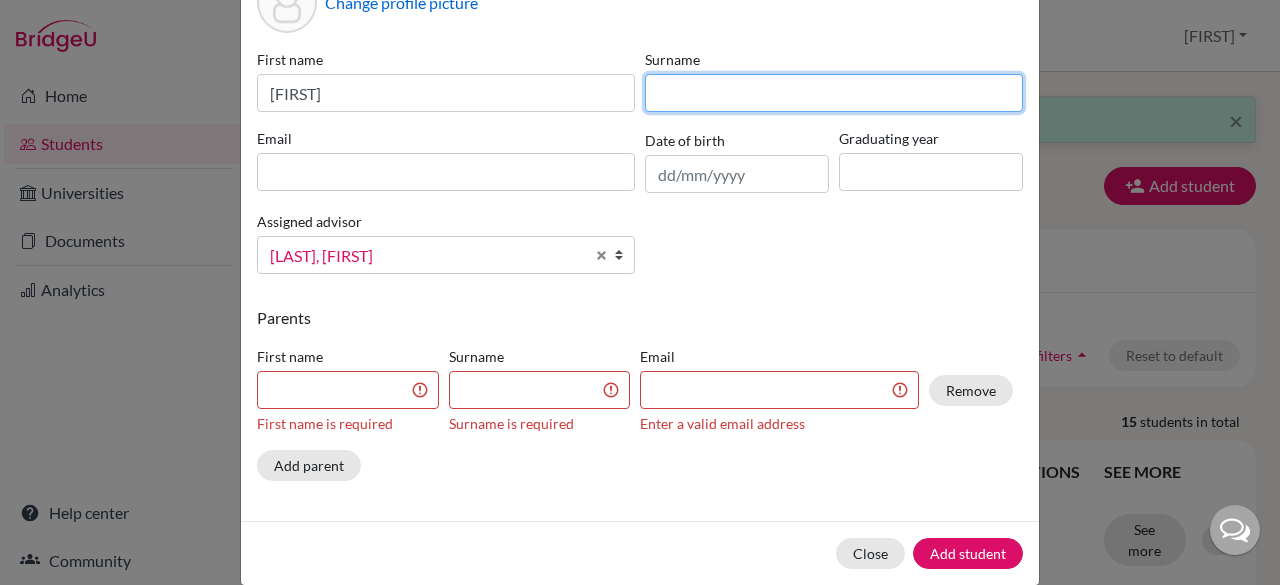 click at bounding box center [834, 93] 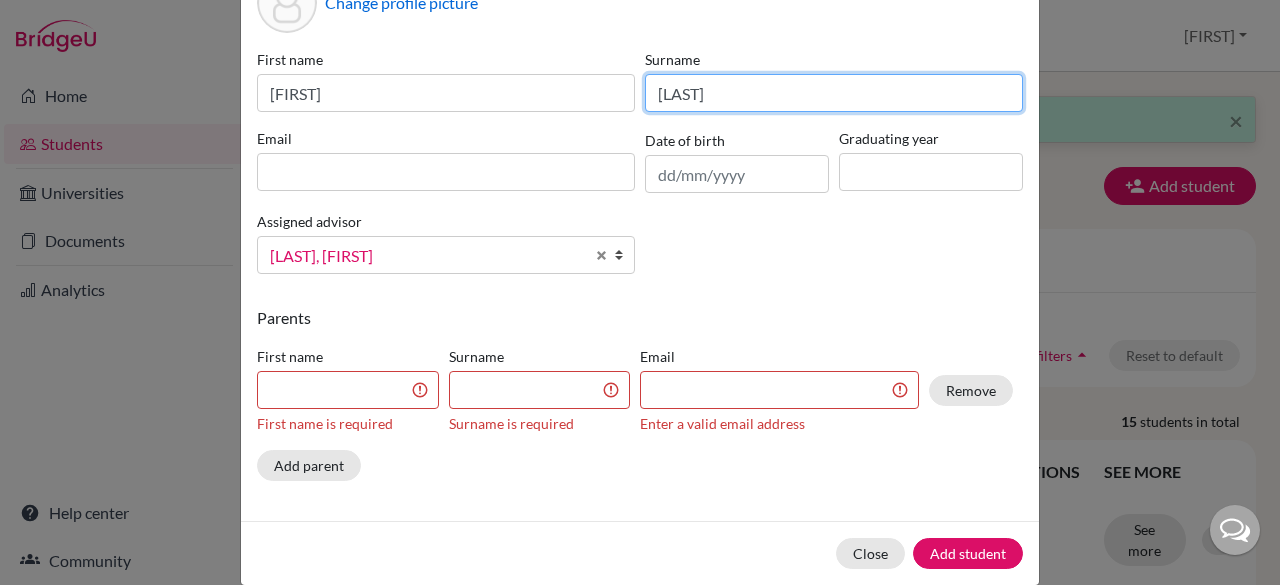 type on "[LAST]" 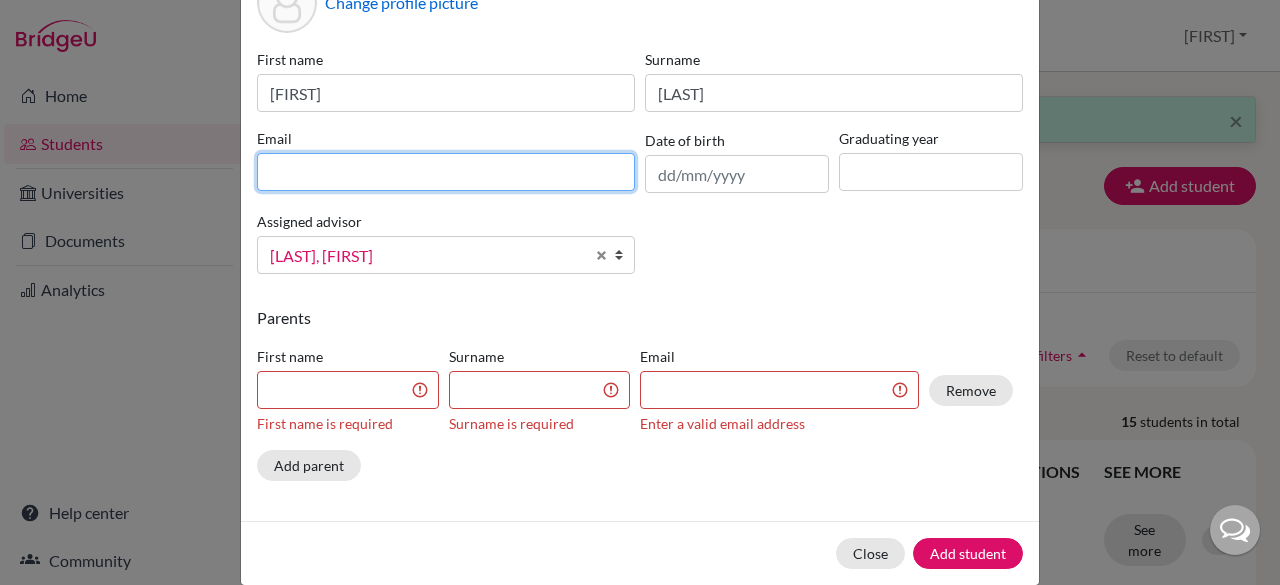 click at bounding box center [446, 172] 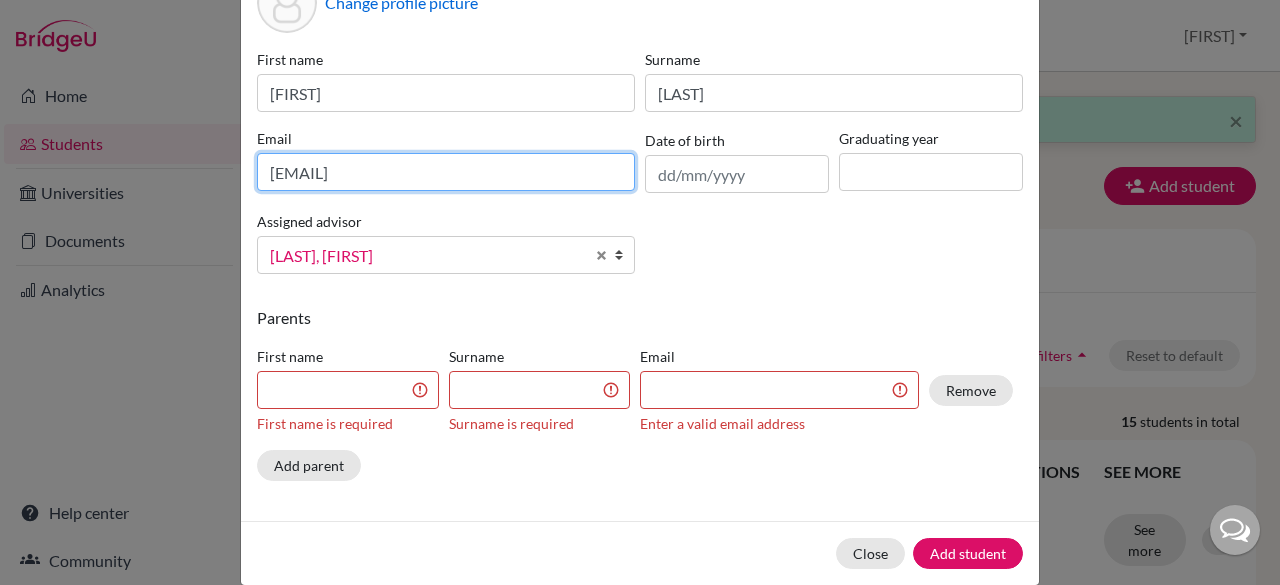 type on "[EMAIL]" 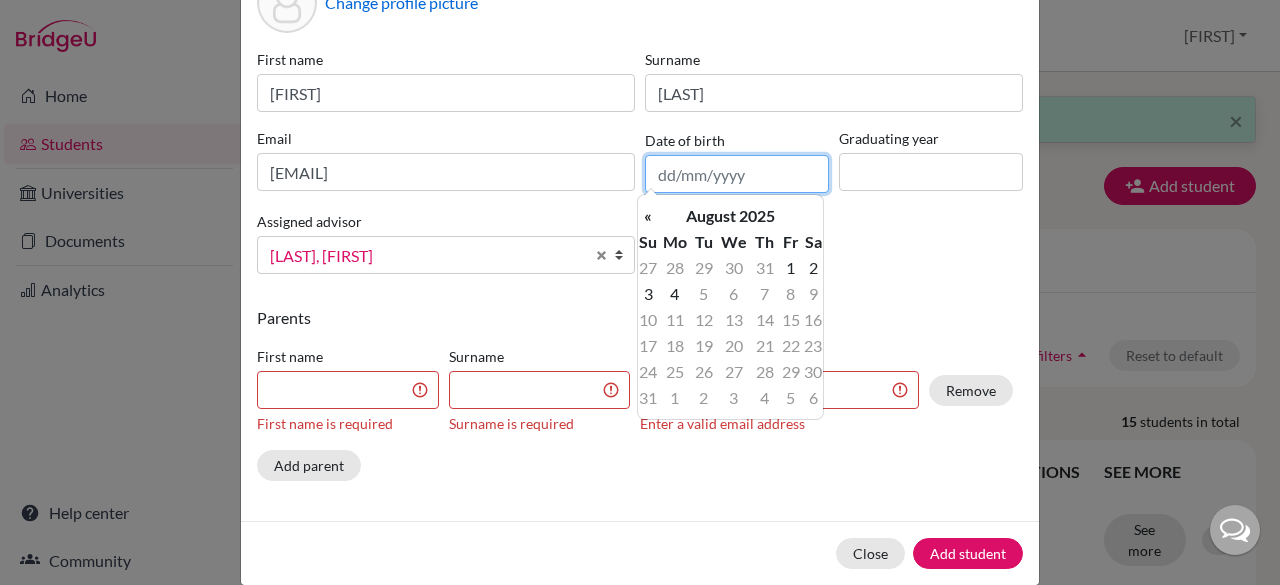click at bounding box center [737, 174] 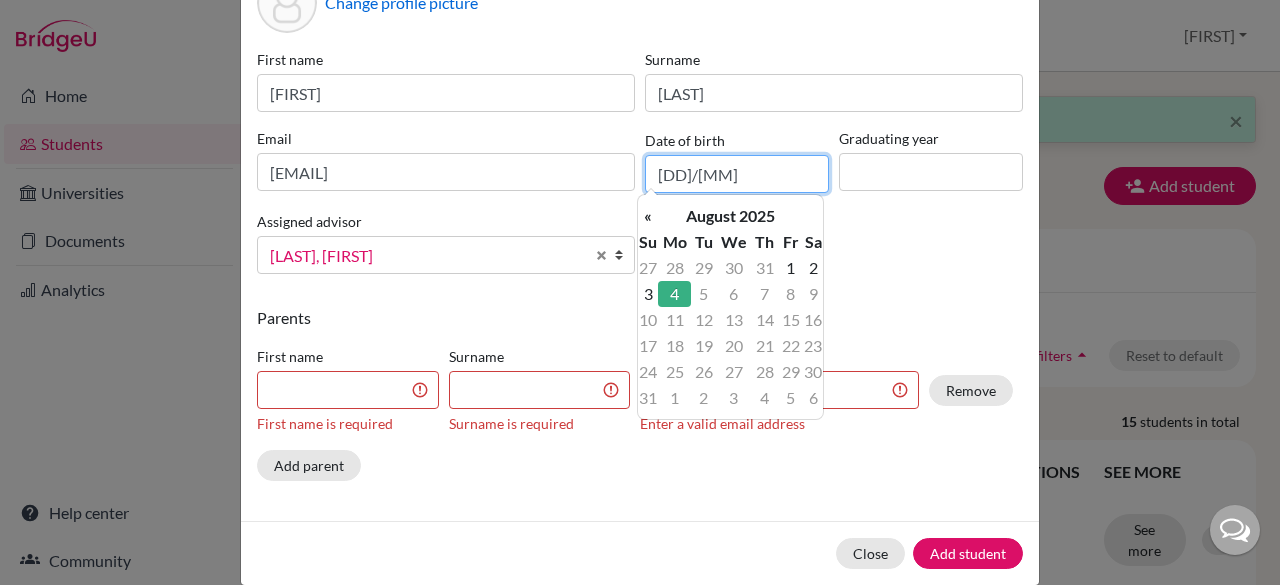 type on "[DD]/[MM]/" 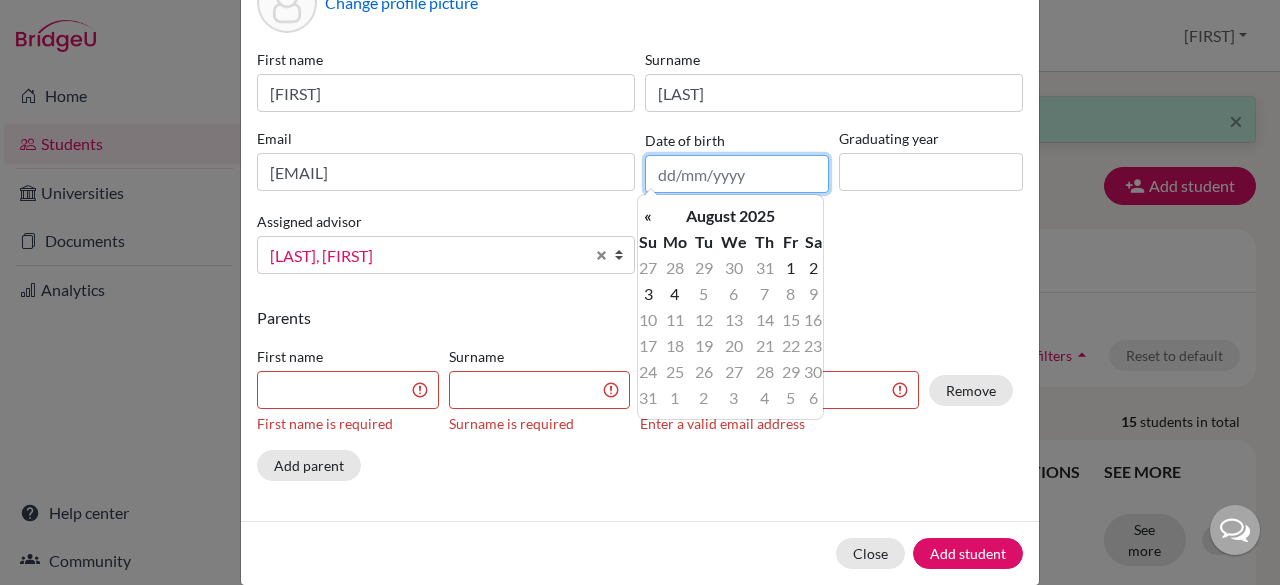 paste on "[DD]/[MM]/[YYYY]" 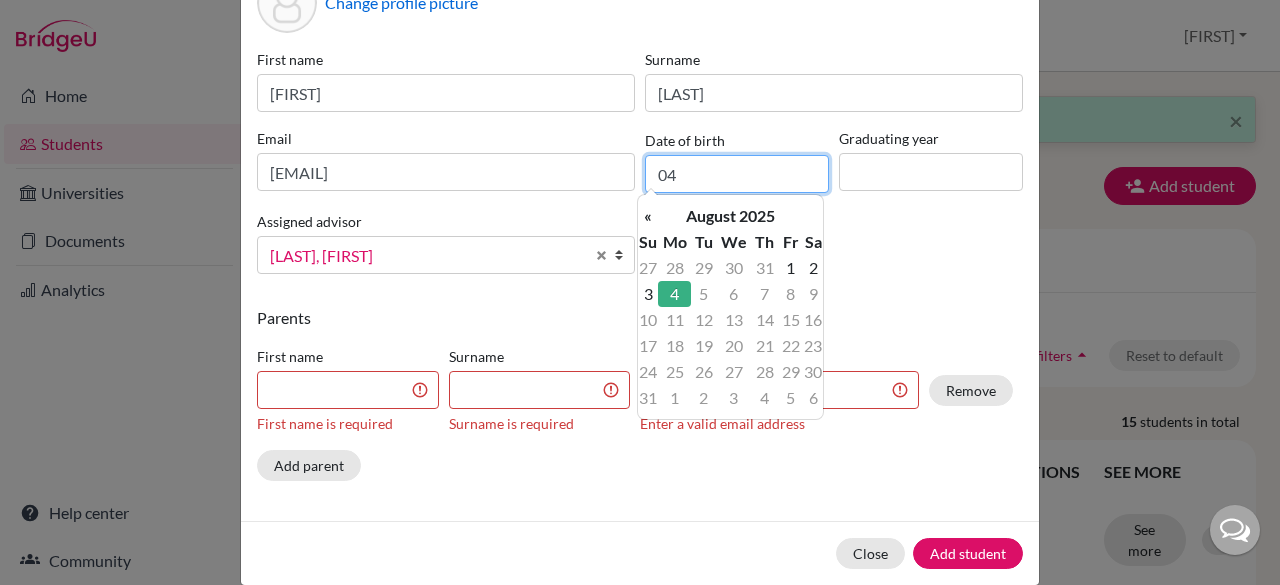 type on "0" 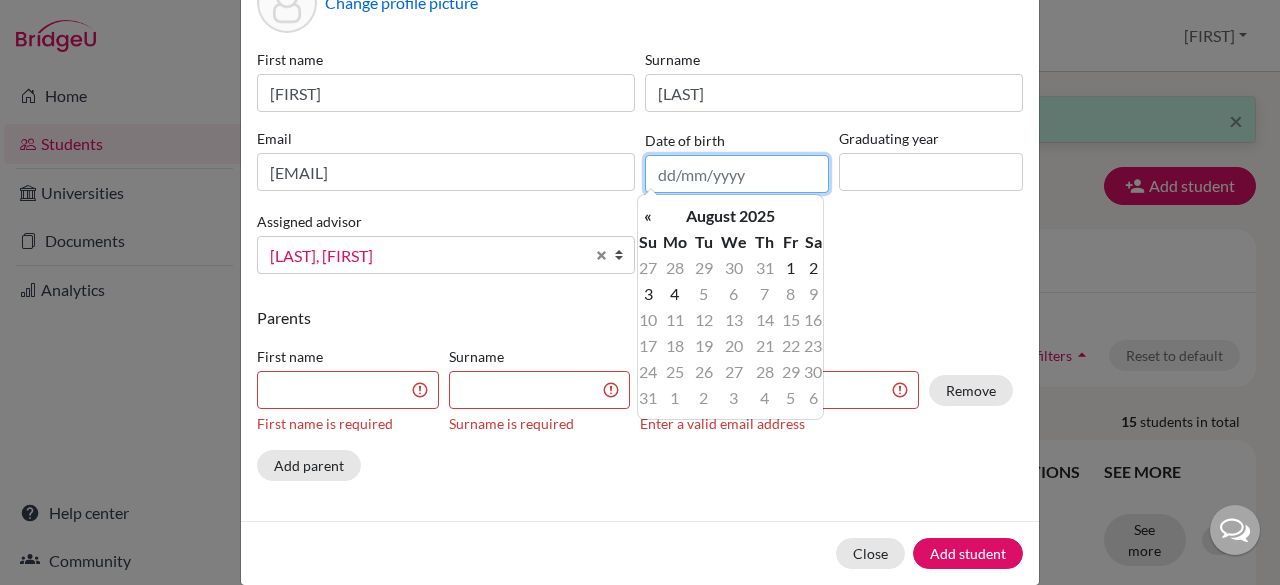 type on "2" 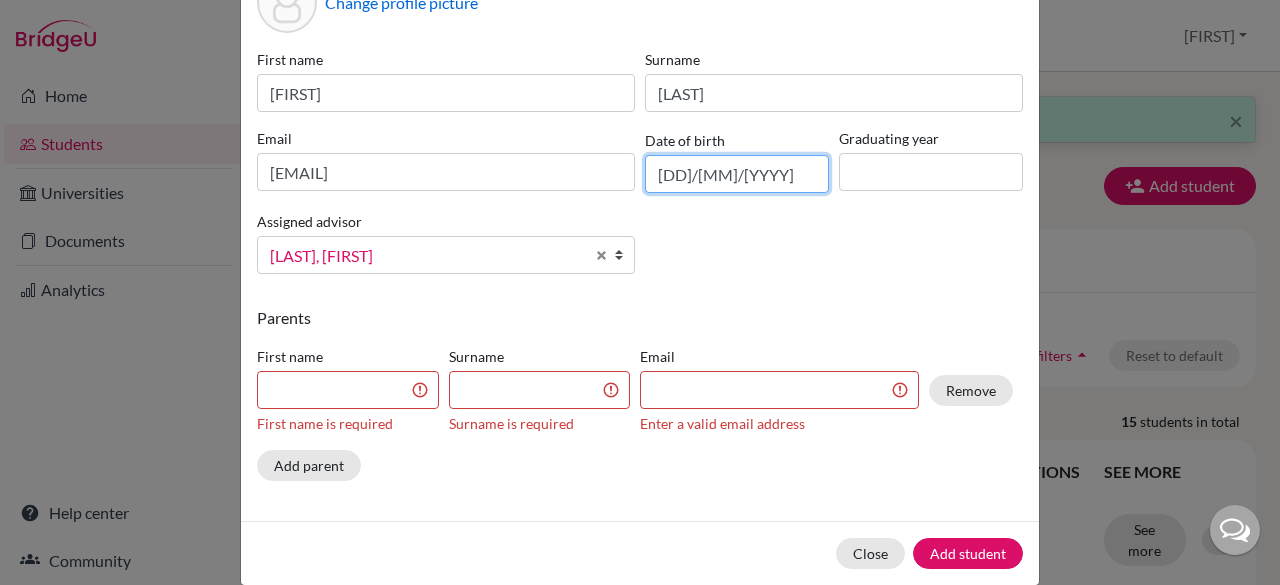 type on "[DD]/[MM]/[YYYY]" 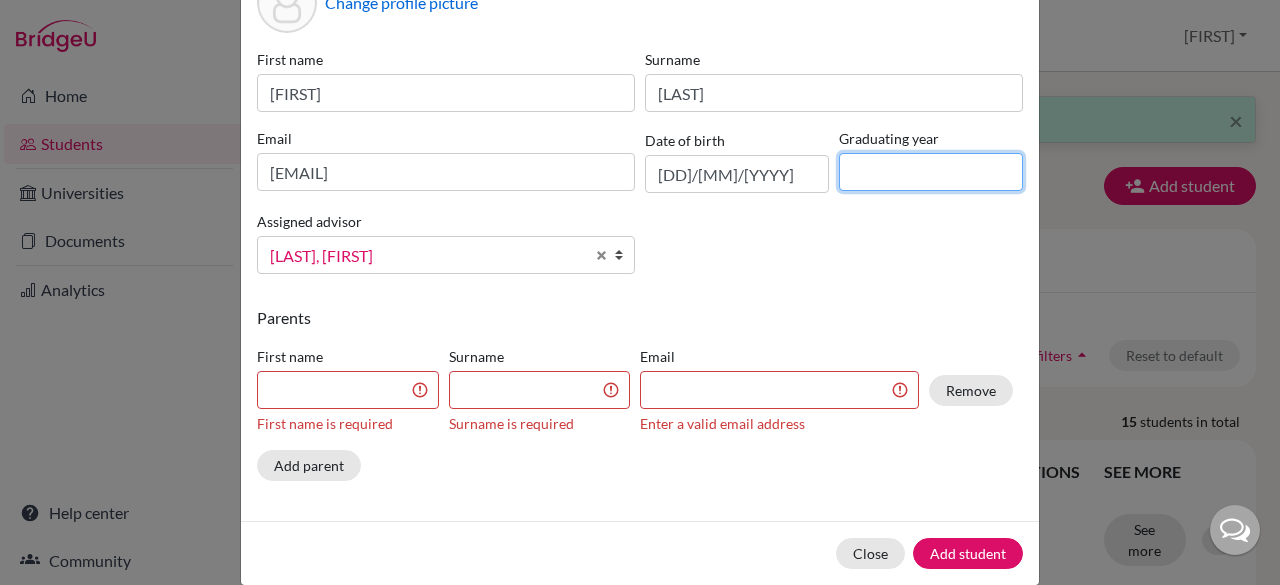 click at bounding box center (931, 172) 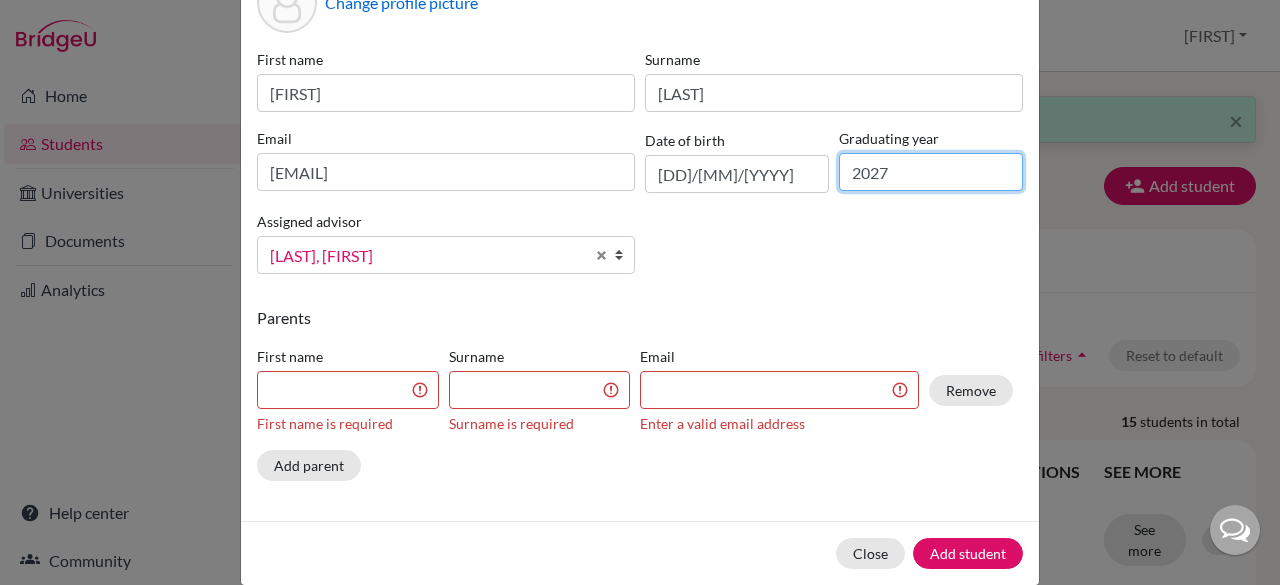 type on "2027" 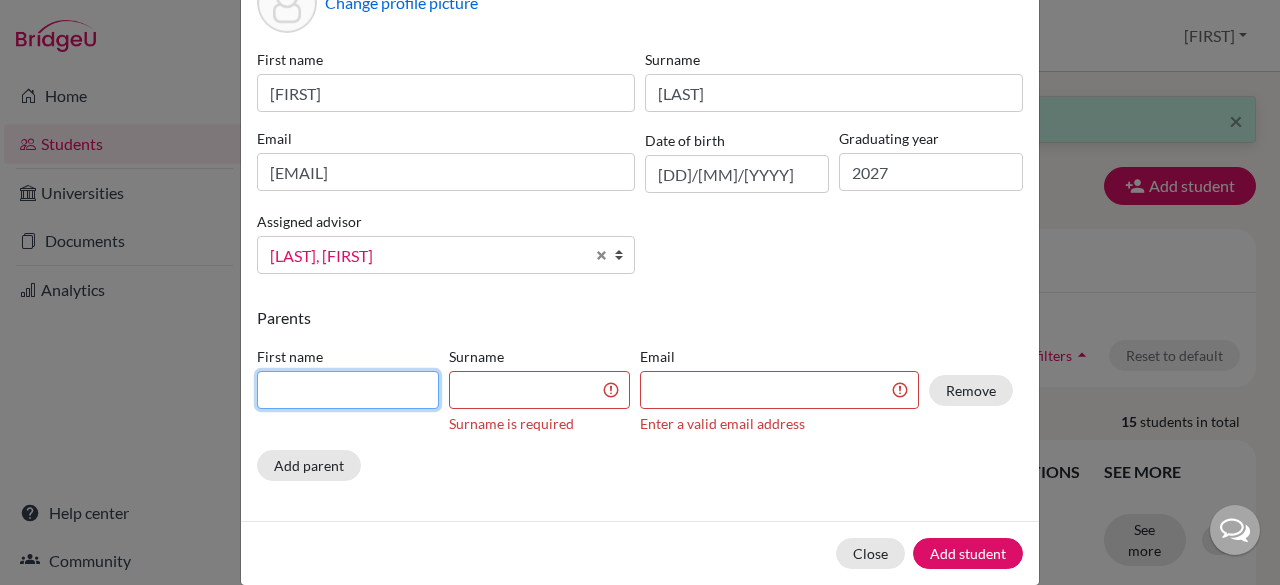 click at bounding box center [348, 390] 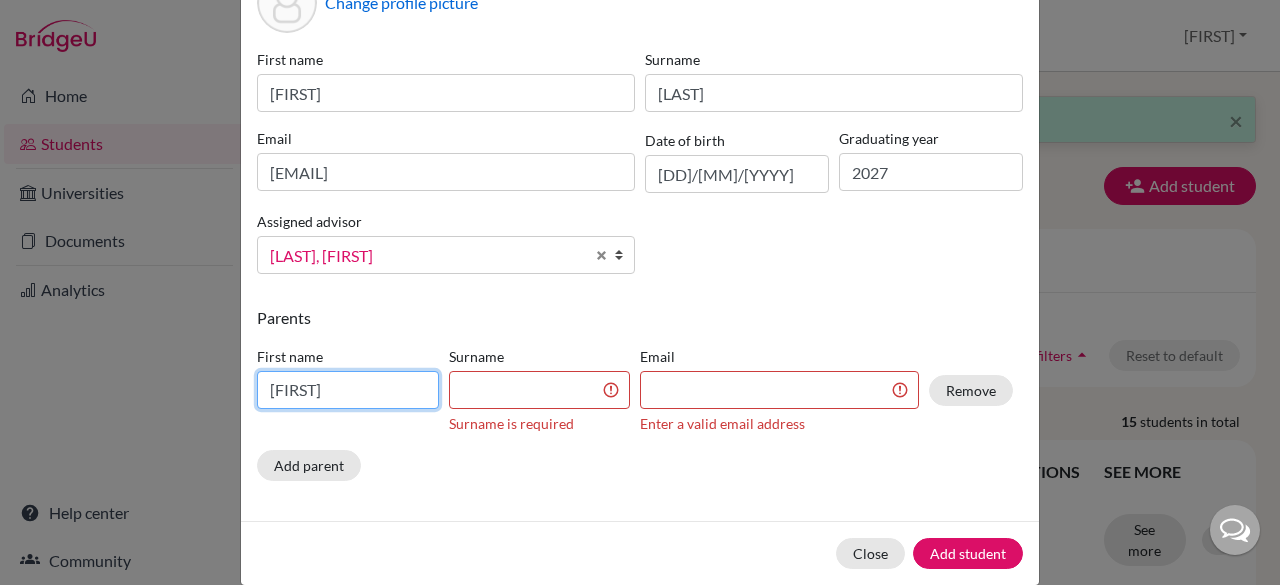 type on "[FIRST]" 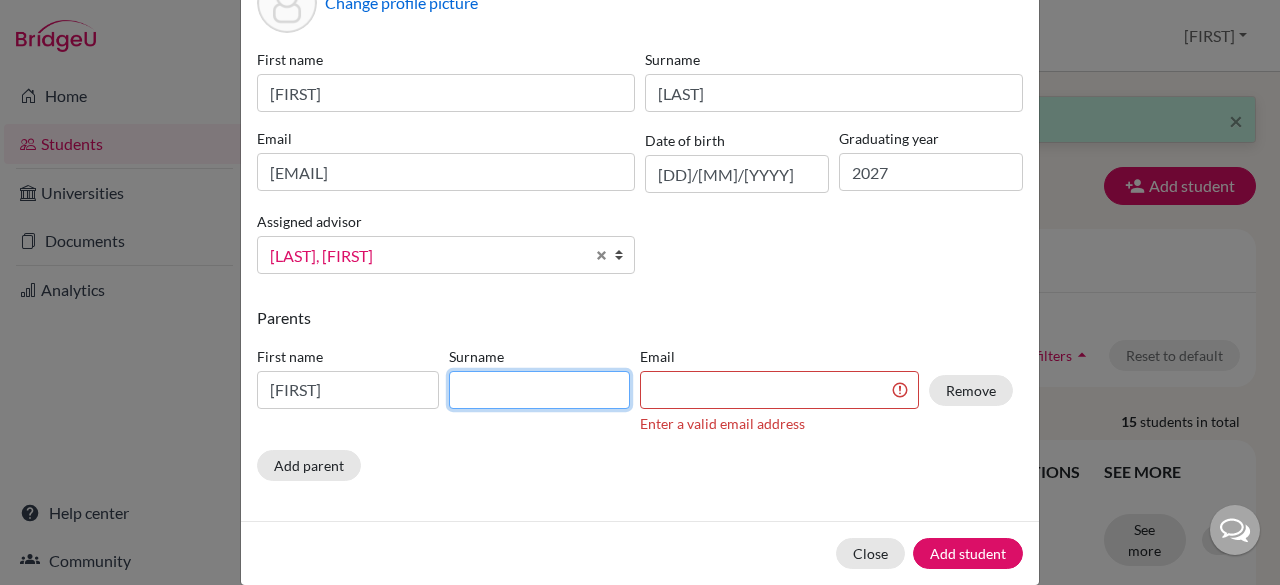 click at bounding box center (540, 390) 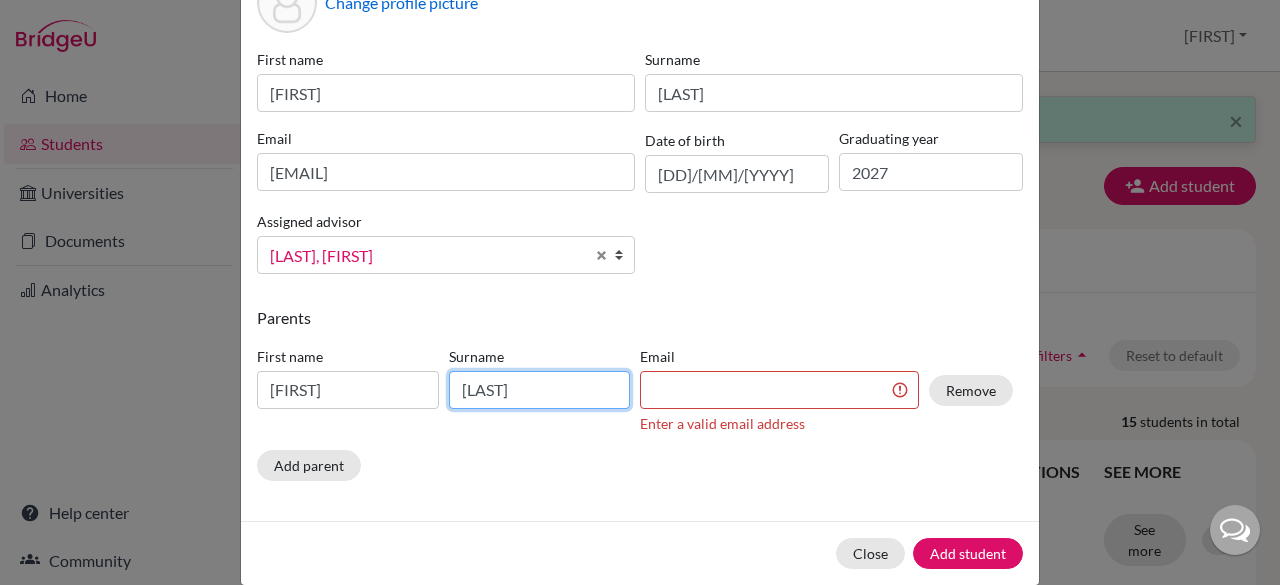 type on "[LAST]" 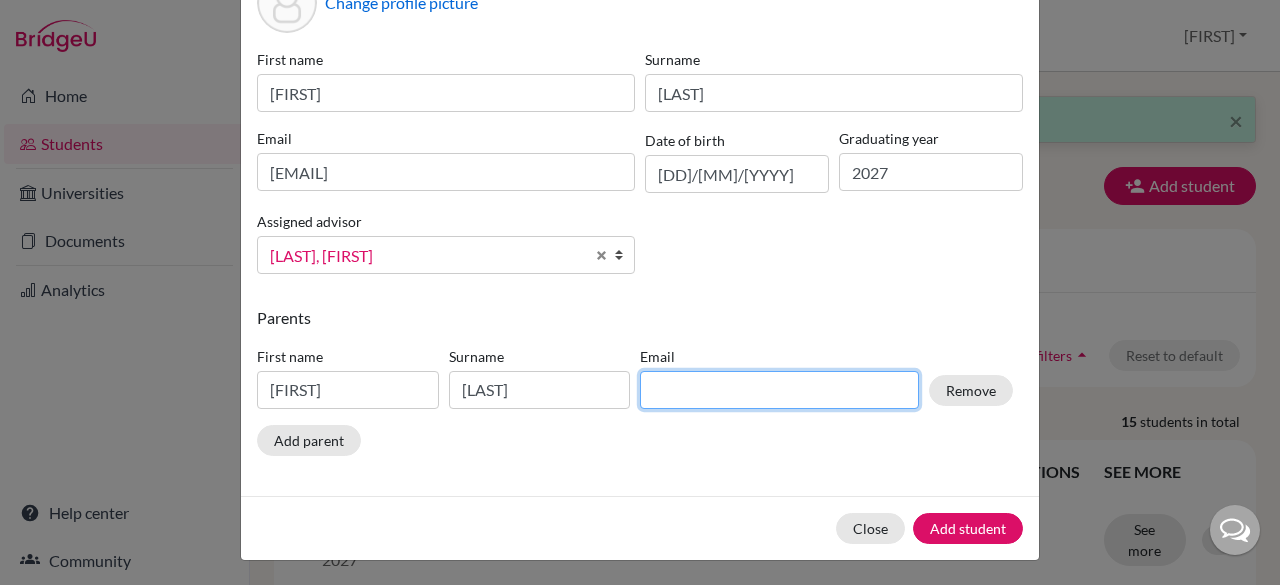 click at bounding box center [779, 390] 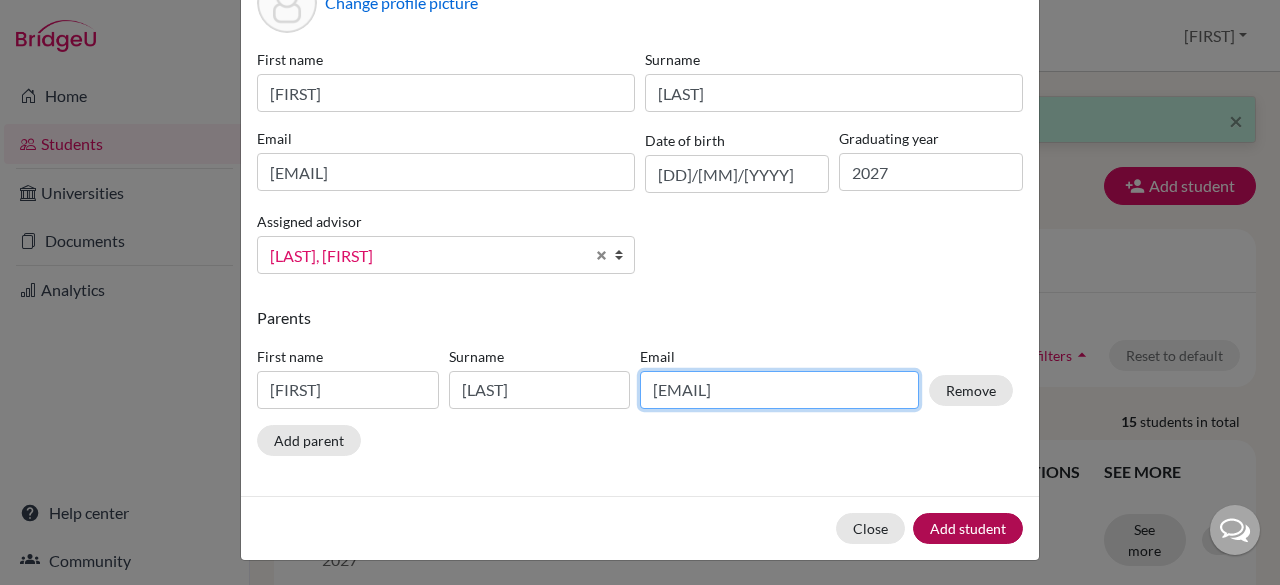 type on "[EMAIL]" 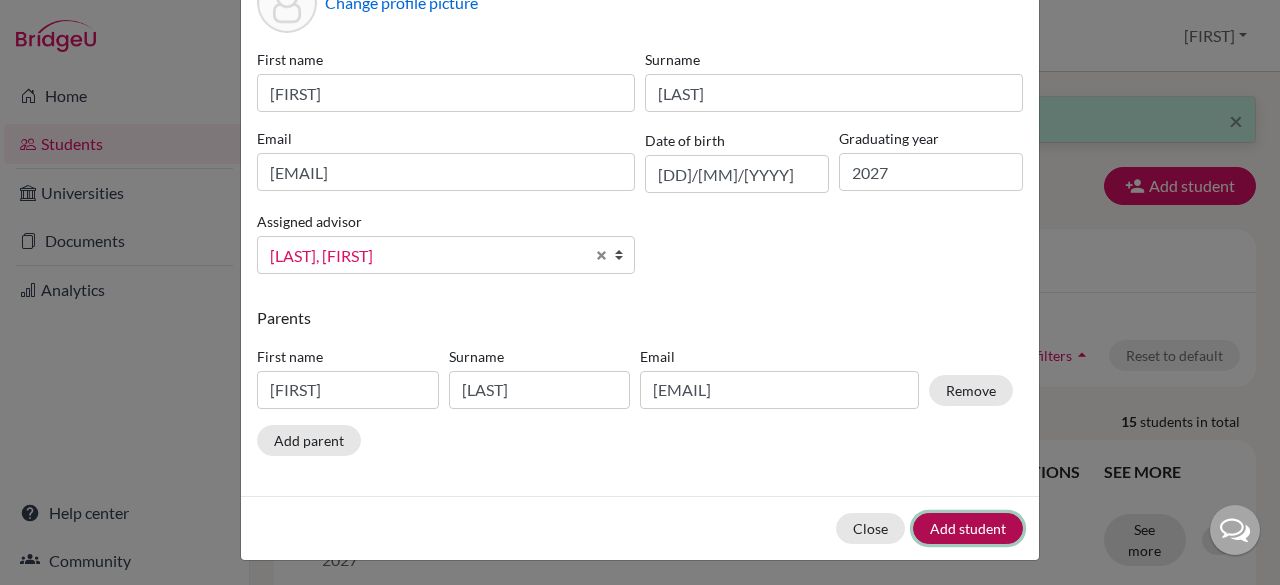 click on "Add student" at bounding box center (968, 528) 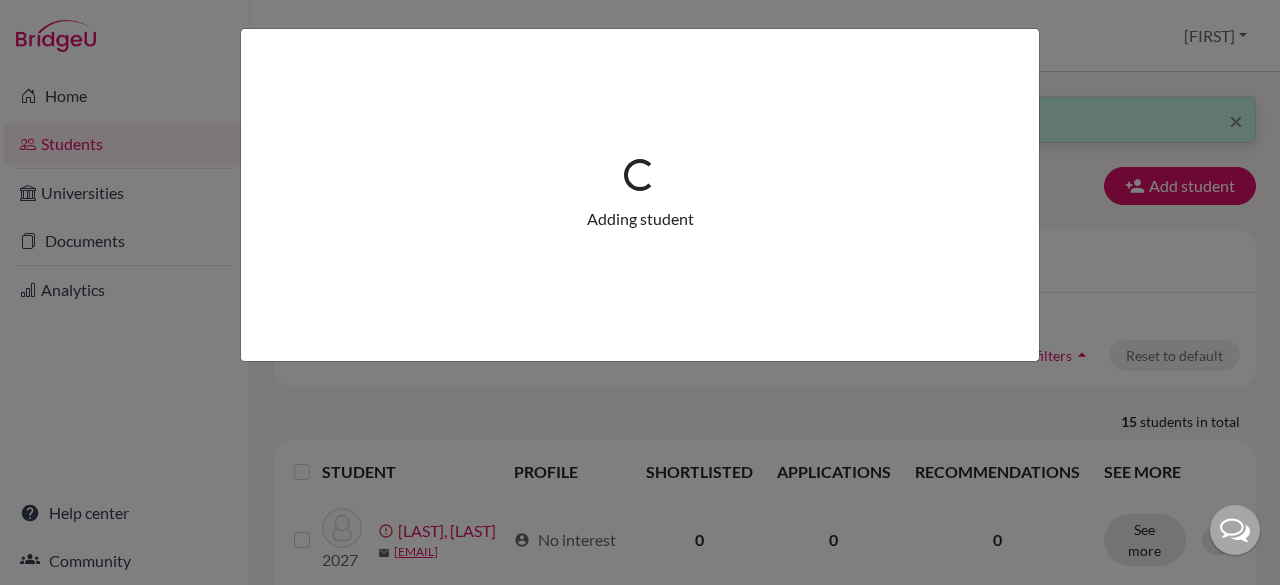 scroll, scrollTop: 0, scrollLeft: 0, axis: both 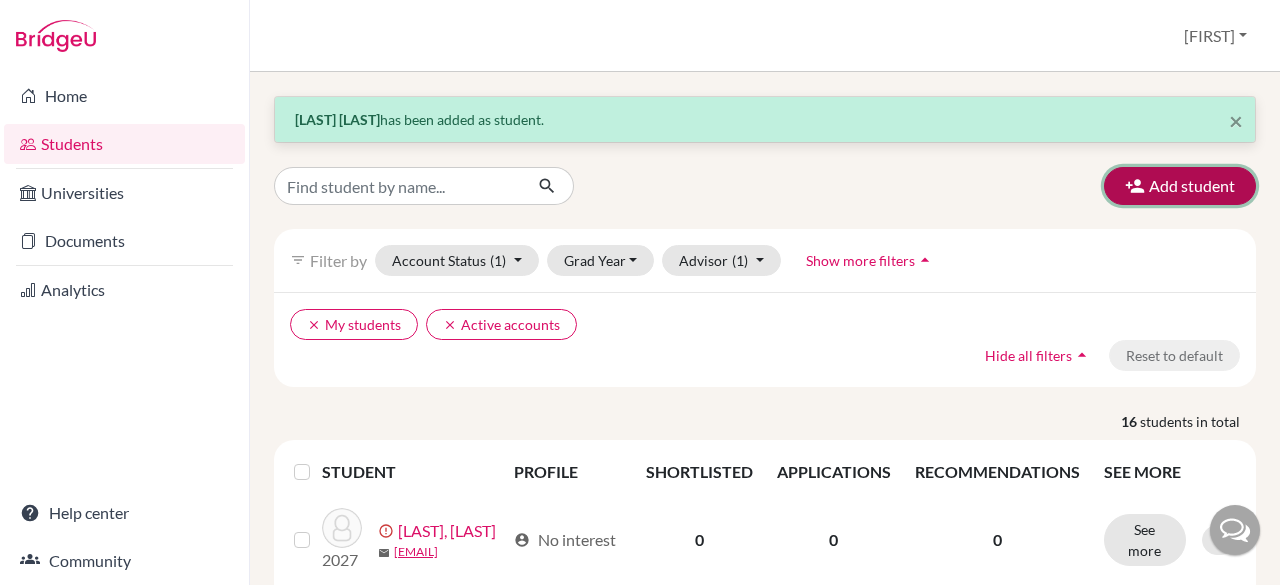 click at bounding box center (1135, 186) 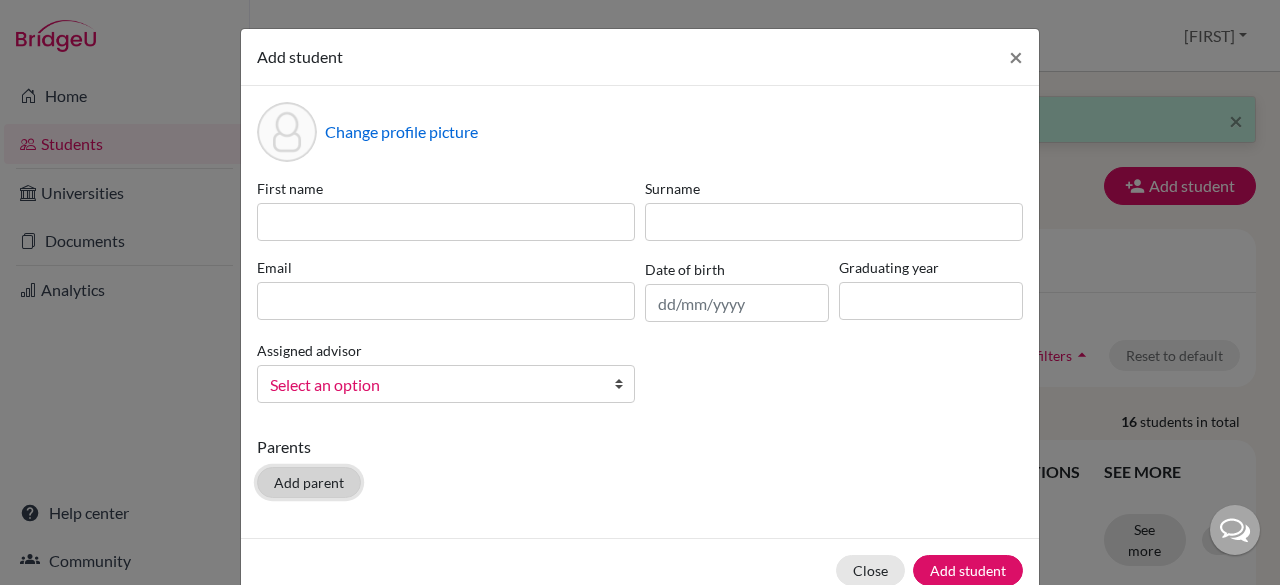 click on "Add parent" 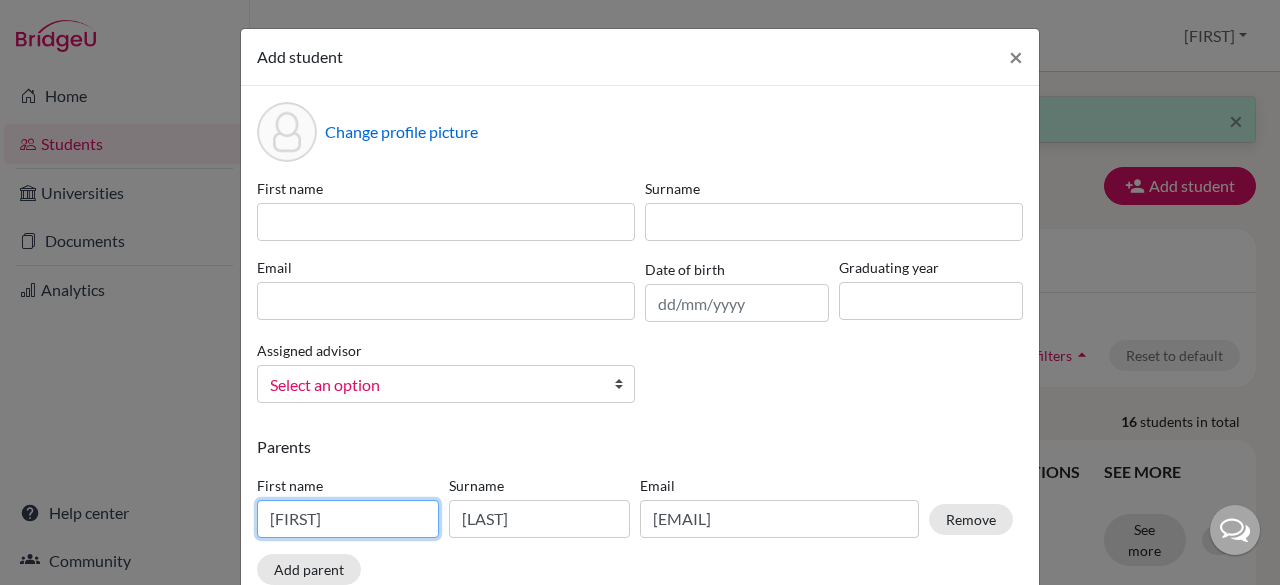 click on "[FIRST]" at bounding box center (348, 519) 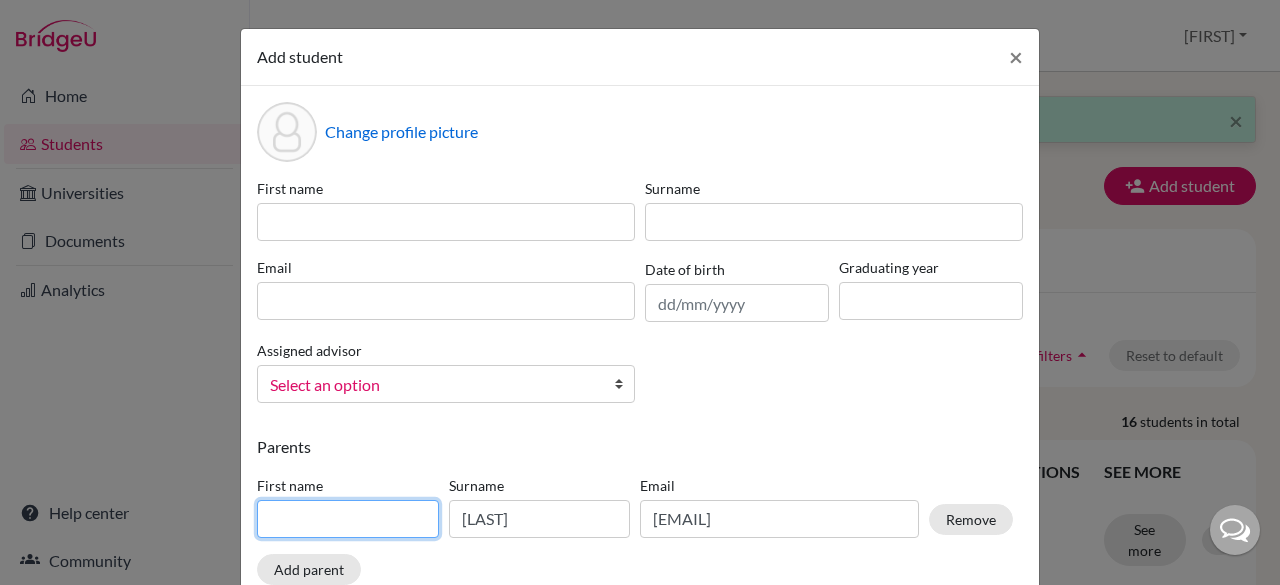 type 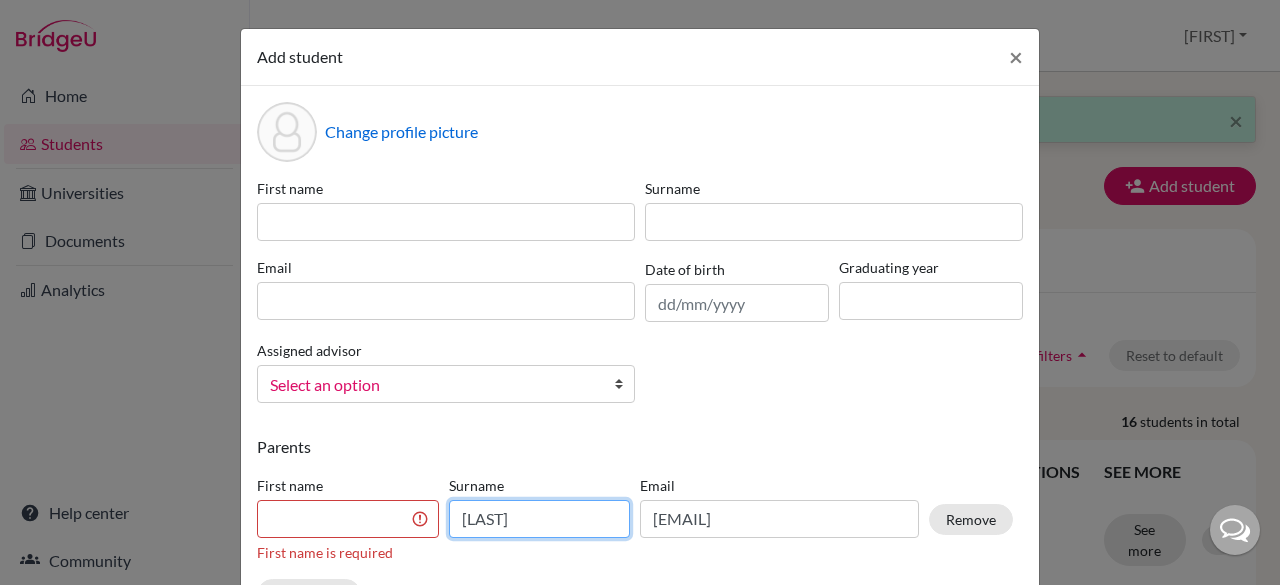 click on "[LAST]" at bounding box center [540, 519] 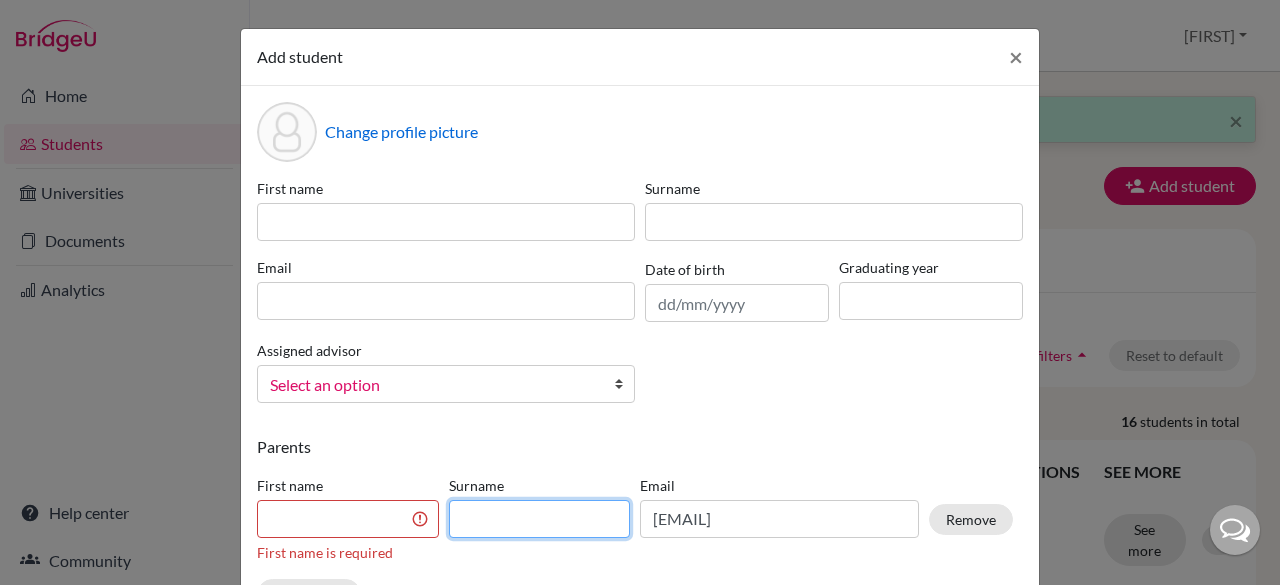type 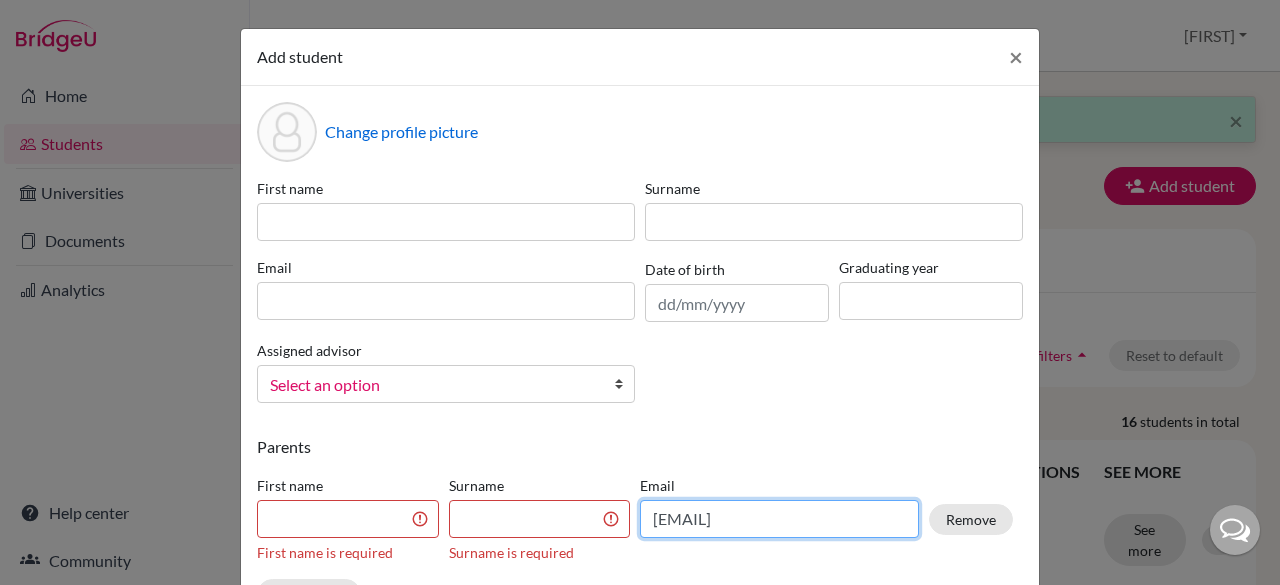 click on "[EMAIL]" at bounding box center (779, 519) 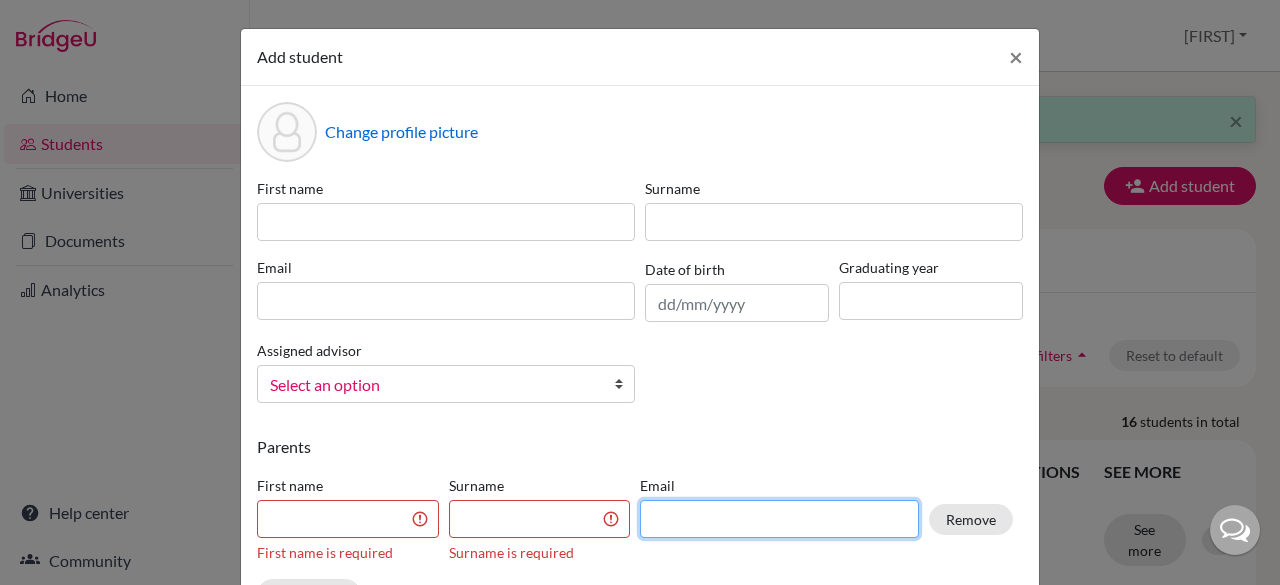 type 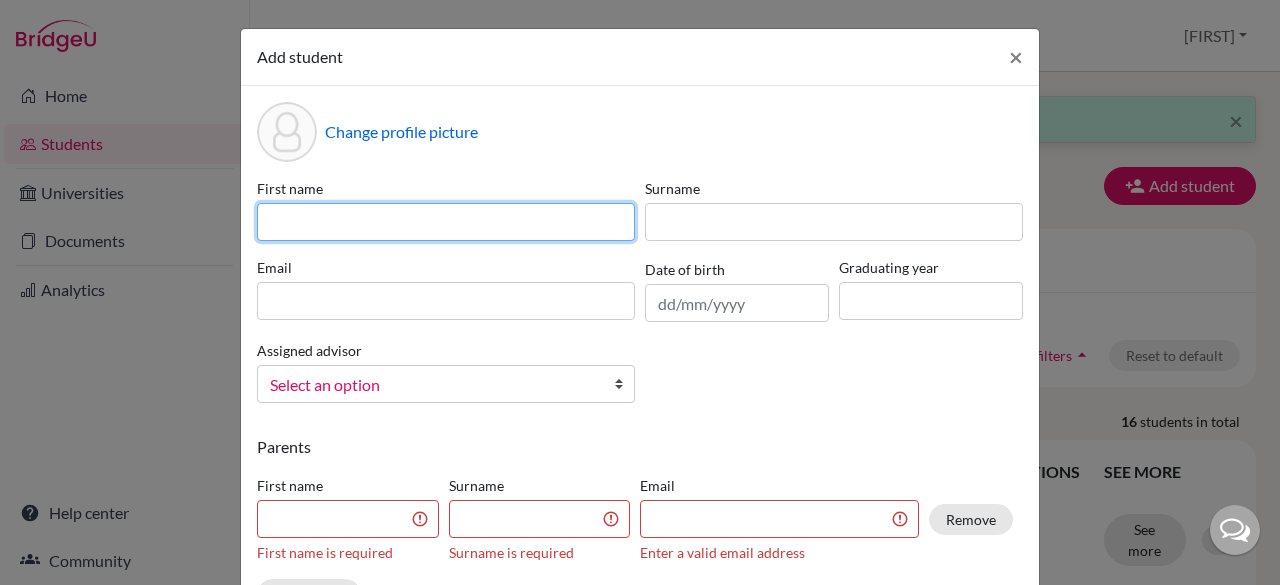 click at bounding box center (446, 222) 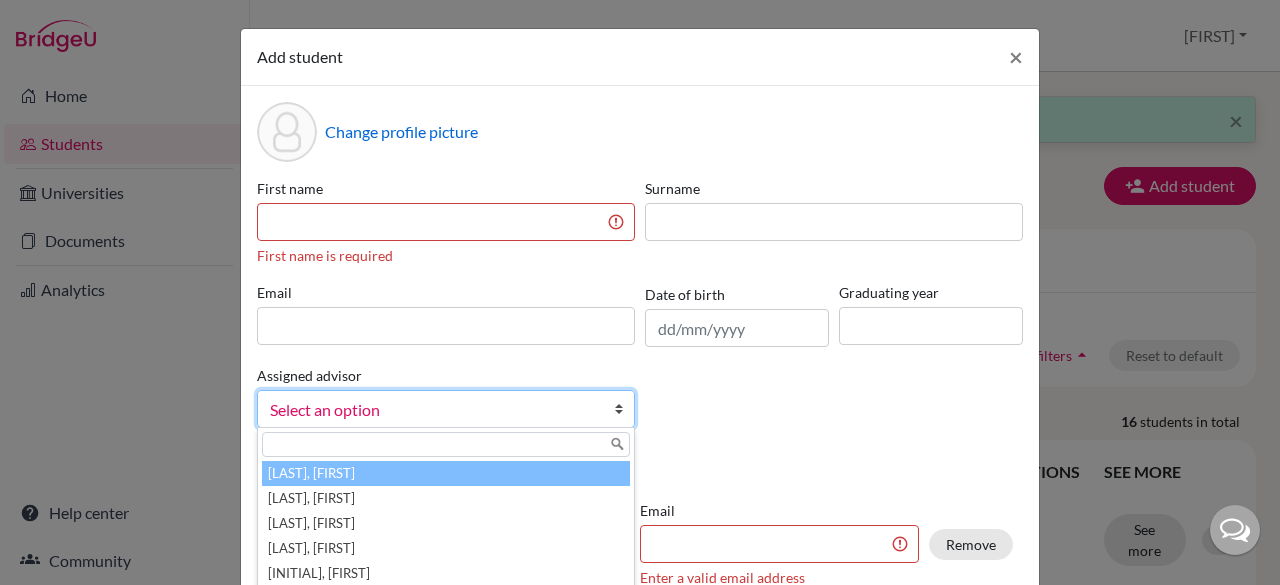 click on "Assigned advisor Babu, [FIRST] [LAST] Benny, [FIRST] [LAST] CJ, [FIRST] [LAST] DSouza, [FIRST] [LAST] M, [FIRST] [LAST] N P, [FIRST] [LAST] Saju, [FIRST] [LAST] Siby, [FIRST] [LAST] Vlpathi, [FIRST] [LAST]
Select an option
Babu, [FIRST] [LAST] Benny, [FIRST] [LAST] CJ, [FIRST] [LAST] DSouza, [FIRST] [LAST] M, [FIRST] [LAST] N P, [FIRST] [LAST] Saju, [FIRST] [LAST] Siby, [FIRST] [LAST] Vlpathi, [FIRST] [LAST]" at bounding box center [446, 395] 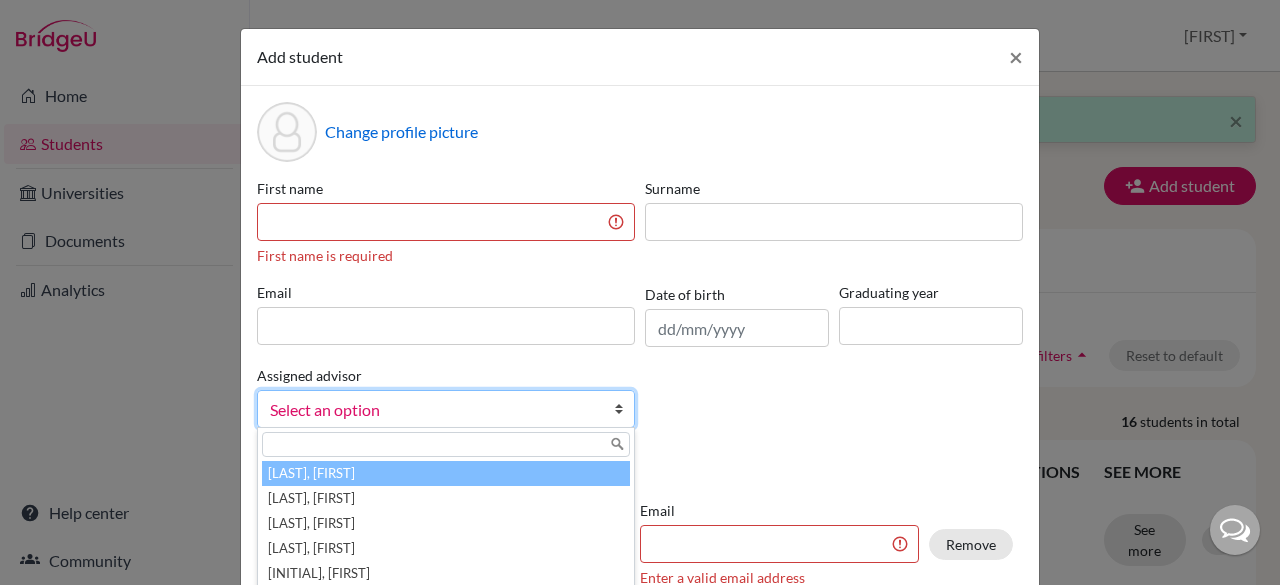 click at bounding box center [624, 409] 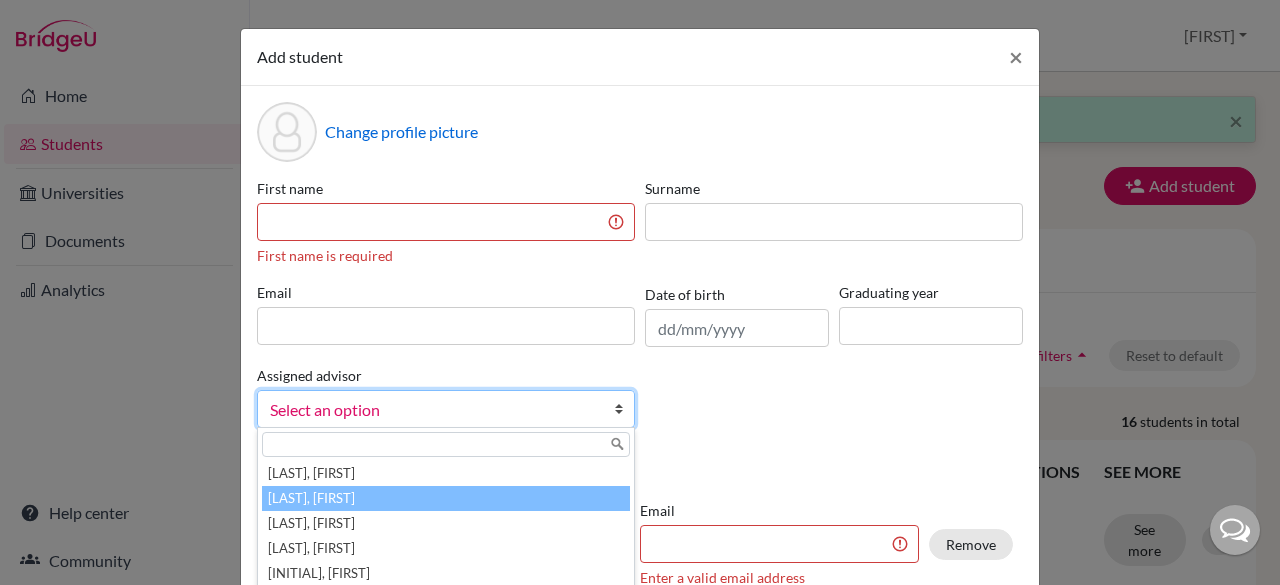 click on "[LAST], [FIRST]" at bounding box center (446, 498) 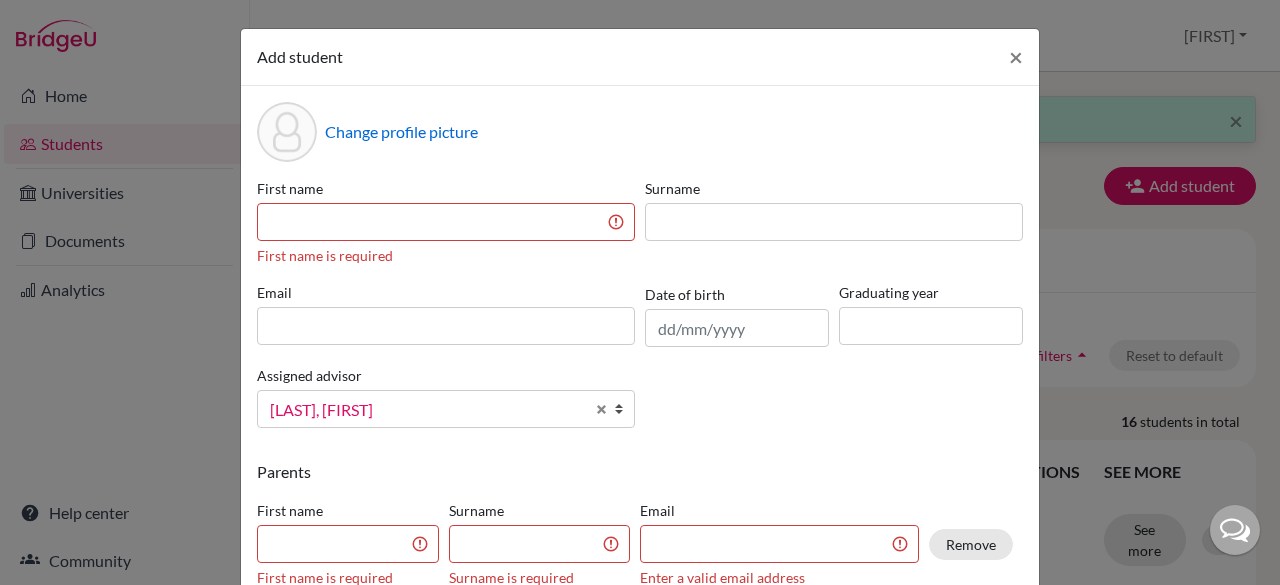 click on "Parents" at bounding box center [640, 472] 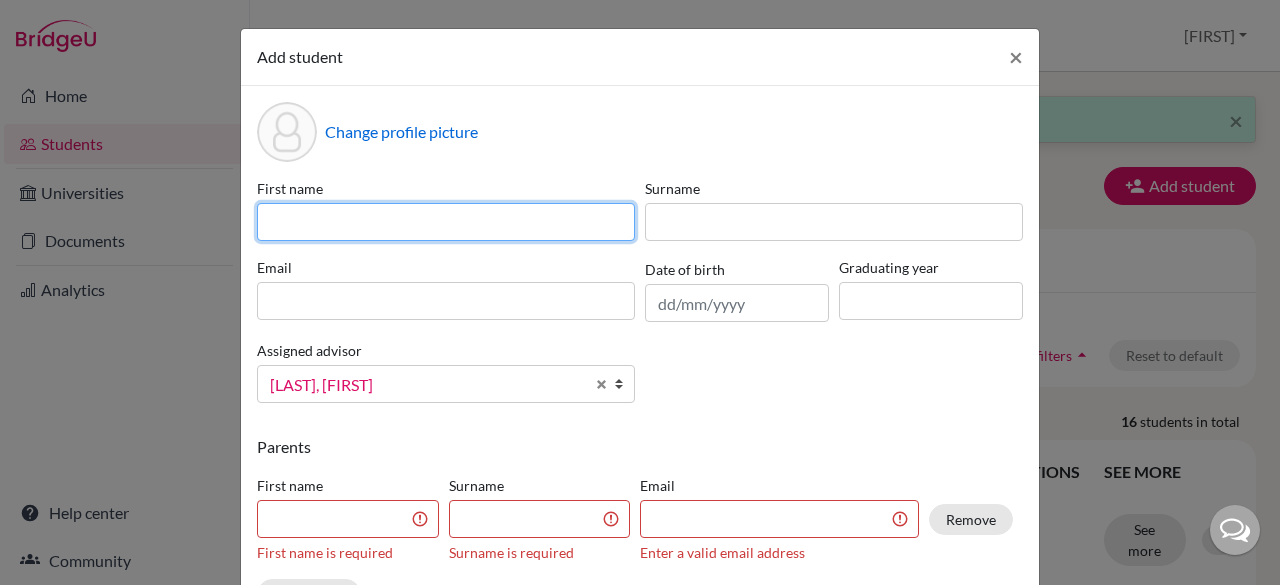 click at bounding box center (446, 222) 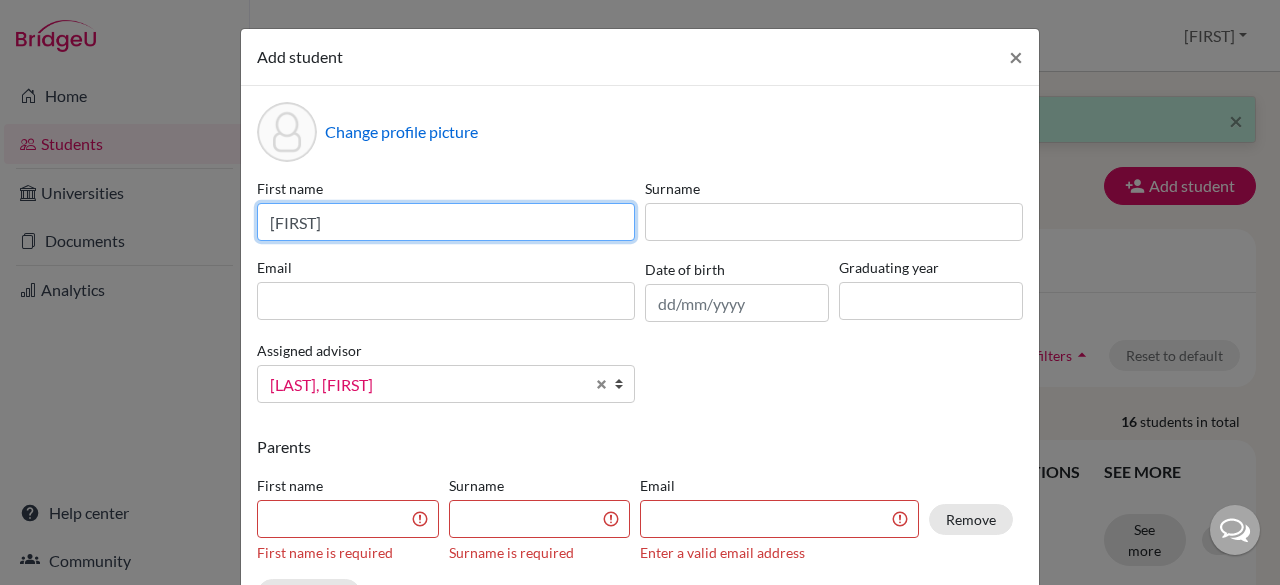 type on "[FIRST]" 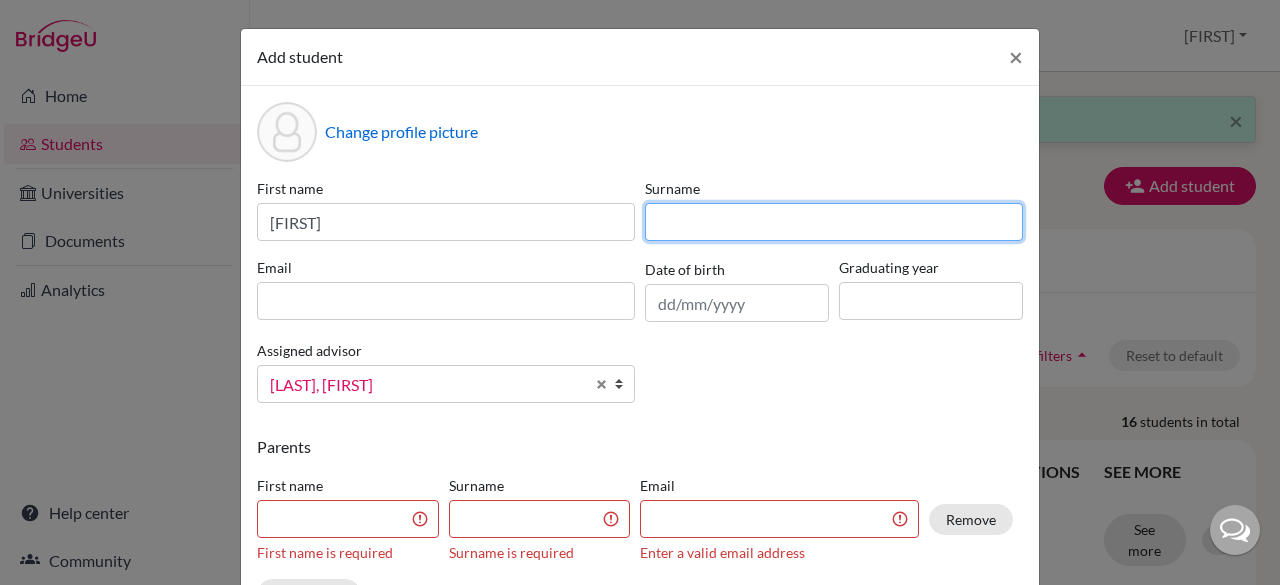 click at bounding box center [834, 222] 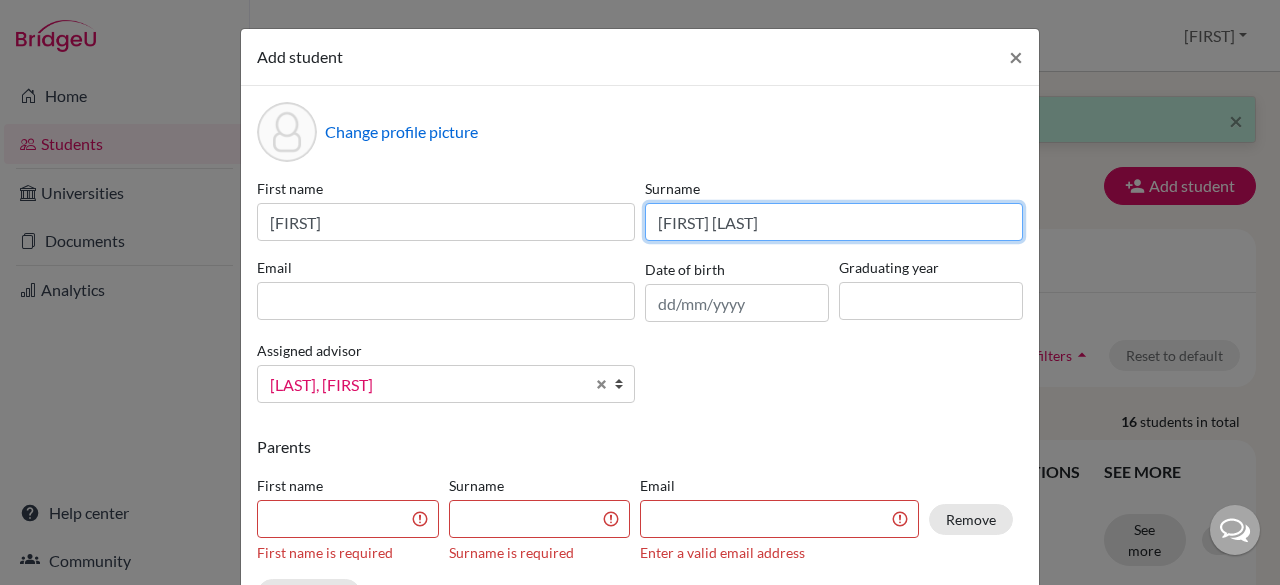 type on "[FIRST] [LAST]" 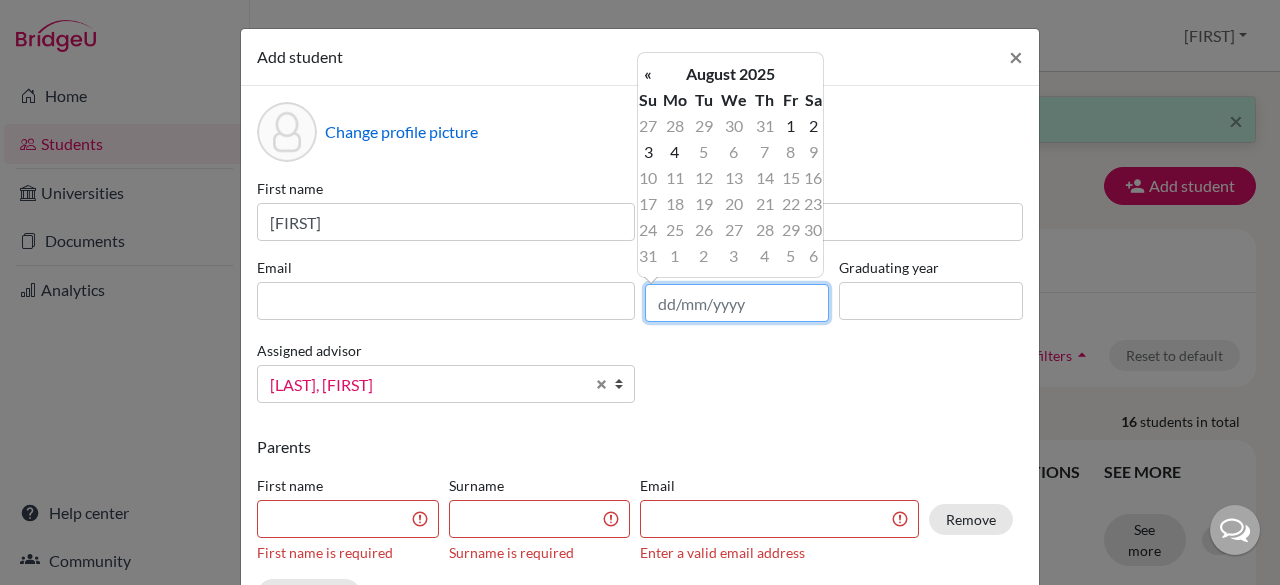 click at bounding box center [737, 303] 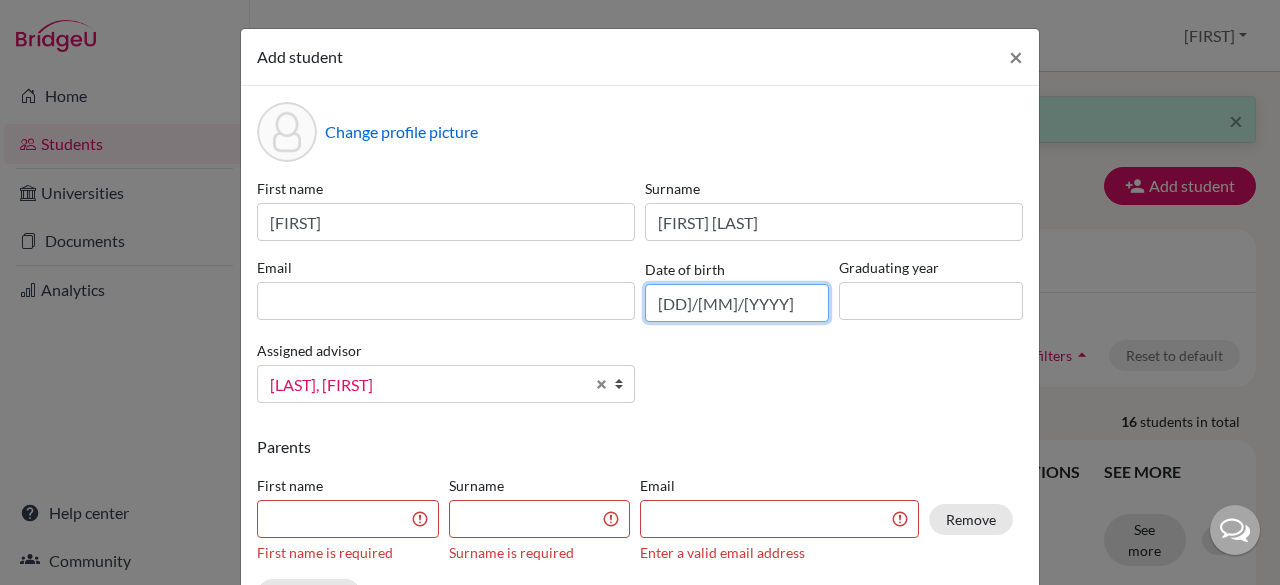 type on "[DD]/[MM]/[YYYY]" 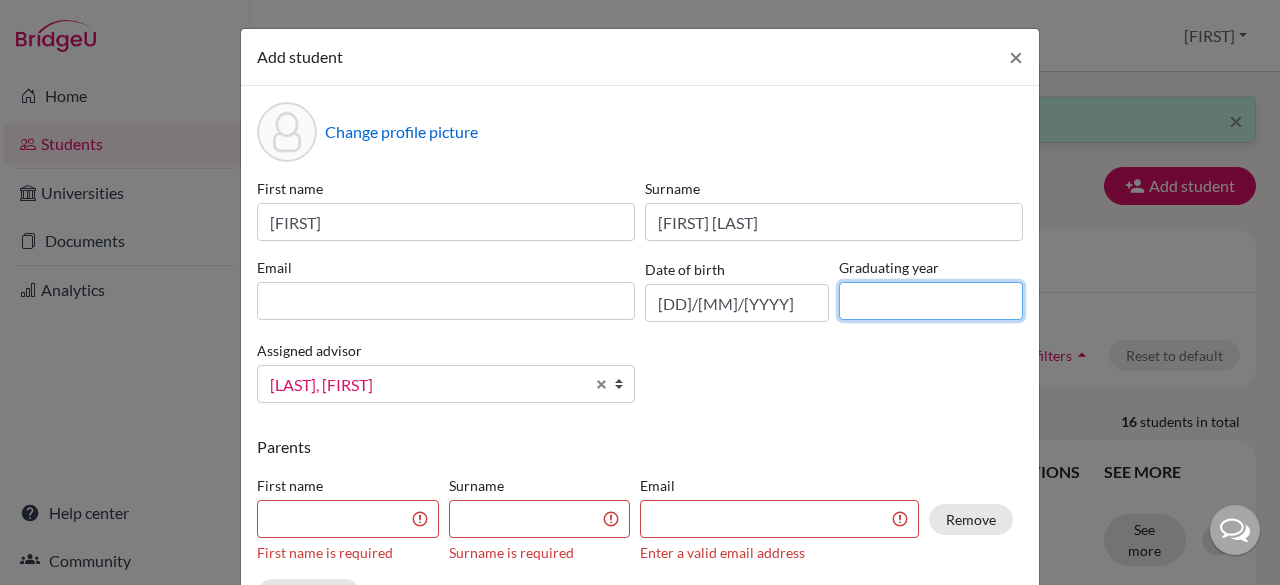 click at bounding box center (931, 301) 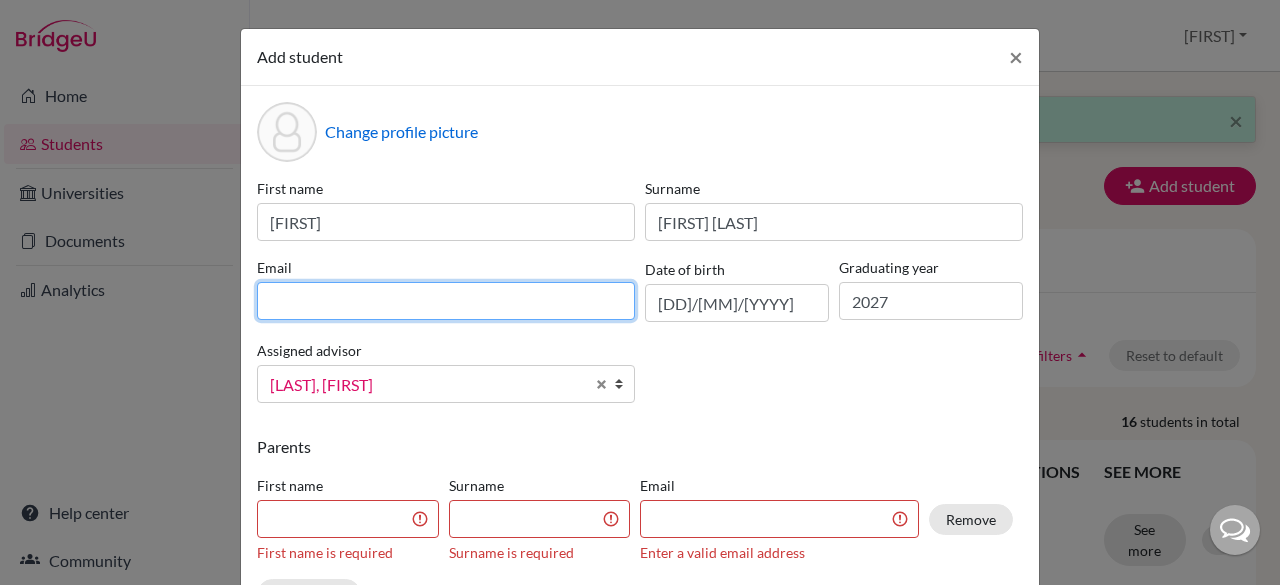 click at bounding box center [446, 301] 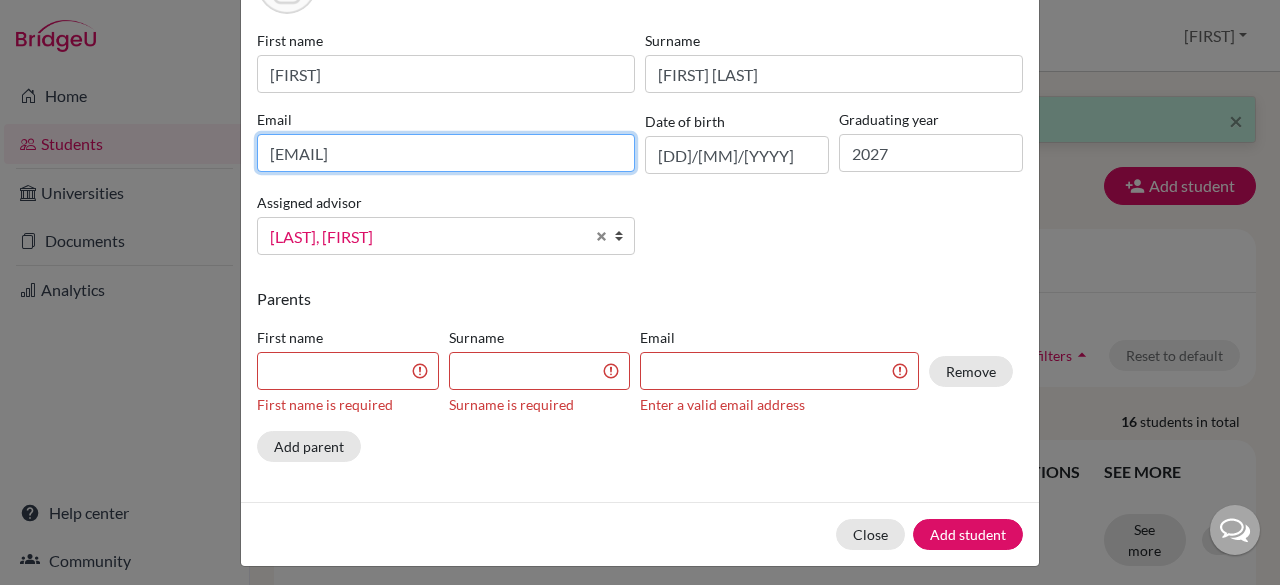scroll, scrollTop: 154, scrollLeft: 0, axis: vertical 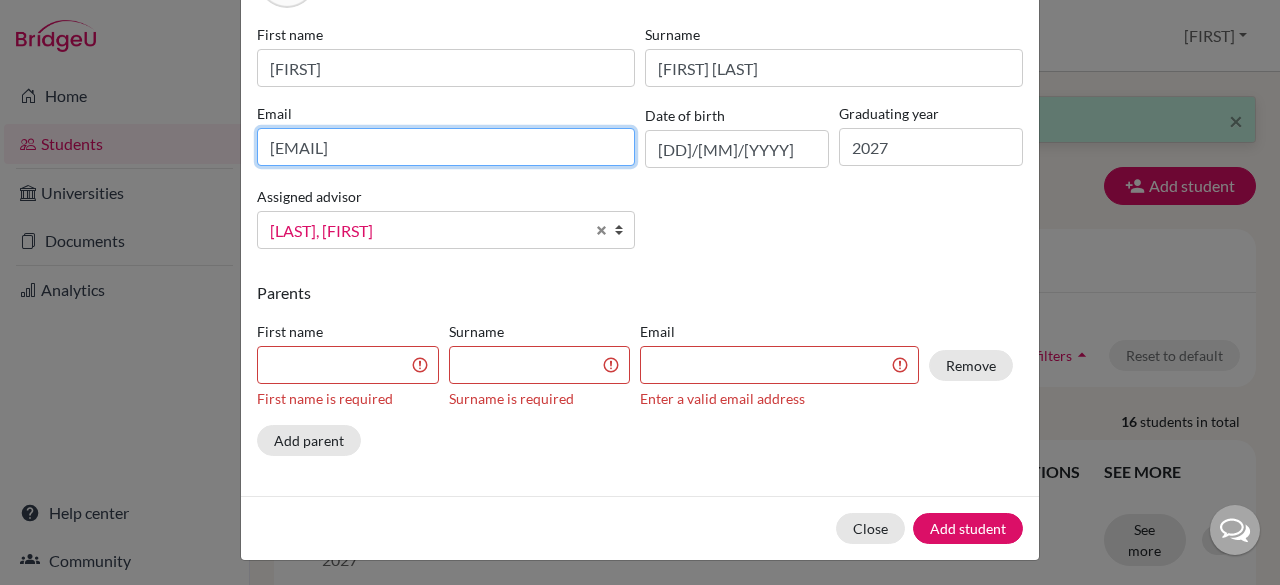 type on "[EMAIL]" 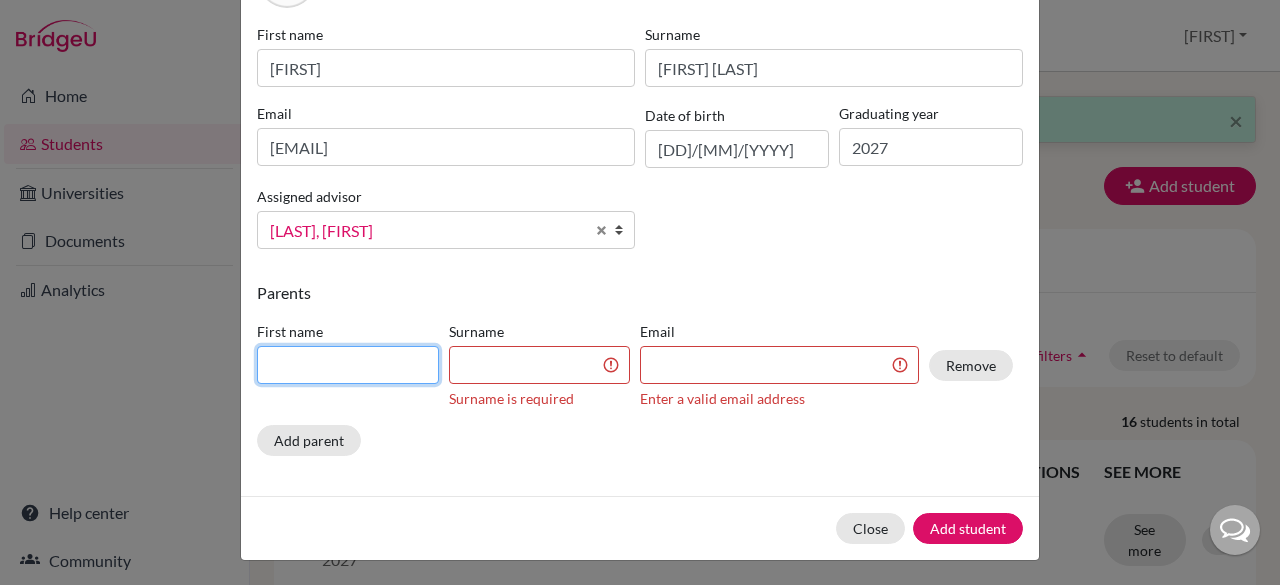 click at bounding box center [348, 365] 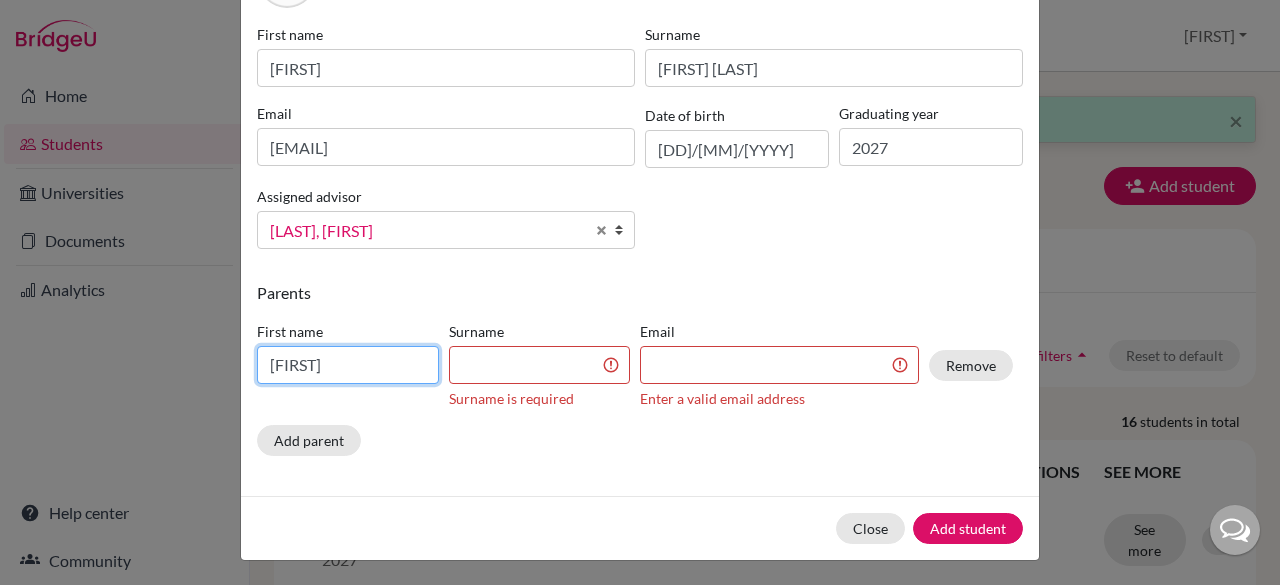 type on "[FIRST]" 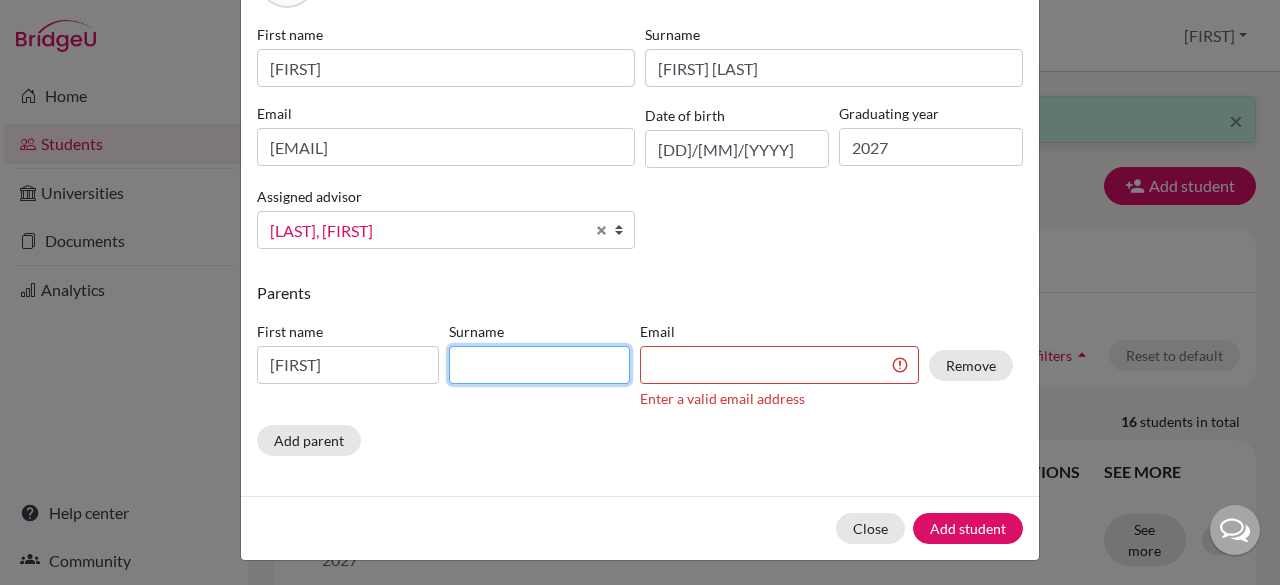 click at bounding box center (540, 365) 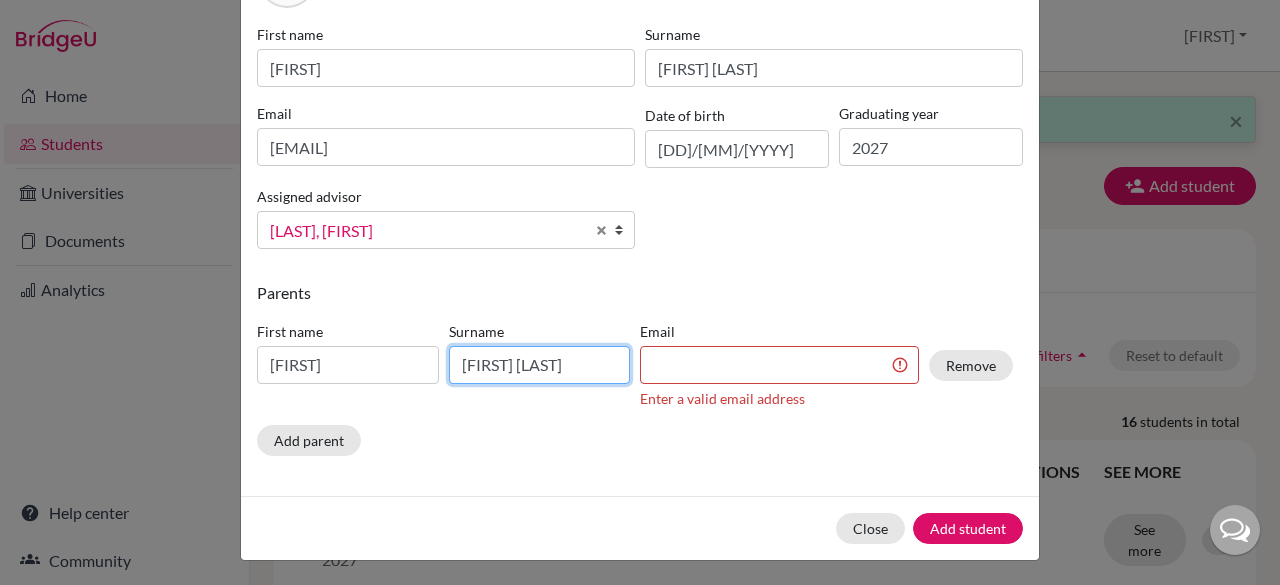 type on "[FIRST] [LAST]" 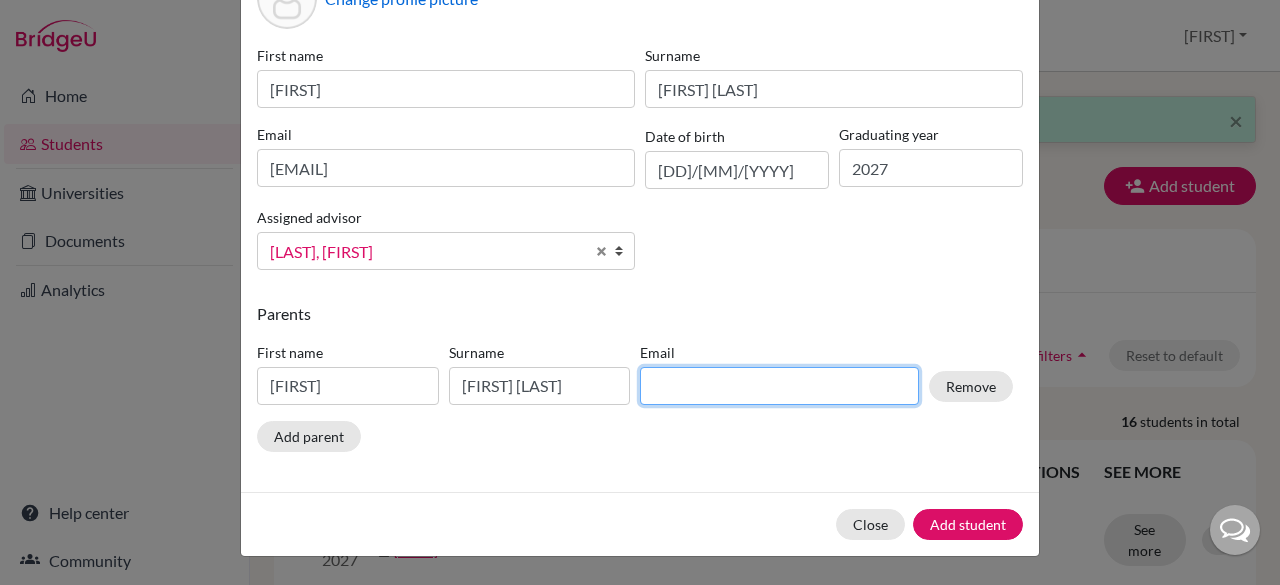 scroll, scrollTop: 129, scrollLeft: 0, axis: vertical 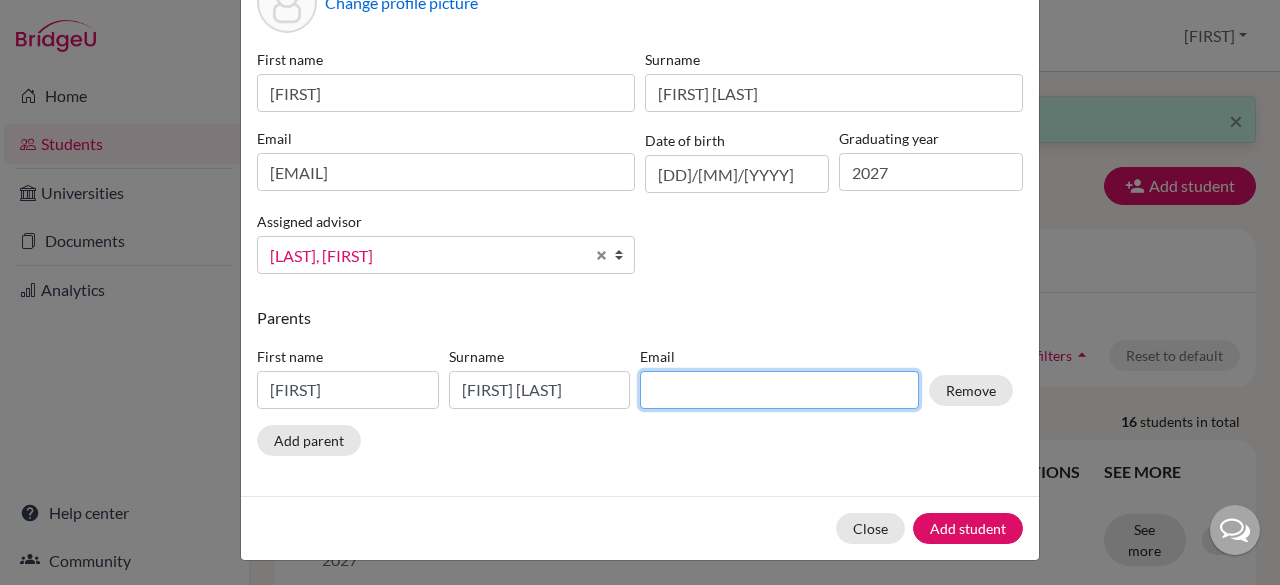click on "Email" at bounding box center (779, 377) 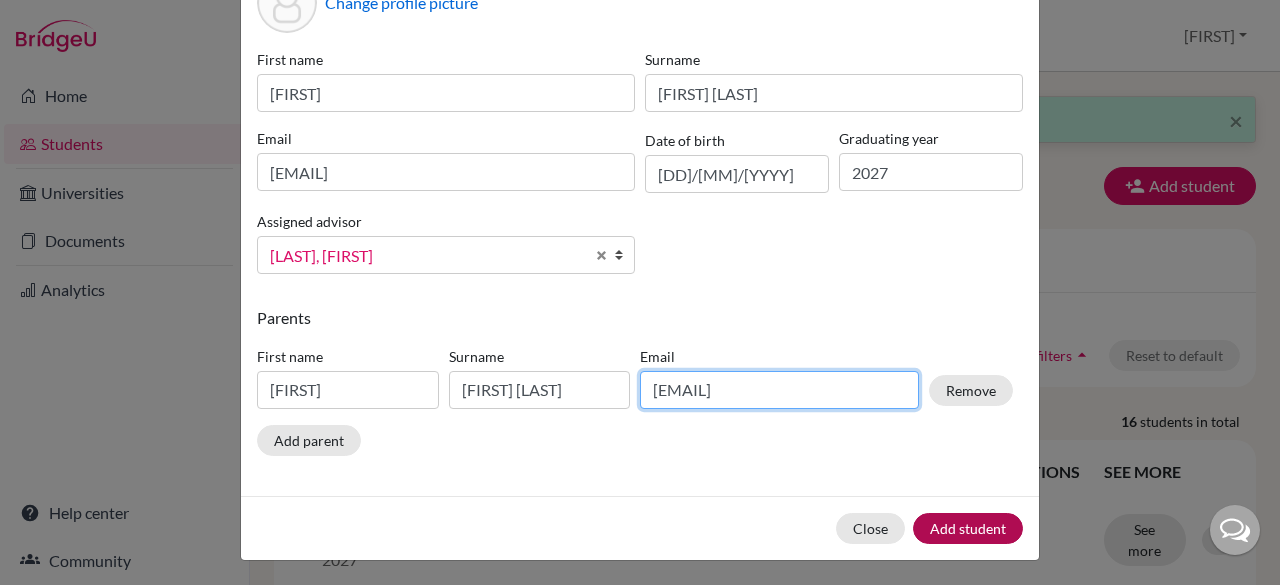 type on "[EMAIL]" 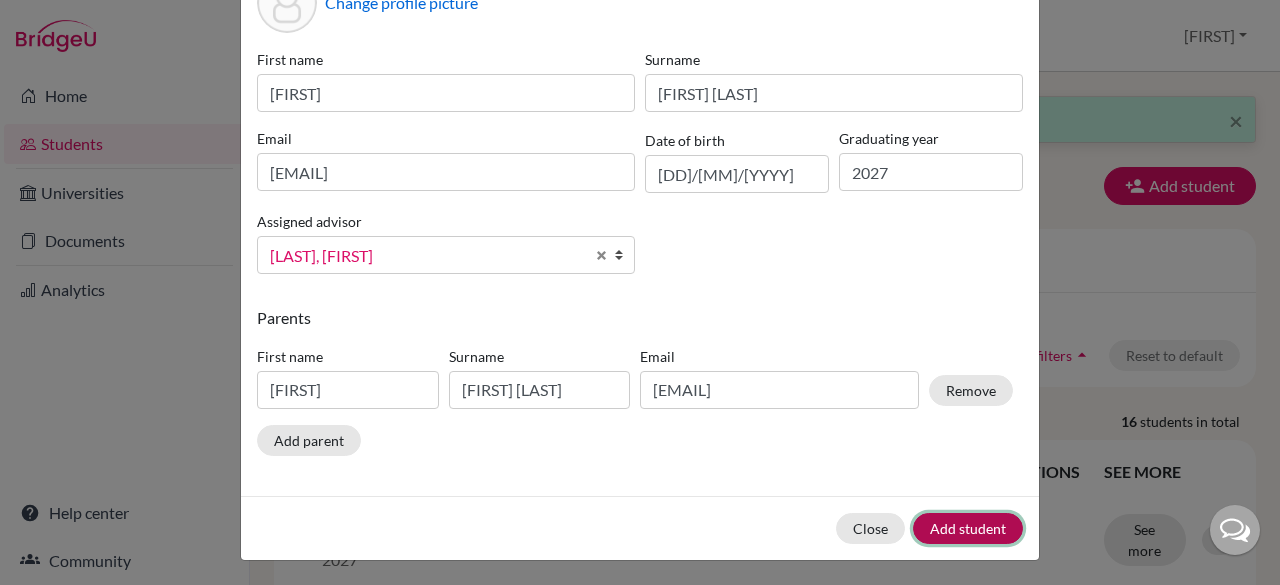 click on "Add student" at bounding box center (968, 528) 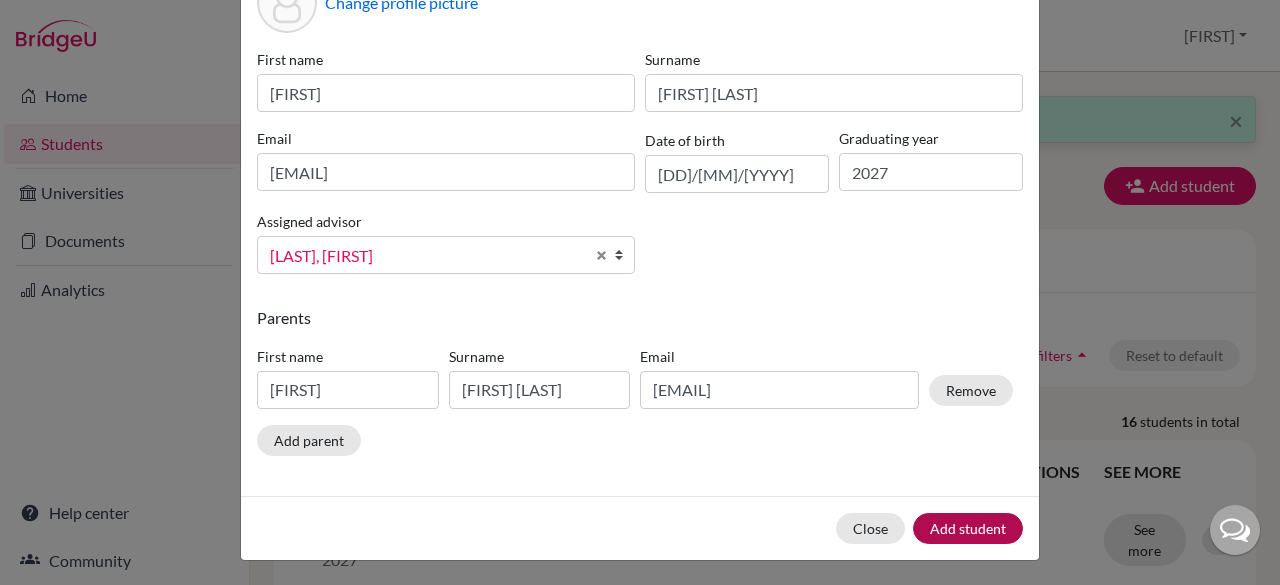 scroll, scrollTop: 0, scrollLeft: 0, axis: both 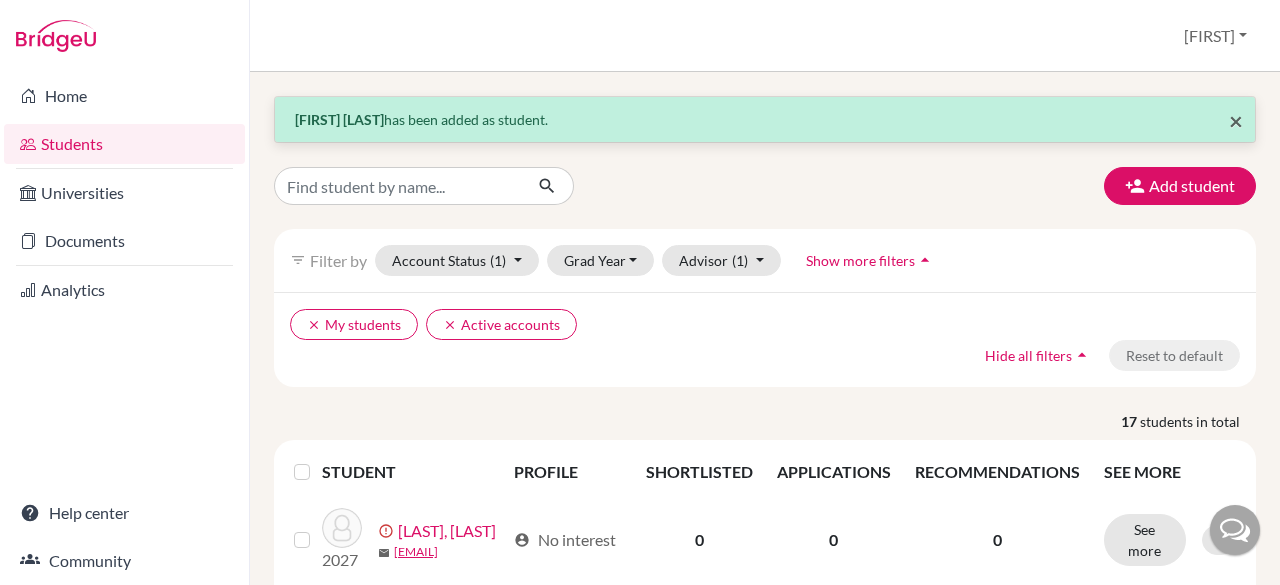 click on "×" at bounding box center [1236, 120] 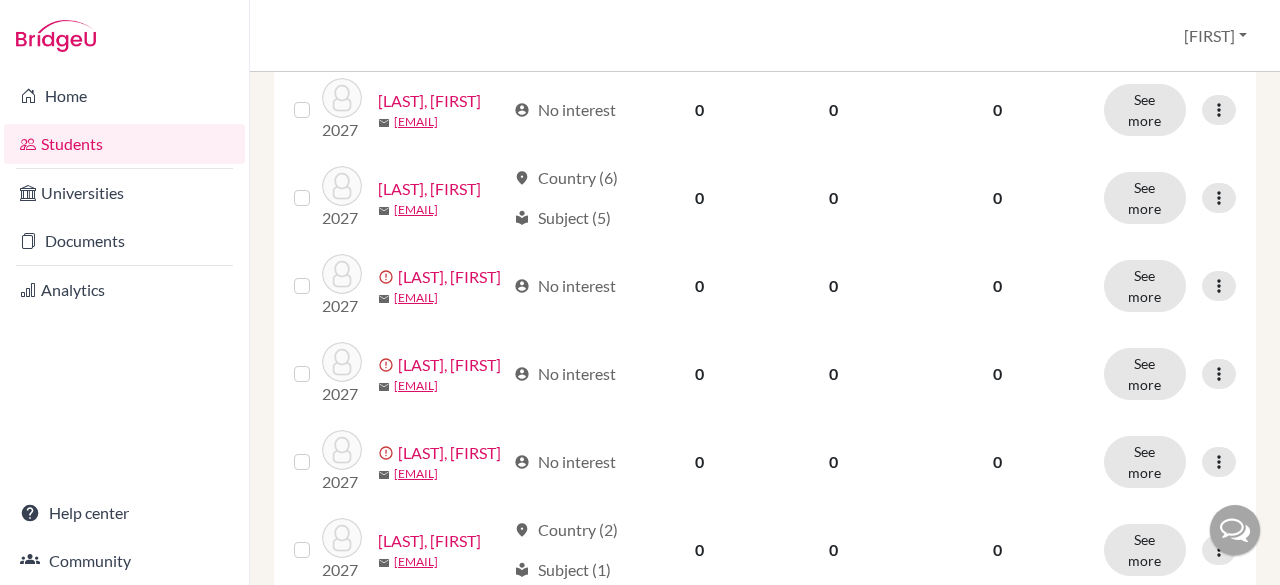 scroll, scrollTop: 818, scrollLeft: 0, axis: vertical 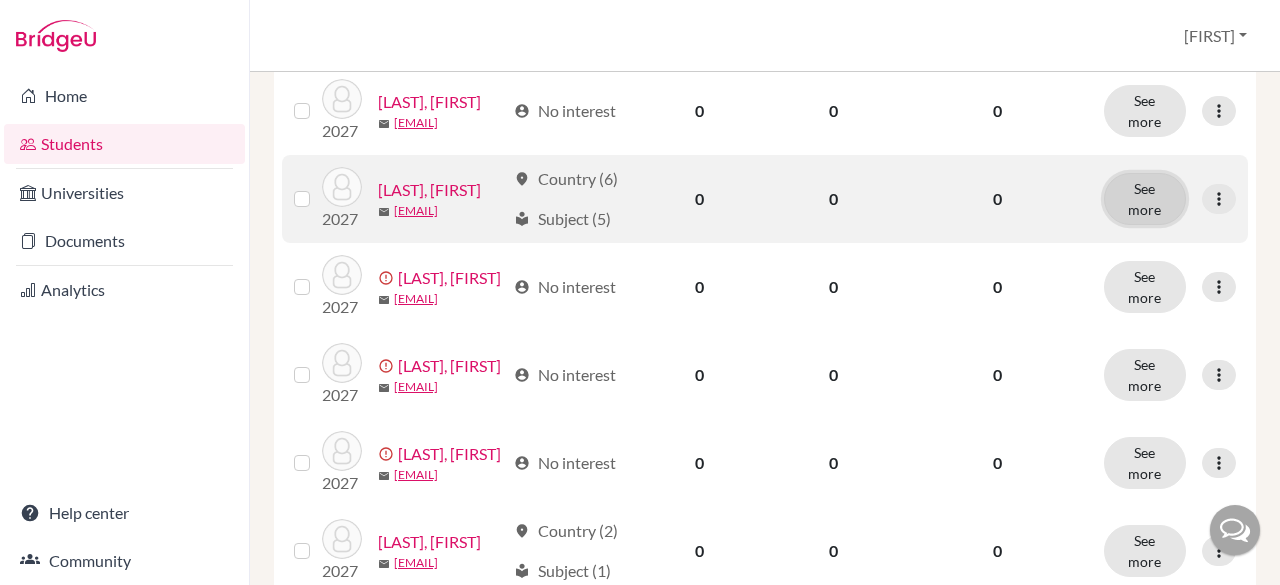 click on "See more" at bounding box center (1145, 199) 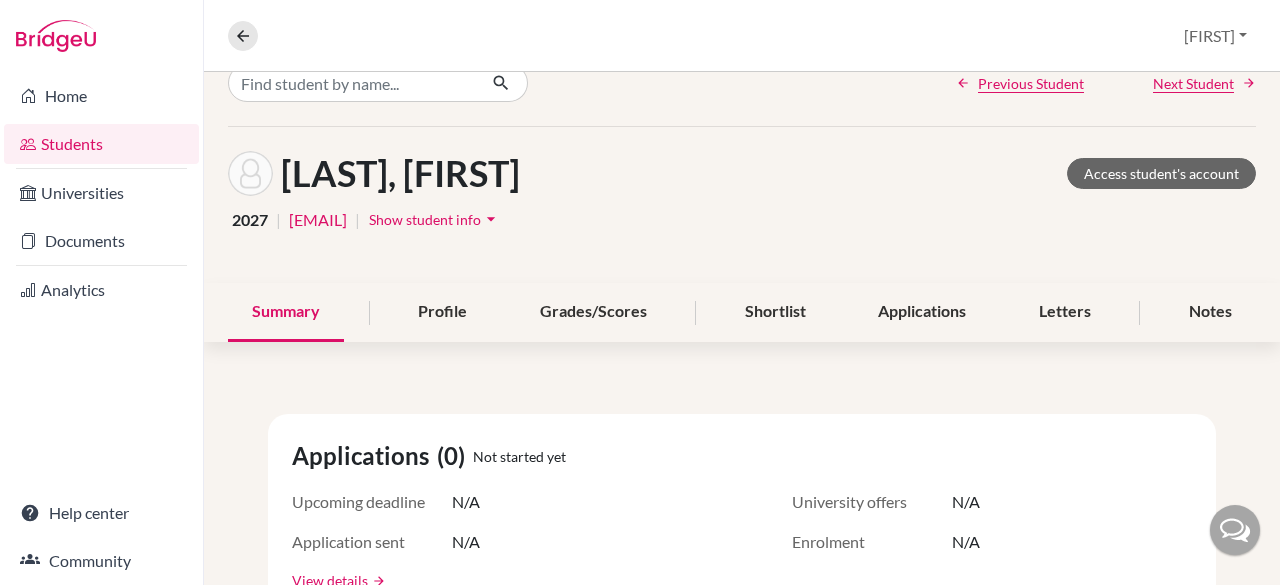 scroll, scrollTop: 0, scrollLeft: 0, axis: both 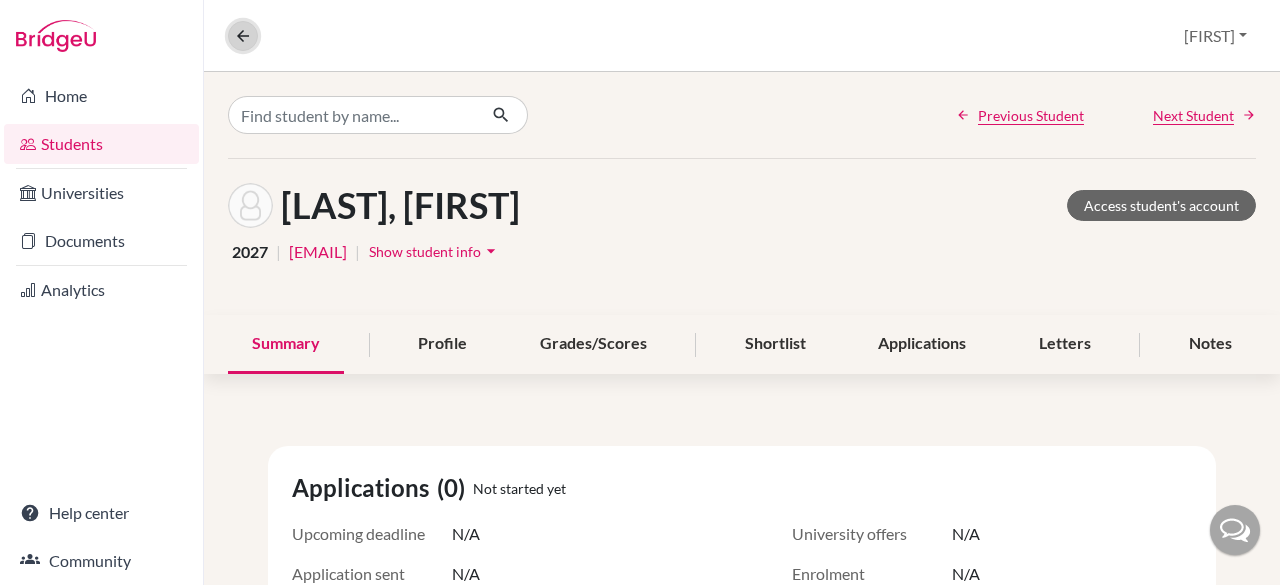 click at bounding box center (243, 36) 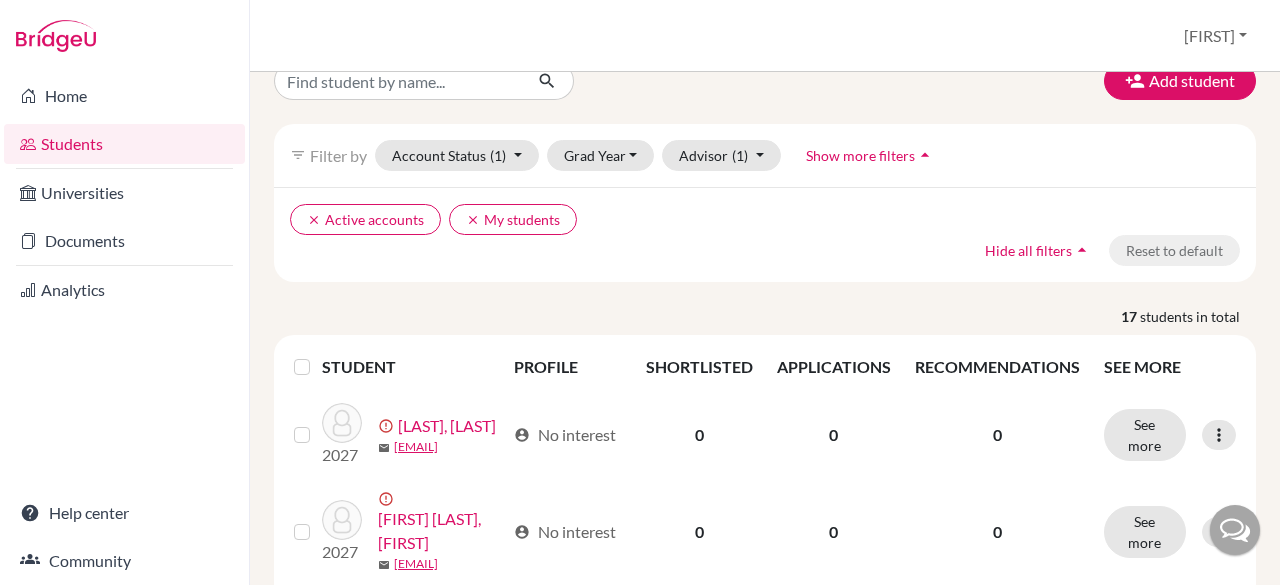 scroll, scrollTop: 8, scrollLeft: 0, axis: vertical 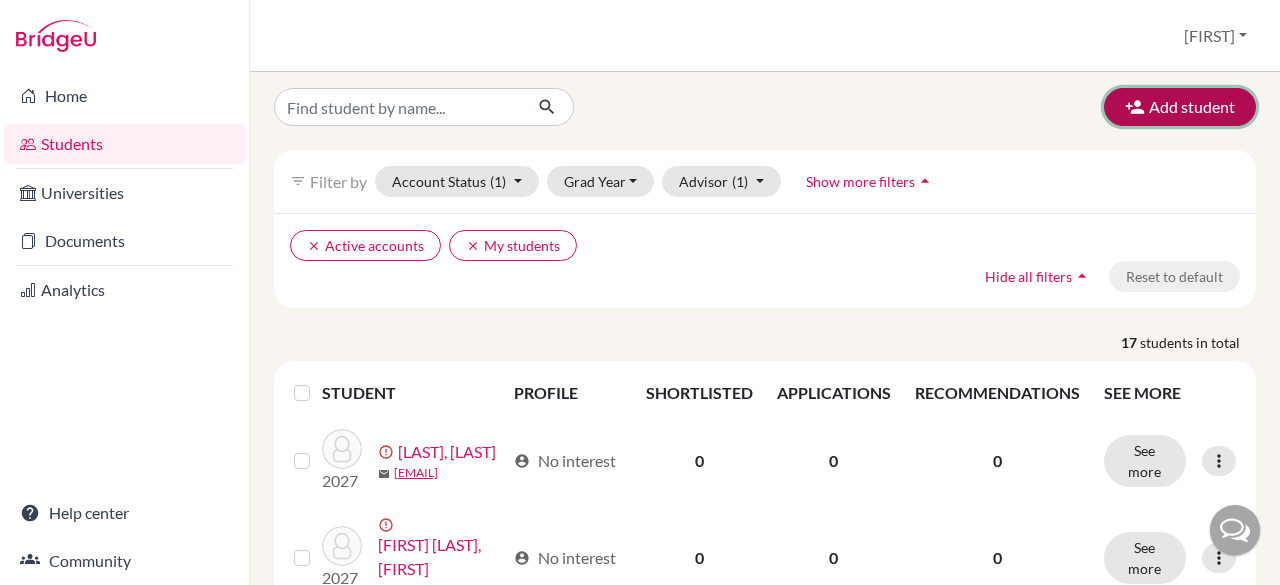 click on "Add student" at bounding box center [1180, 107] 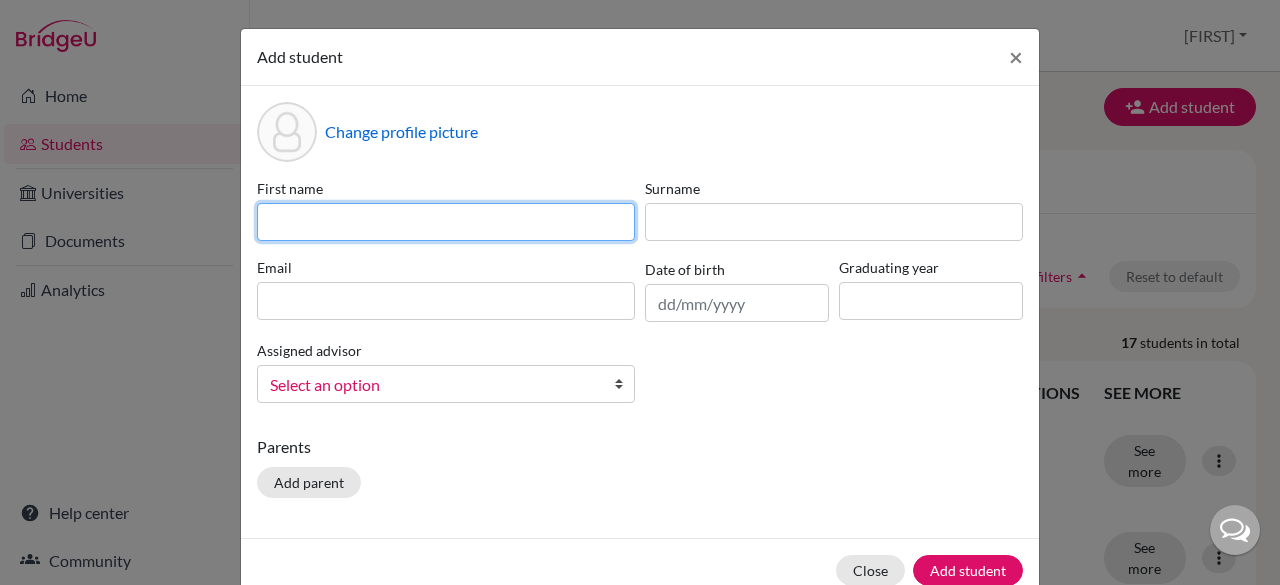 click at bounding box center [446, 222] 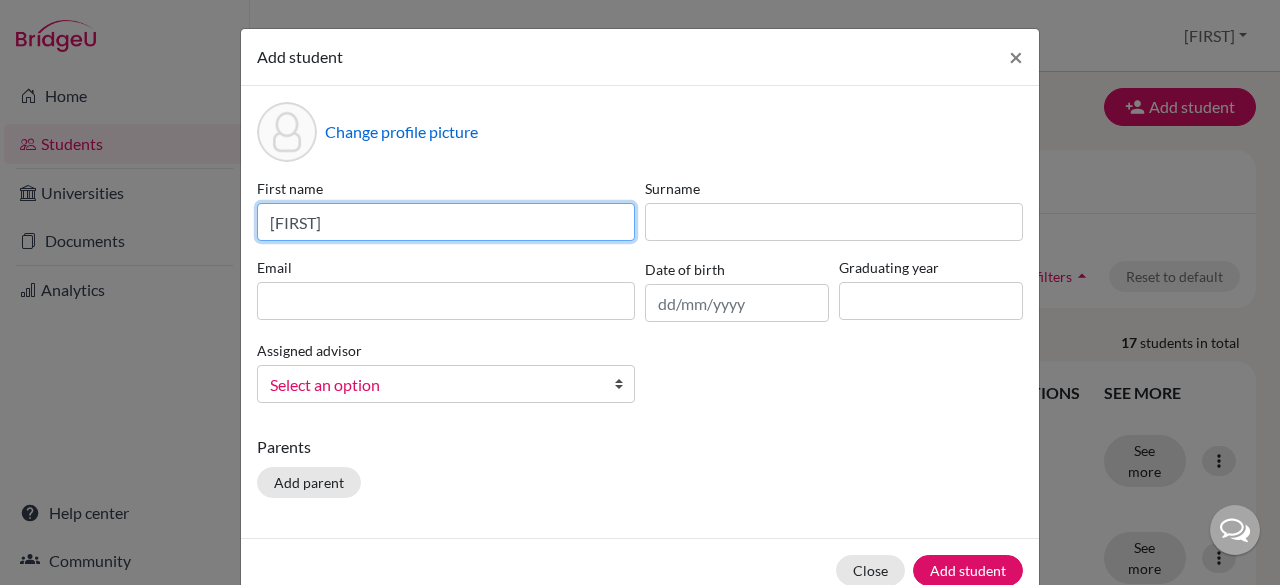 type on "[FIRST]" 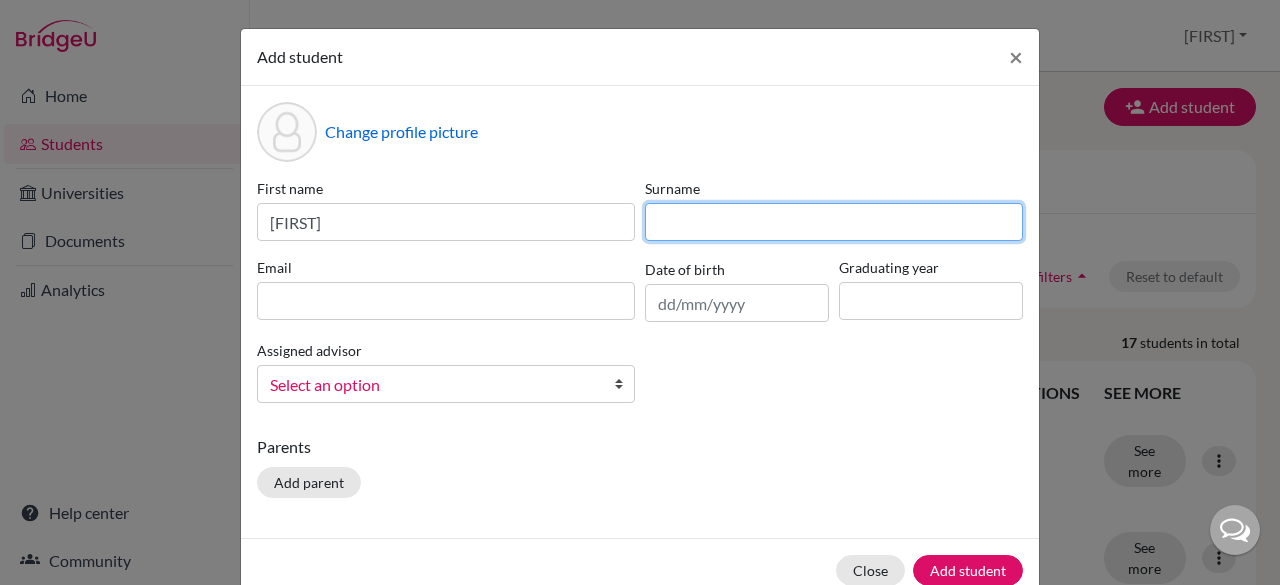 click at bounding box center (834, 222) 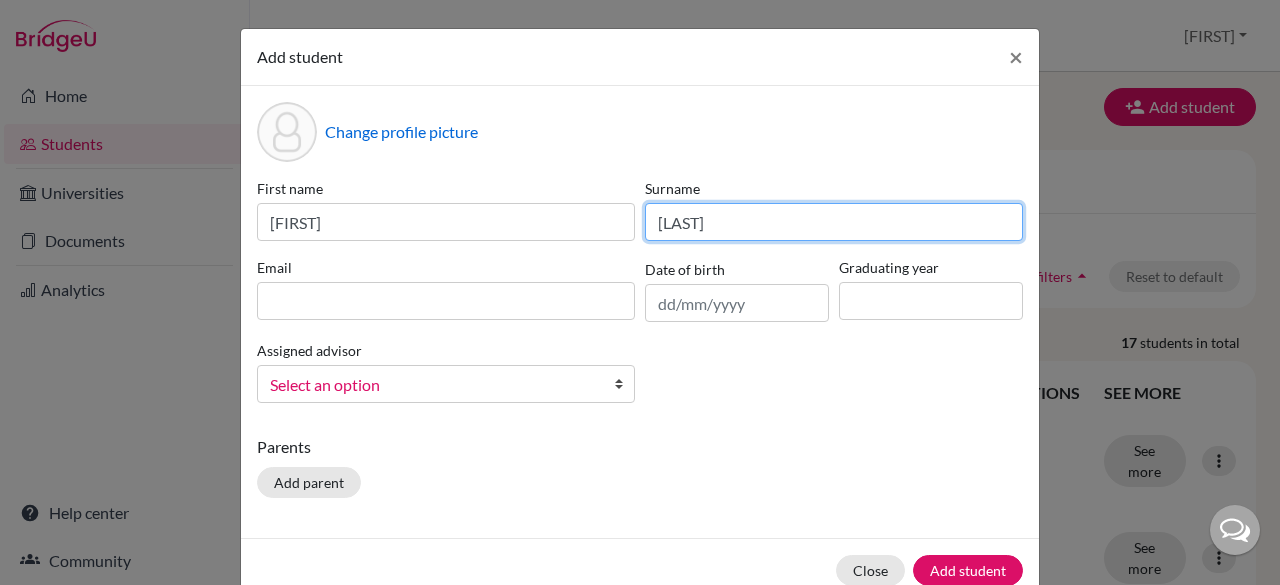 type on "[LAST]" 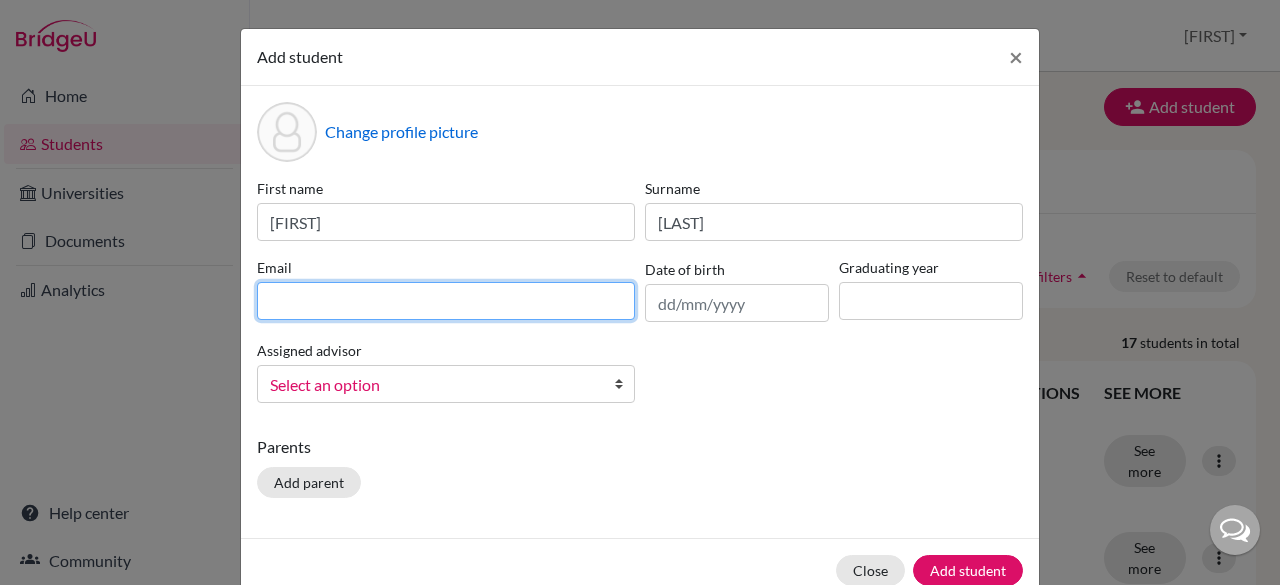 click at bounding box center [446, 301] 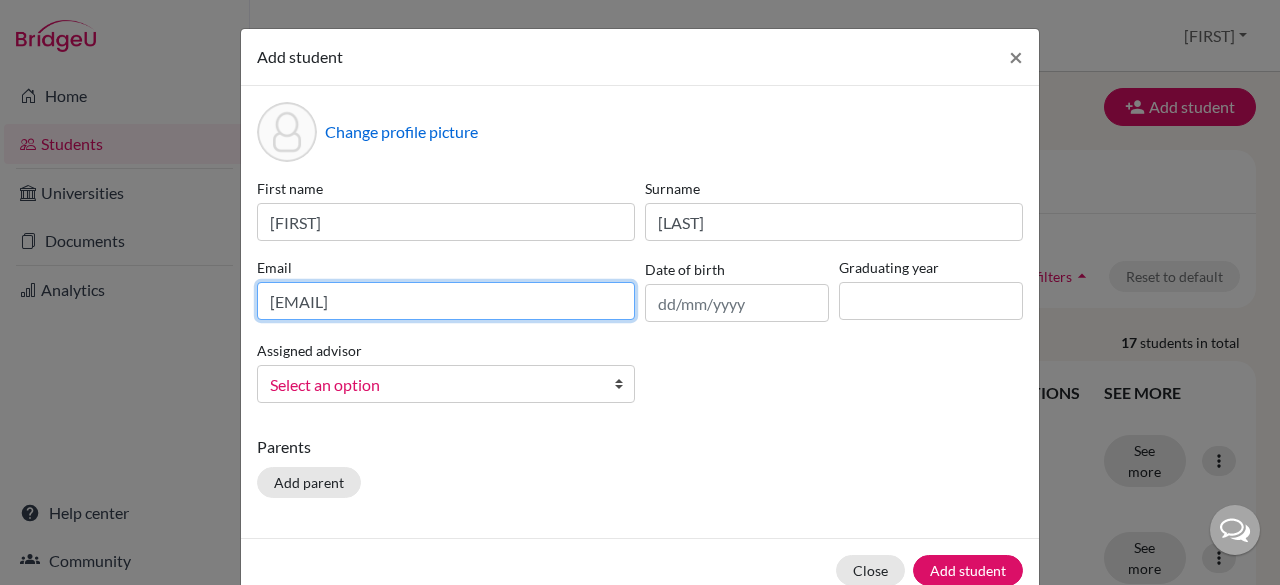 type on "[EMAIL]" 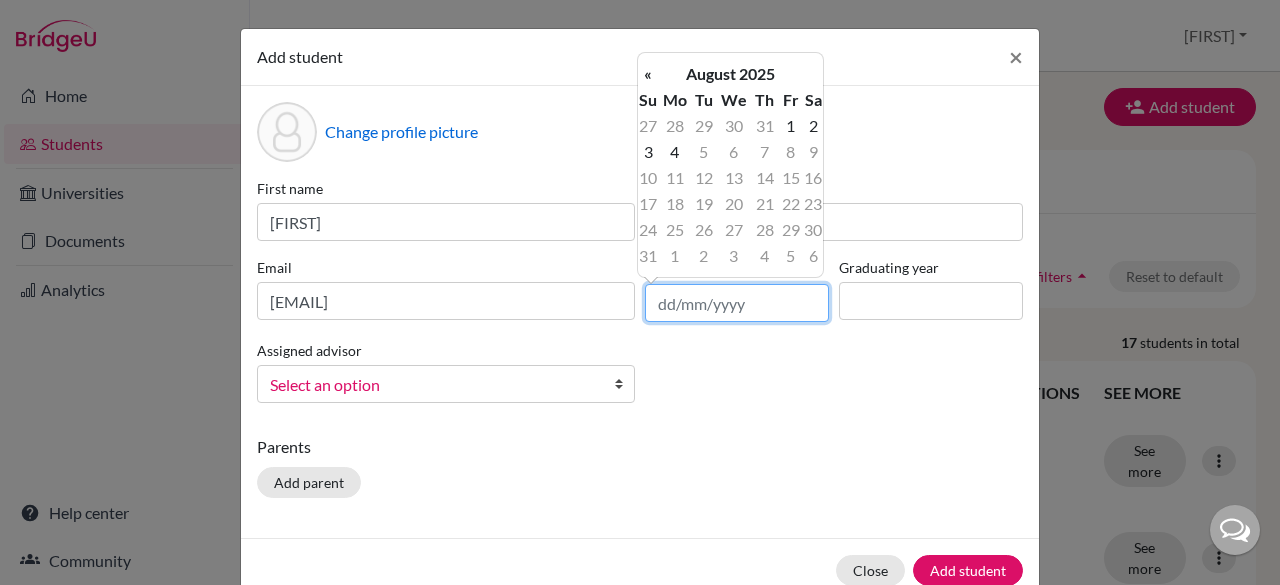 click at bounding box center (737, 303) 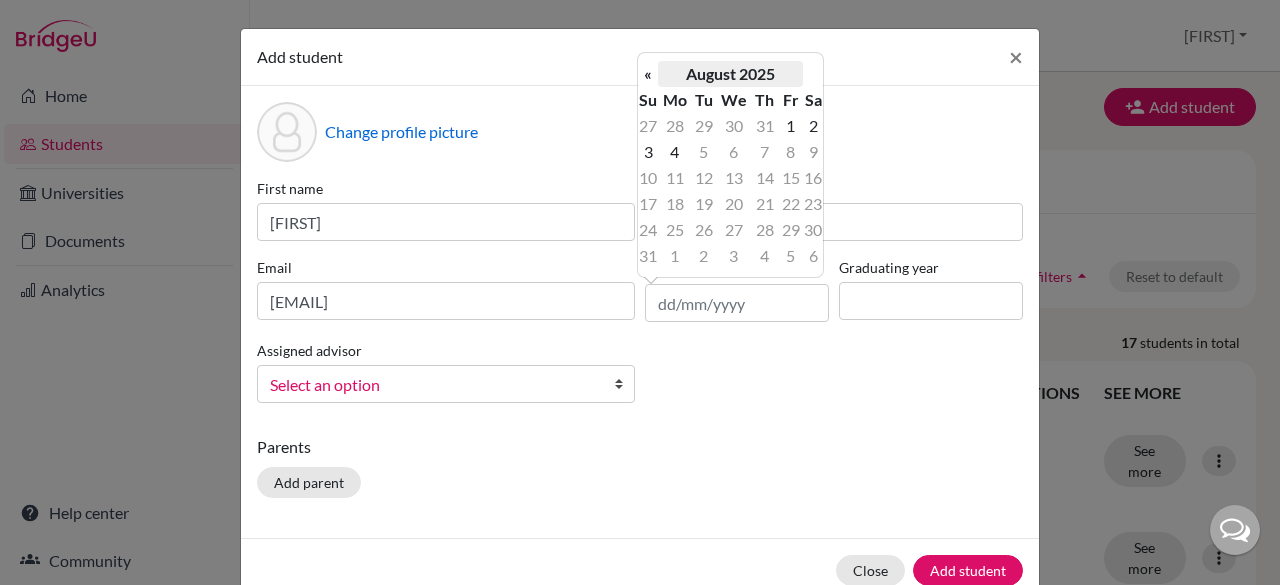 click on "August 2025" at bounding box center [730, 74] 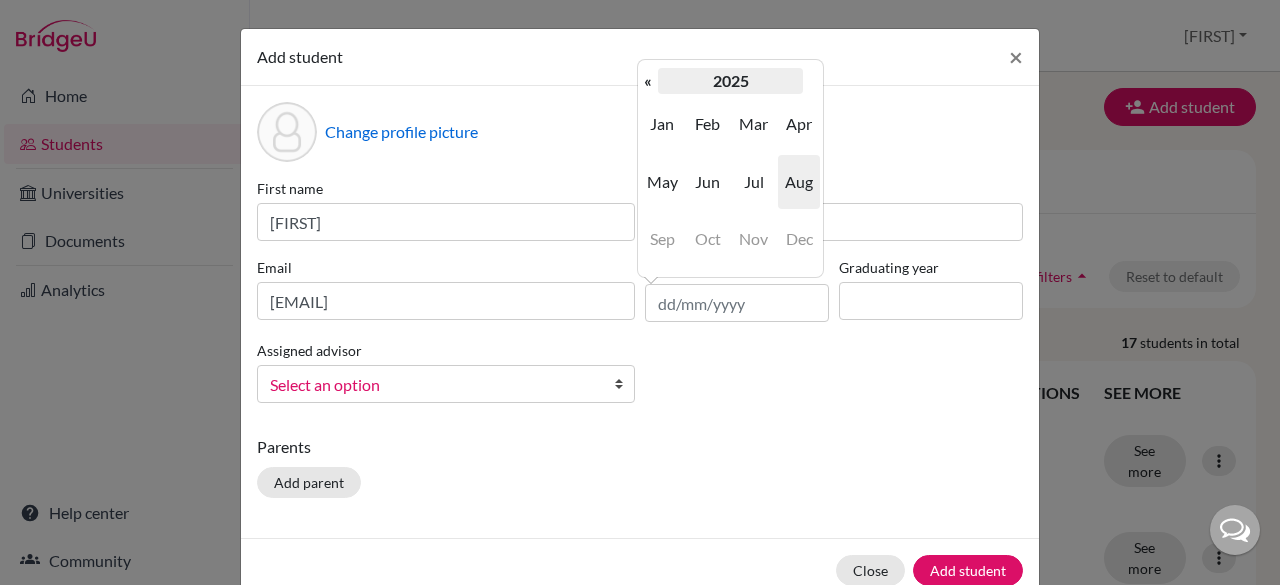 click on "2025" at bounding box center [730, 81] 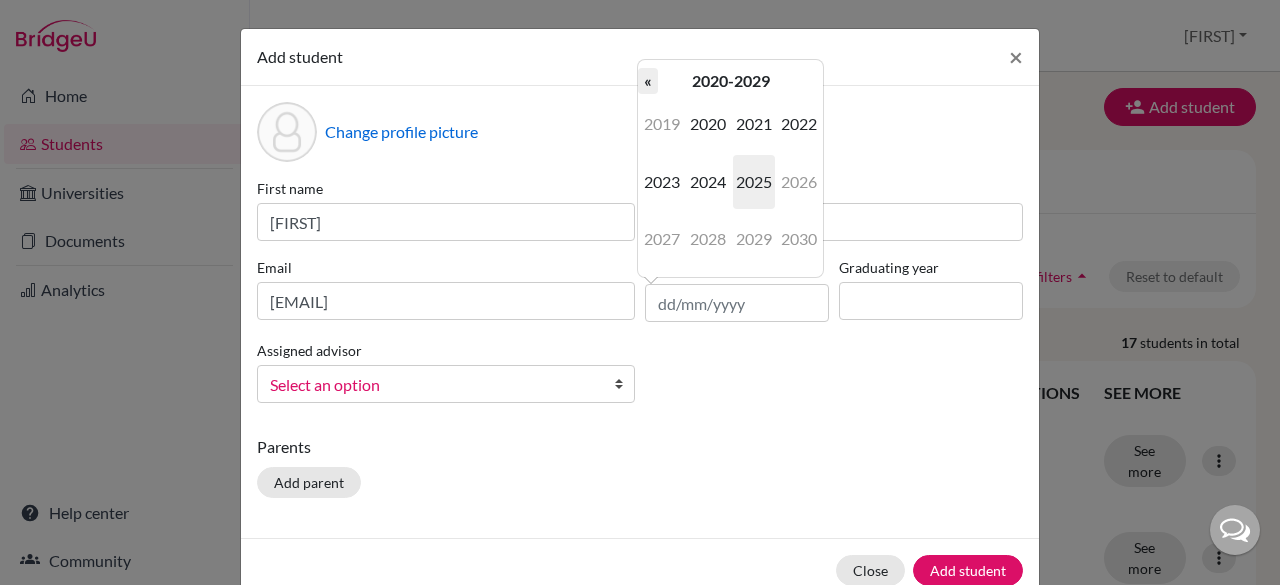 click on "«" at bounding box center (648, 81) 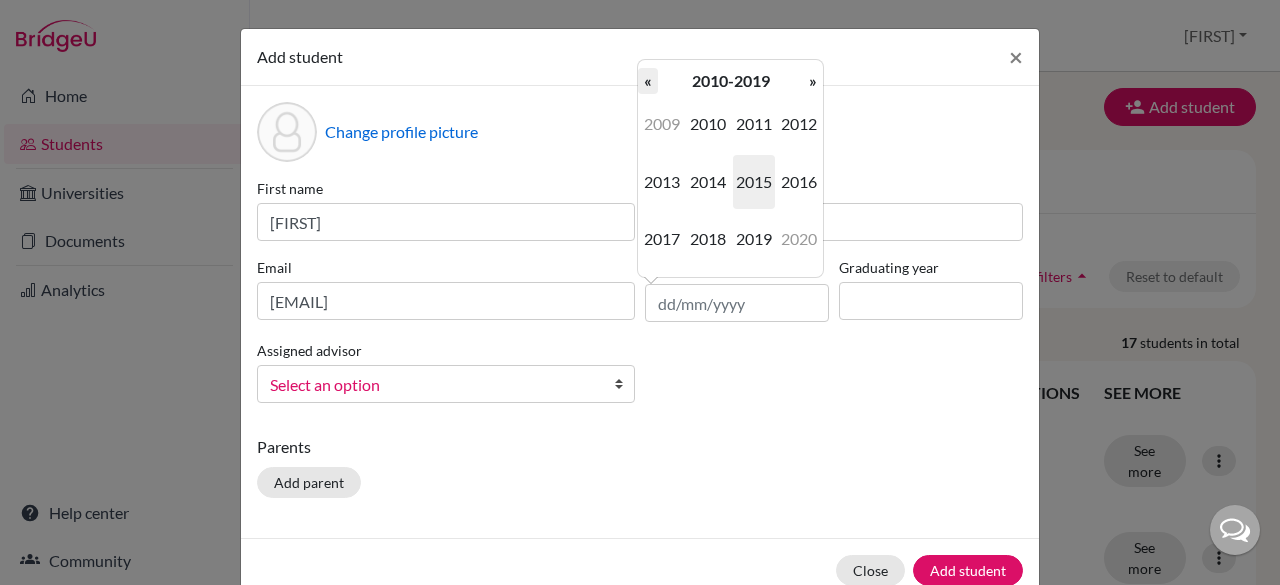 click on "«" at bounding box center (648, 81) 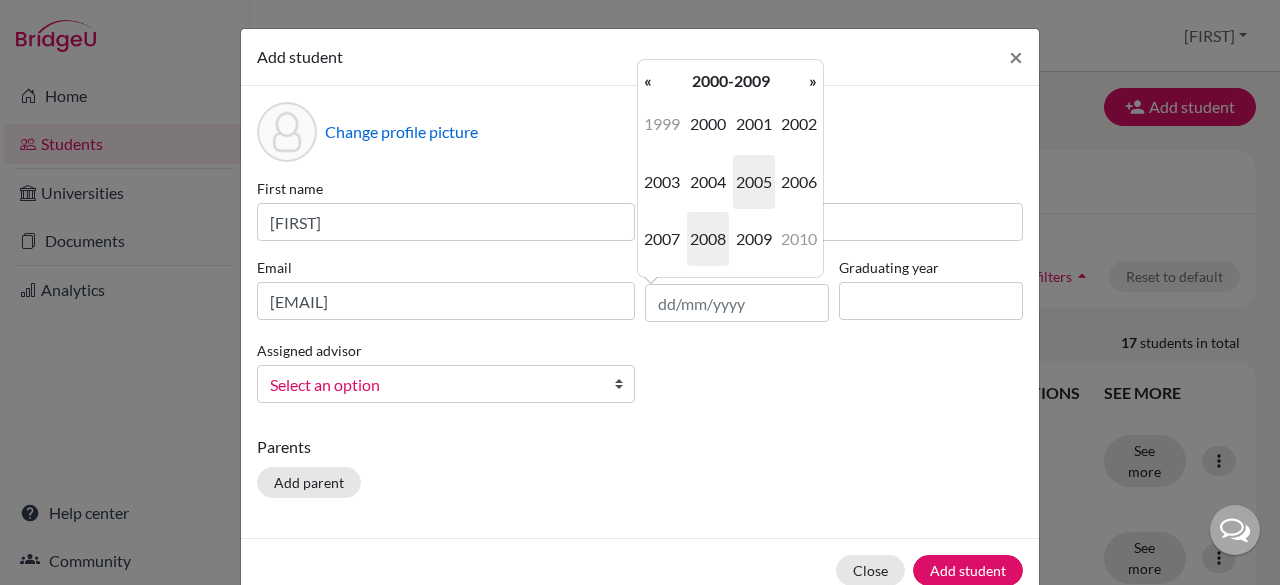 click on "2008" at bounding box center [708, 239] 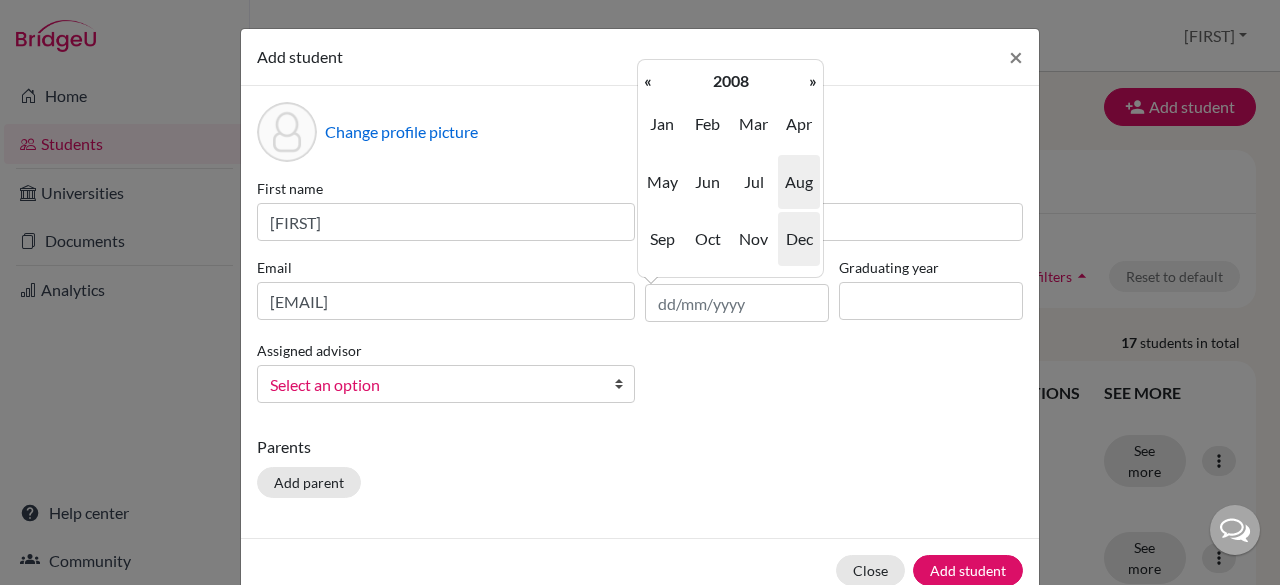 click on "Dec" at bounding box center (799, 239) 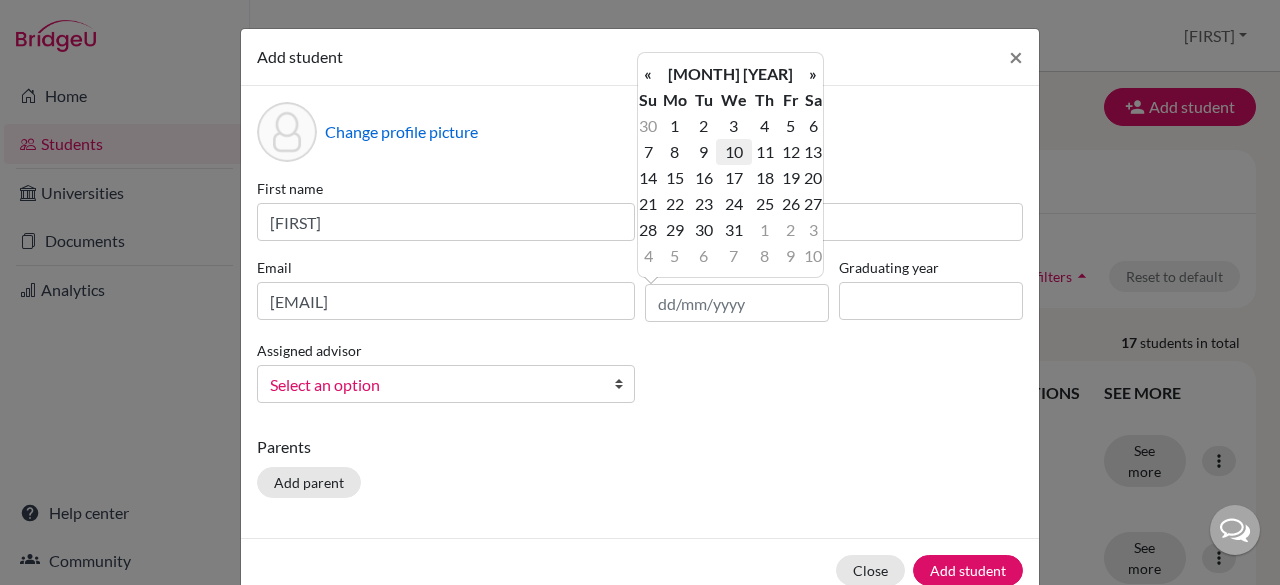 click on "10" at bounding box center (733, 152) 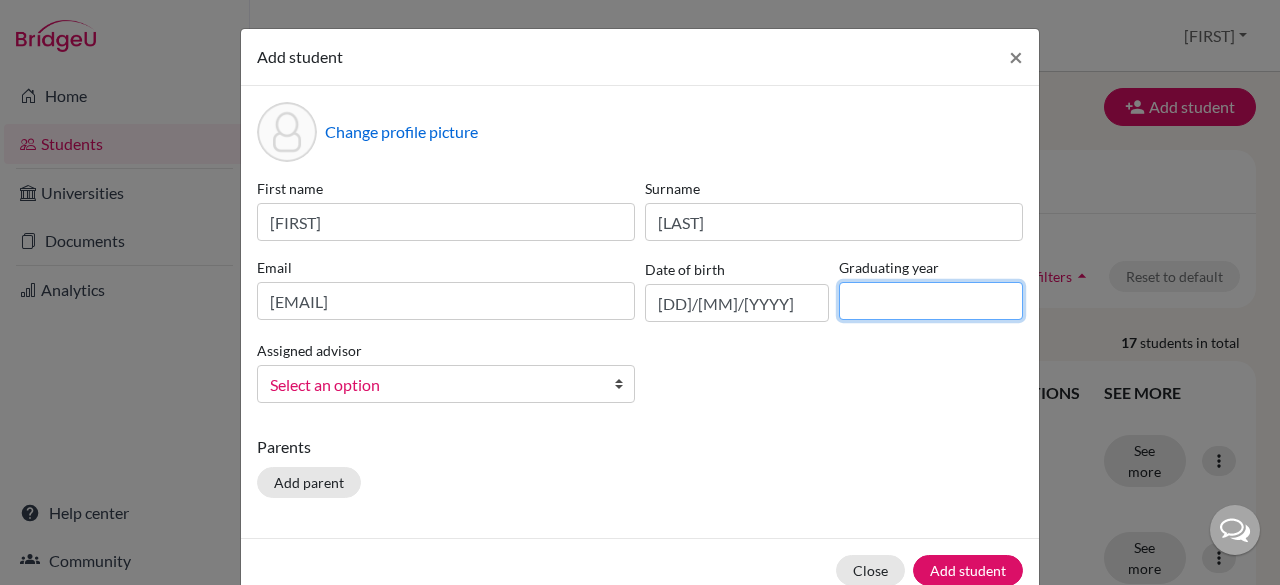 click at bounding box center [931, 301] 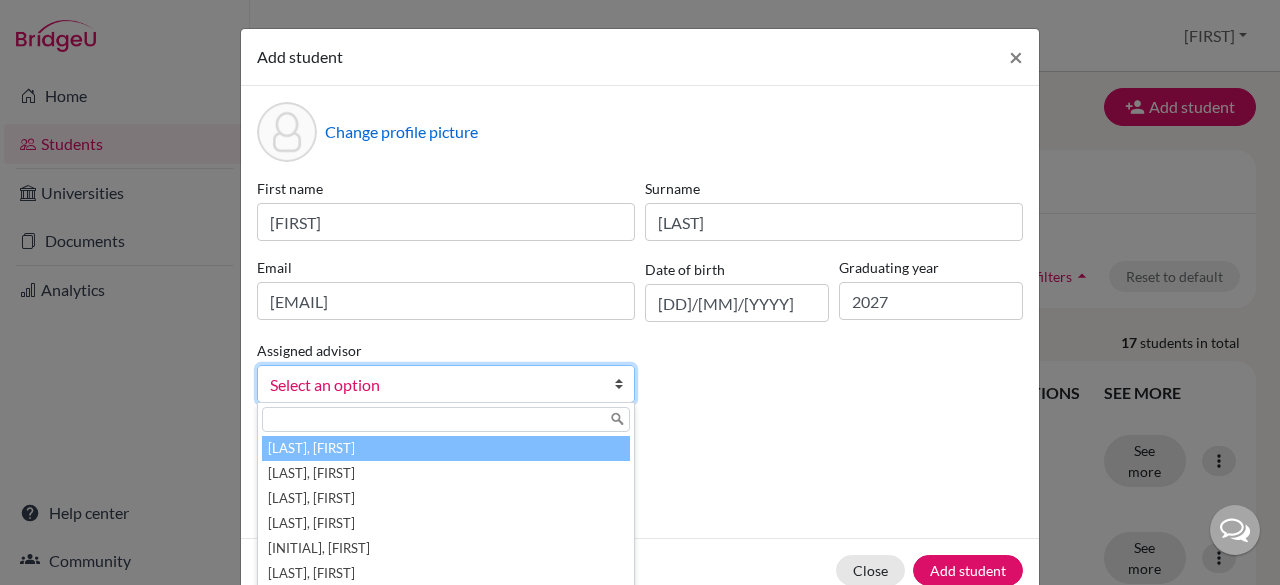 click at bounding box center [624, 384] 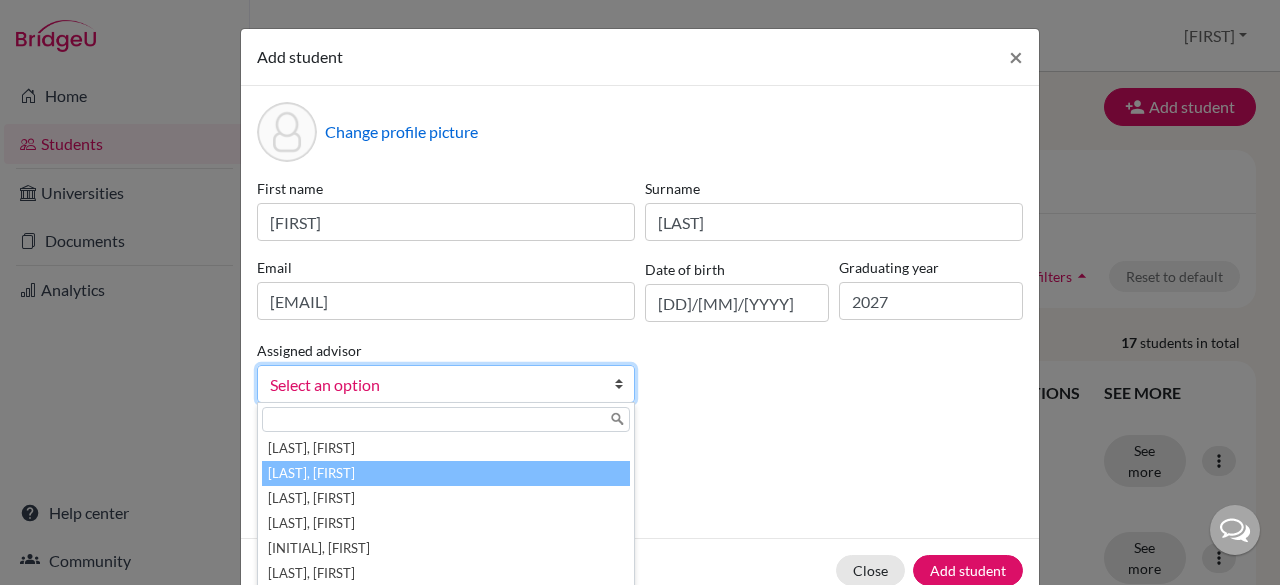 click on "[LAST], [FIRST]" at bounding box center [446, 473] 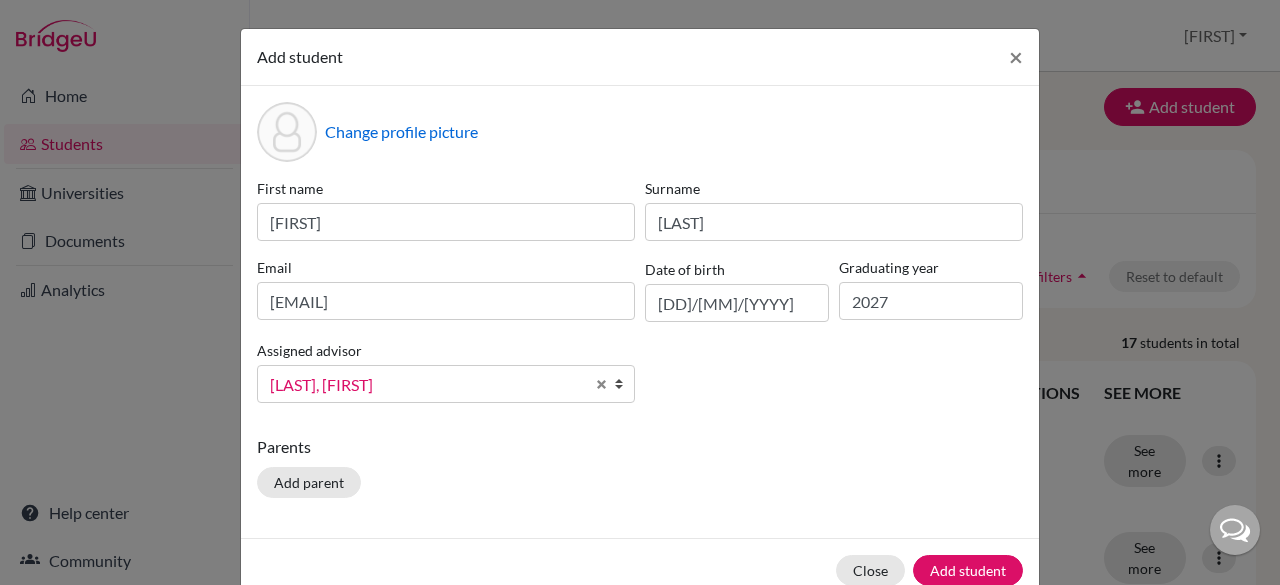 scroll, scrollTop: 79, scrollLeft: 0, axis: vertical 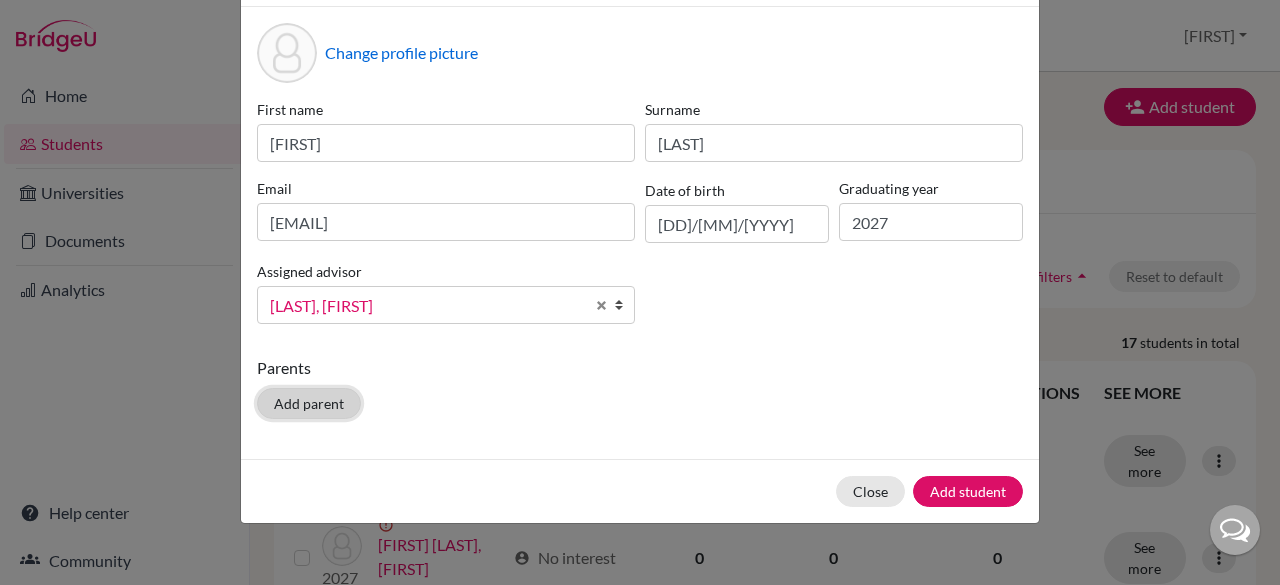 click on "Add parent" 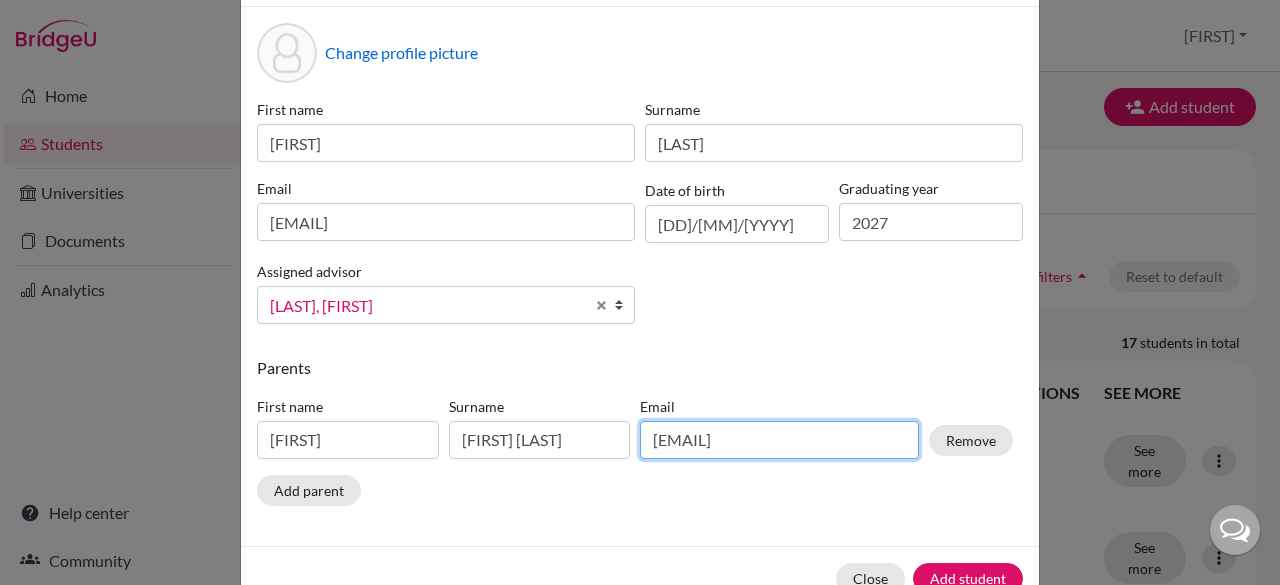click on "[EMAIL]" at bounding box center (779, 440) 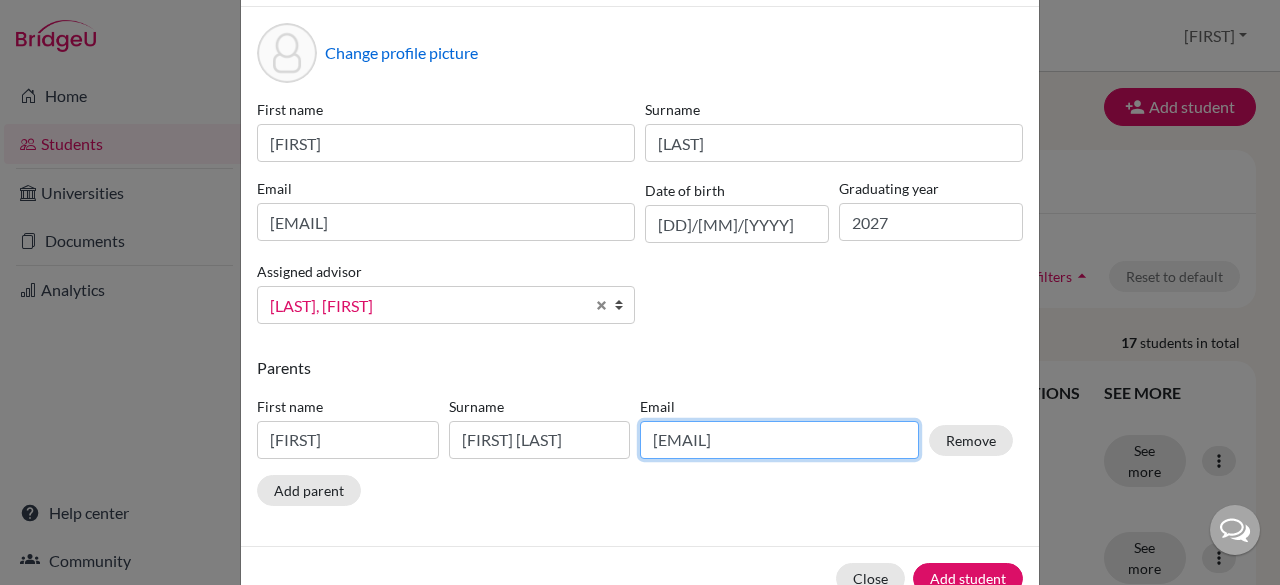 type on "[EMAIL]" 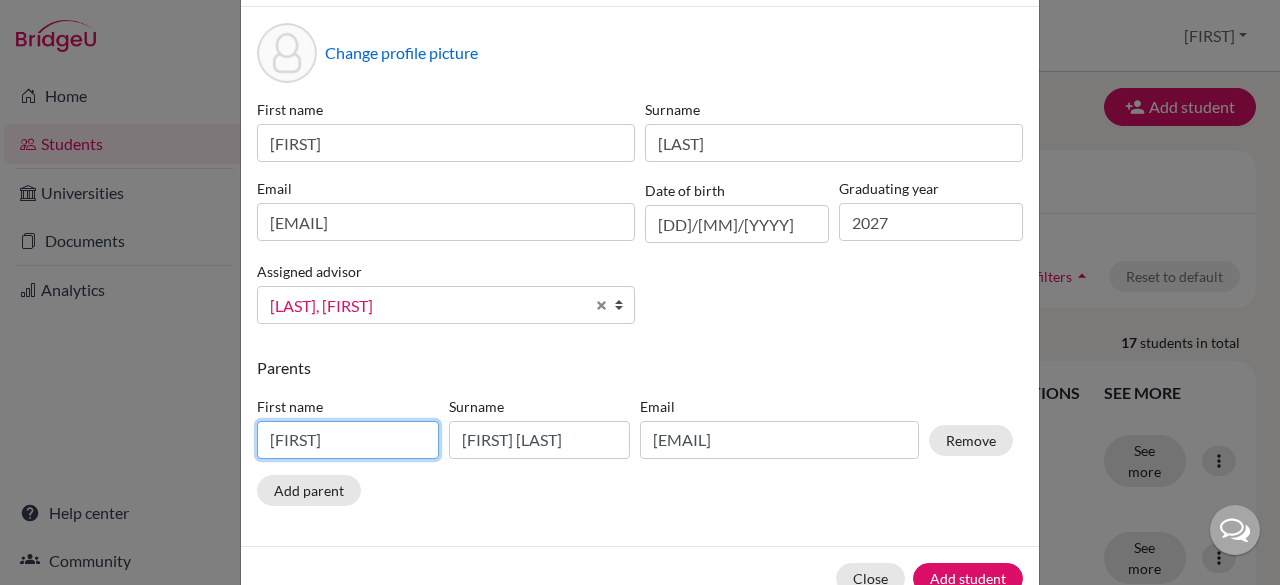 click on "[FIRST]" at bounding box center (348, 440) 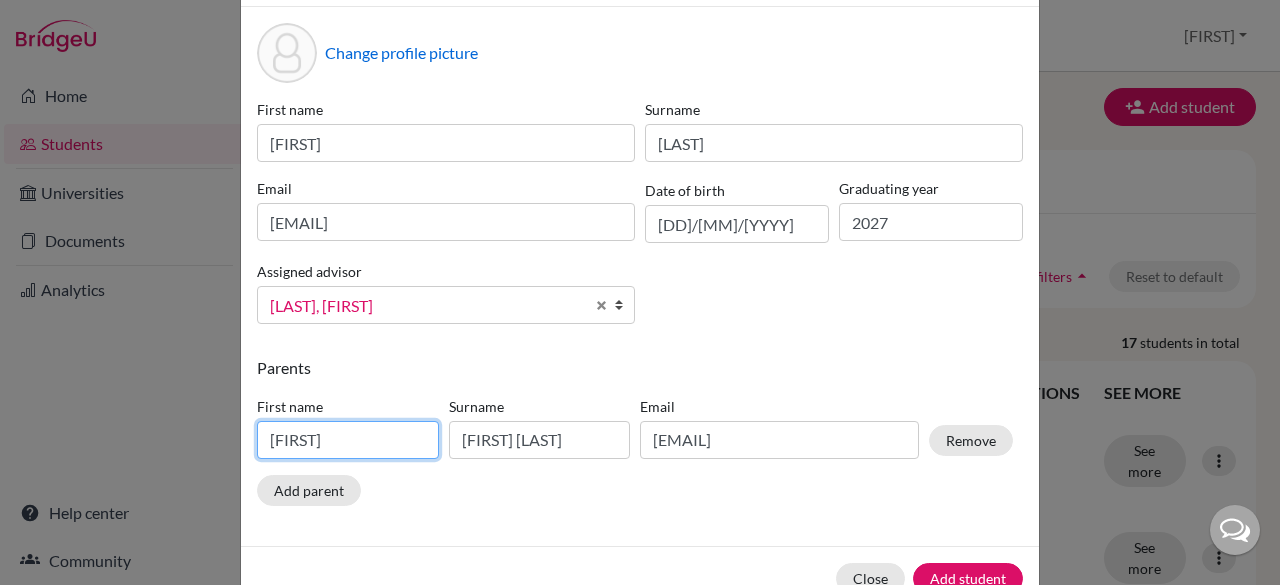 type on "P" 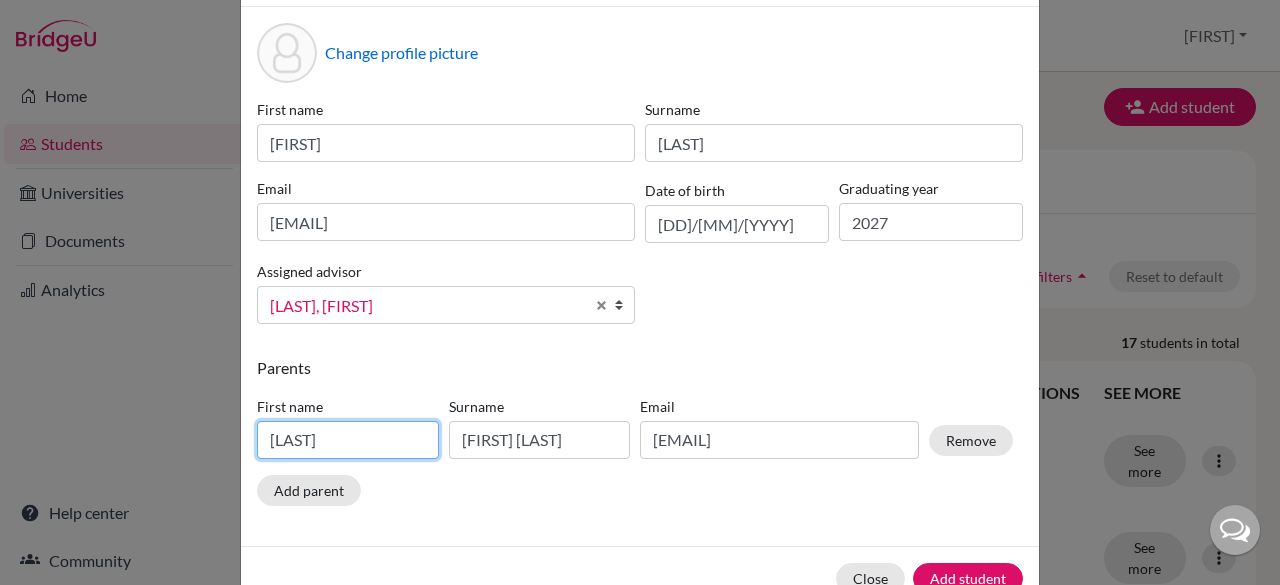 type on "[LAST]" 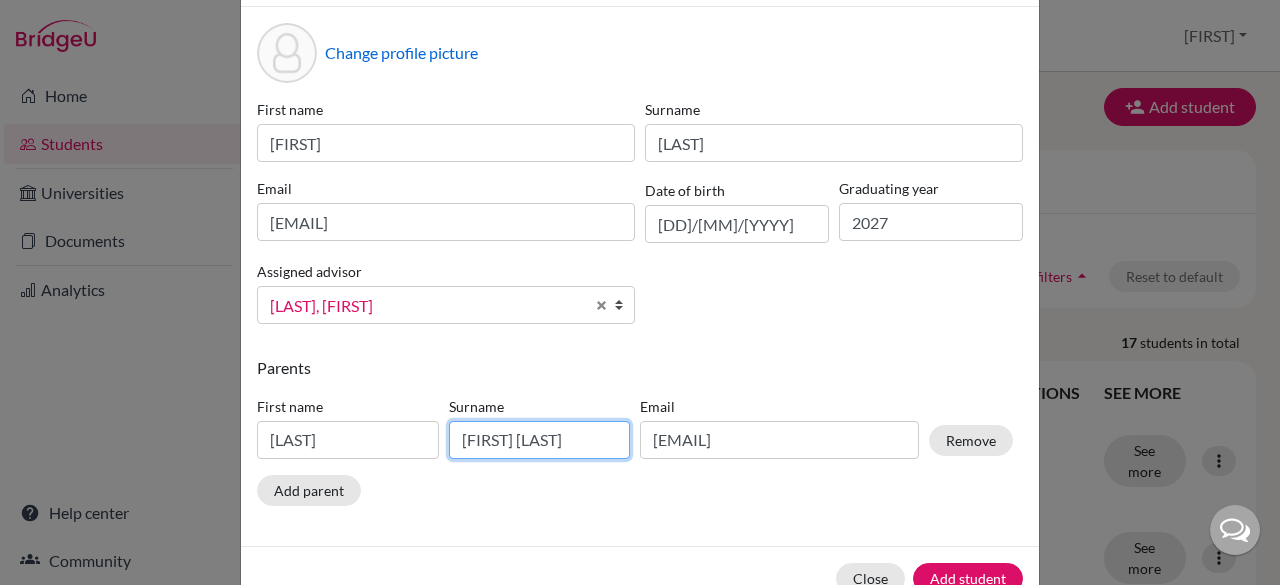 click on "[FIRST] [LAST]" at bounding box center (540, 440) 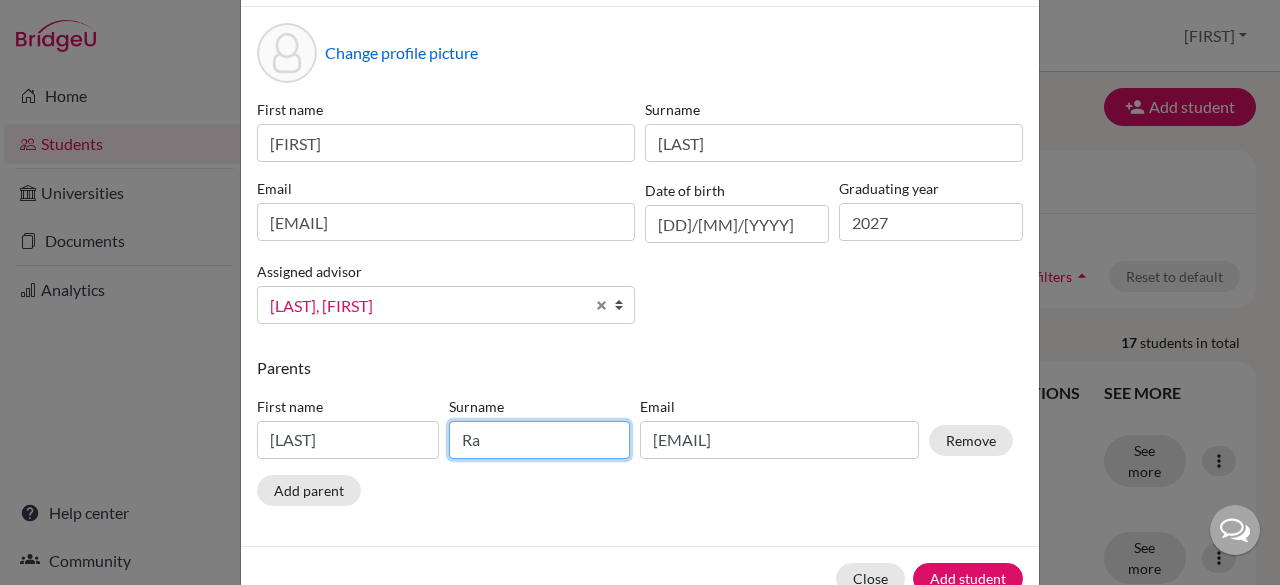 type on "R" 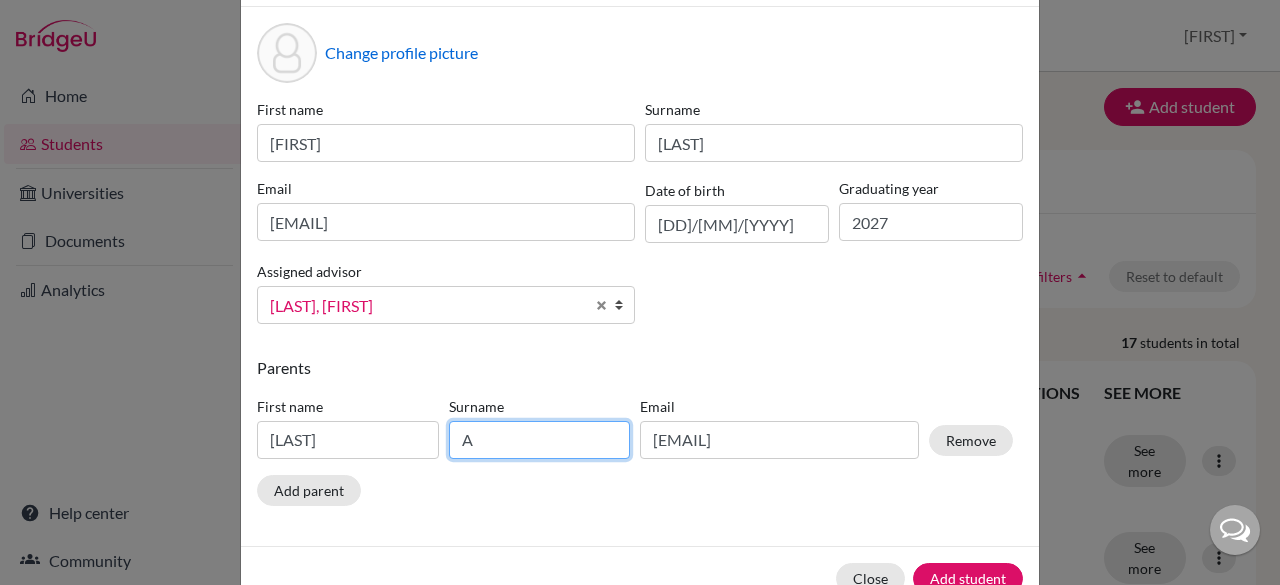 type on "A" 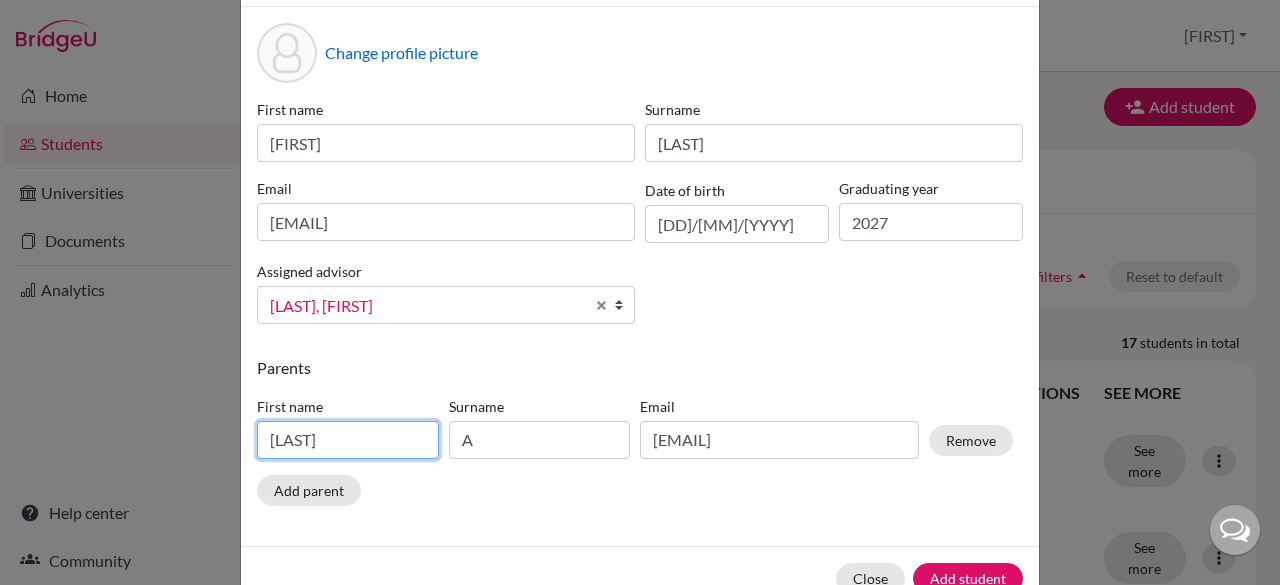 click on "[LAST]" at bounding box center [348, 440] 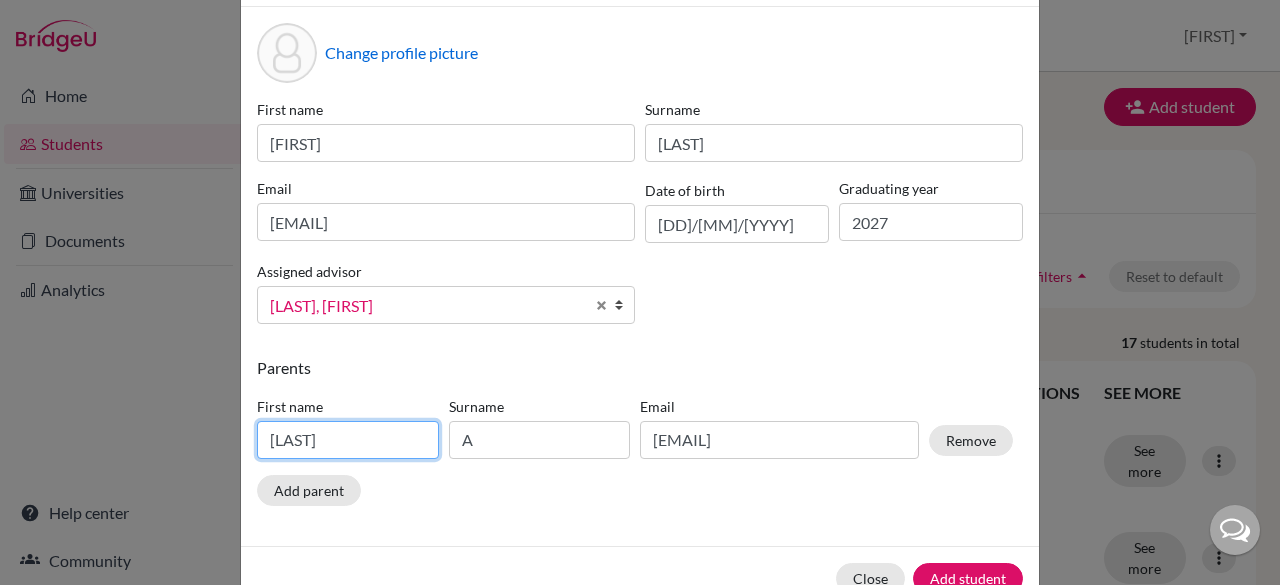 type on "[LAST]" 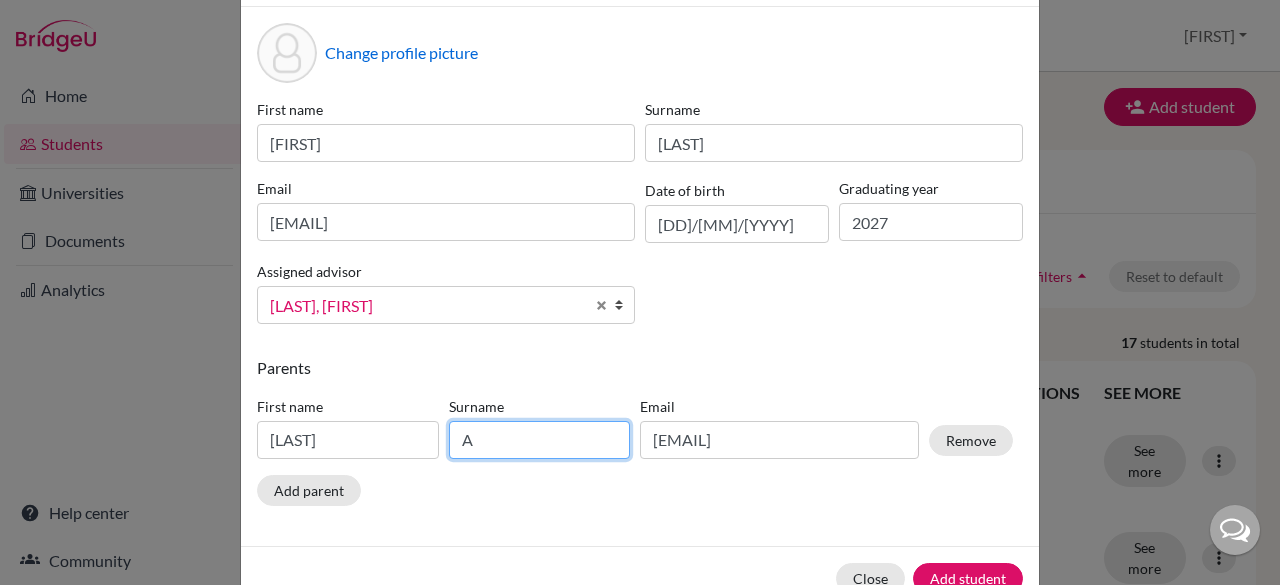 click on "A" at bounding box center (540, 440) 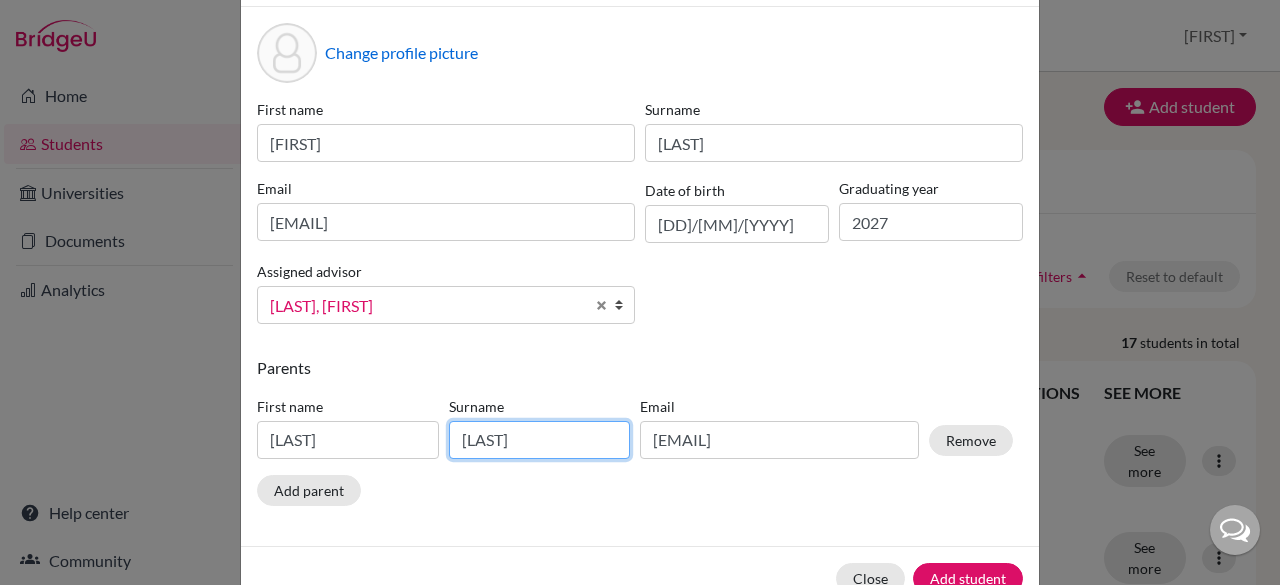 type on "[LAST]" 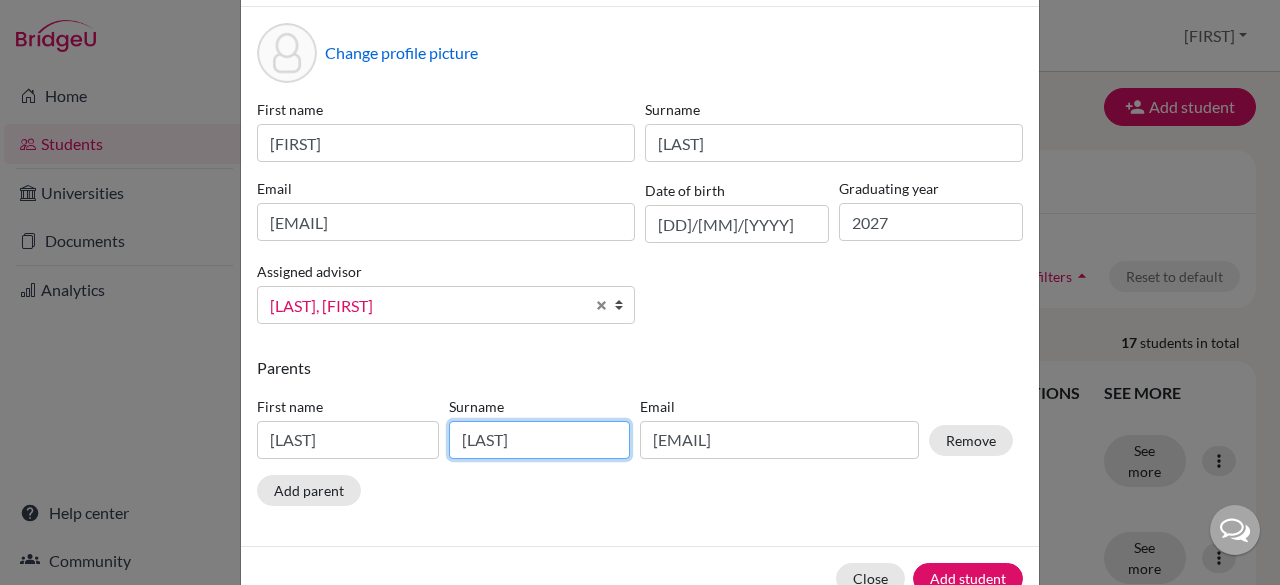 scroll, scrollTop: 129, scrollLeft: 0, axis: vertical 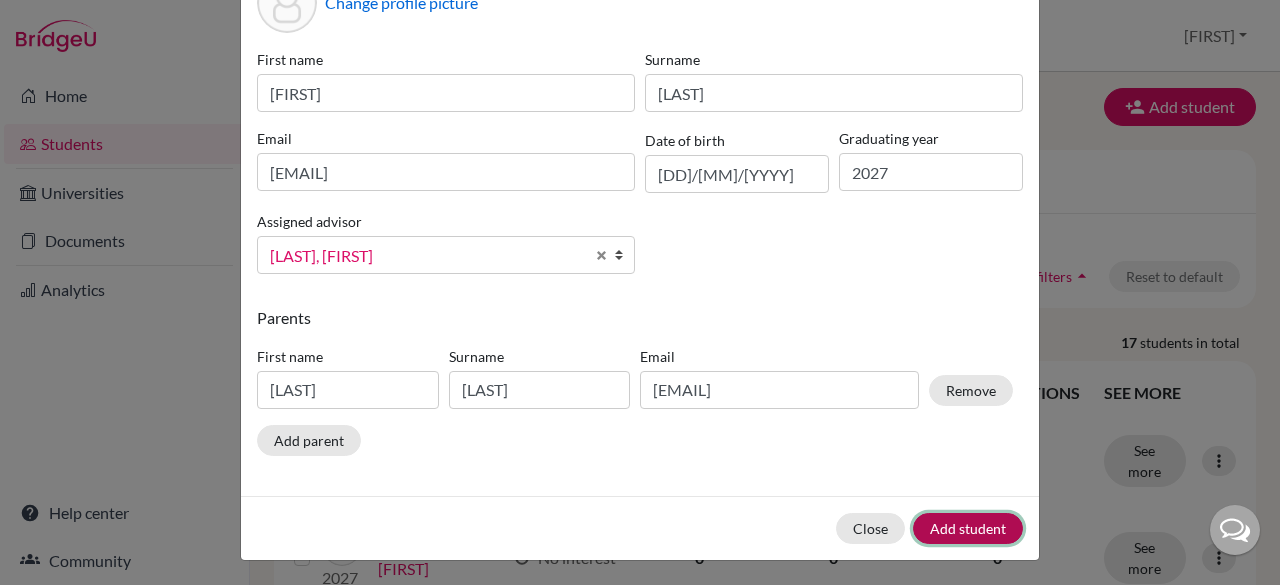 click on "Add student" at bounding box center [968, 528] 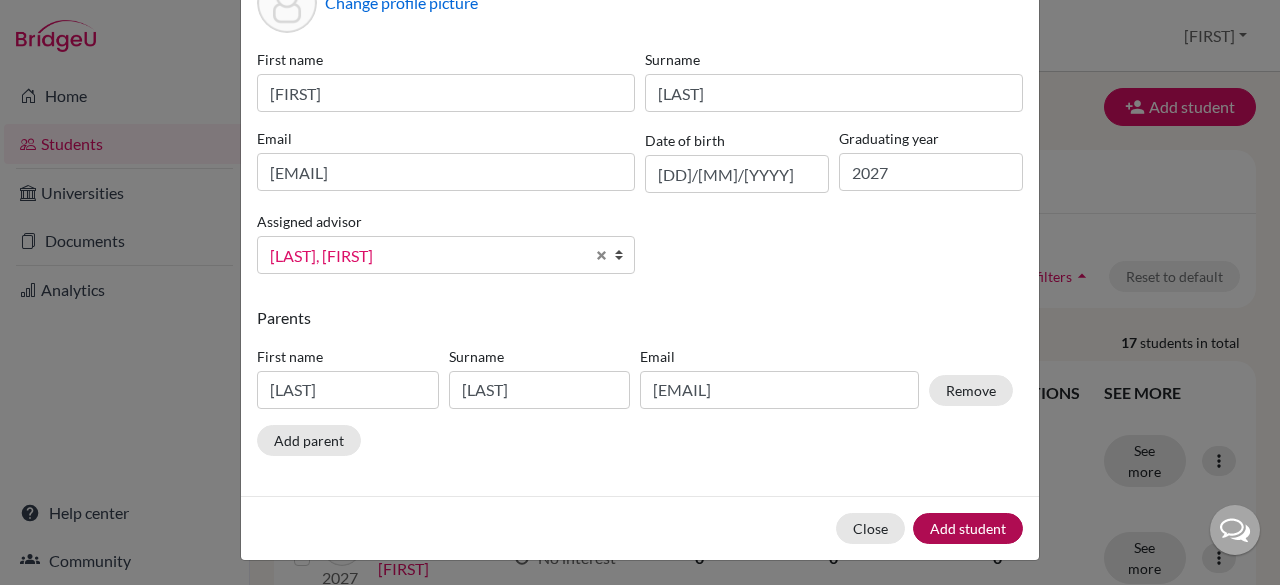 scroll, scrollTop: 0, scrollLeft: 0, axis: both 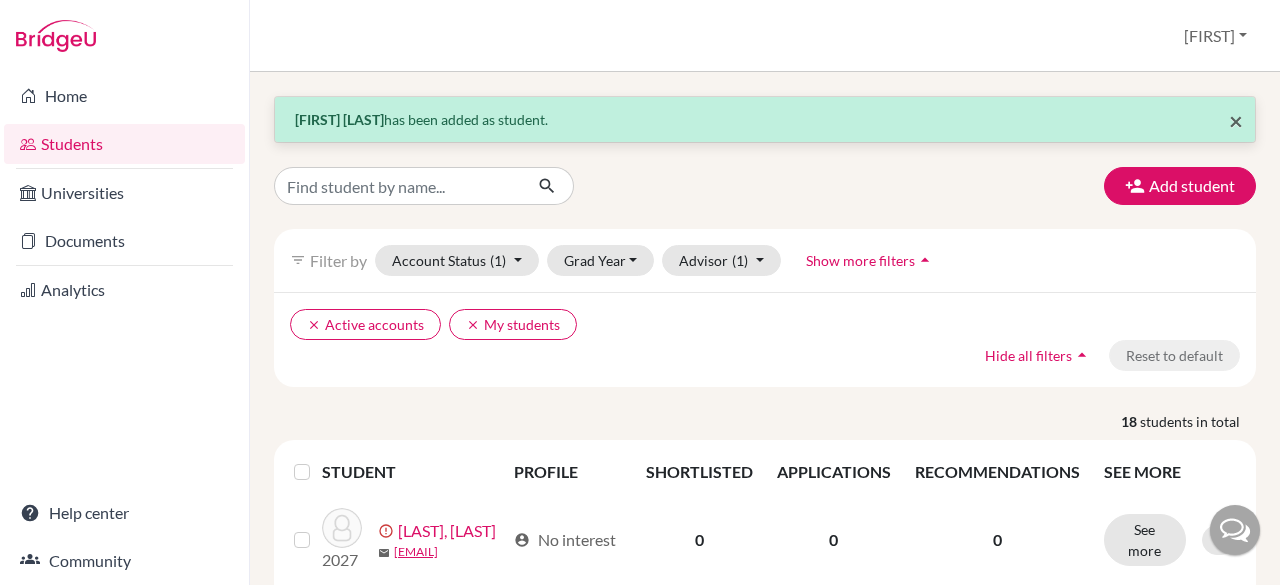 click on "×" at bounding box center (1236, 120) 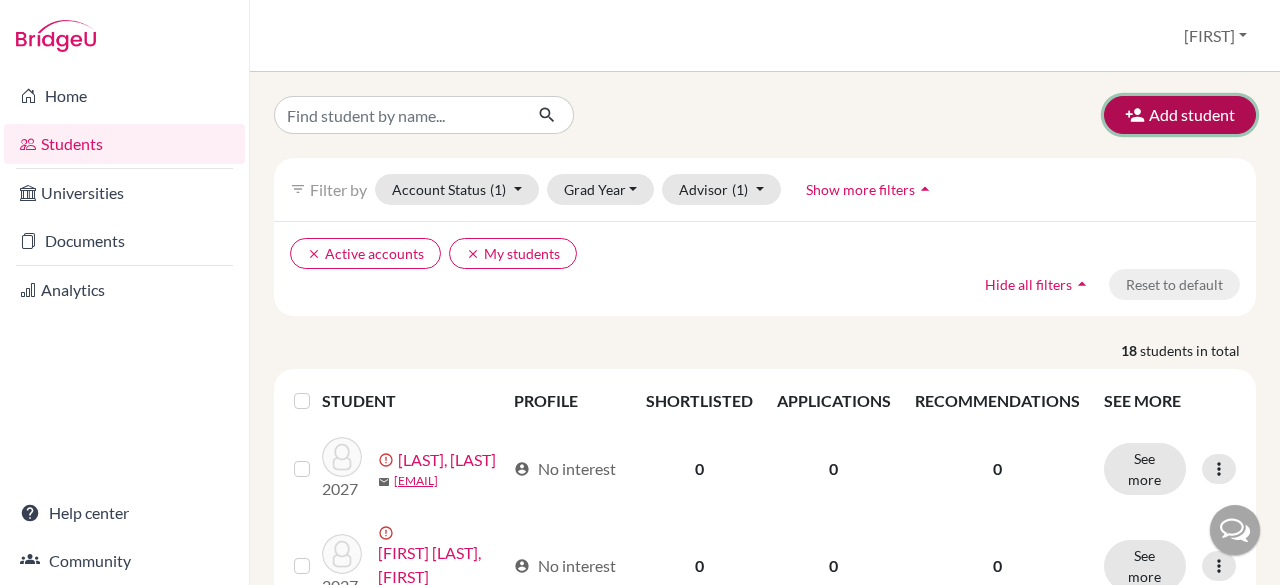 click at bounding box center (1135, 115) 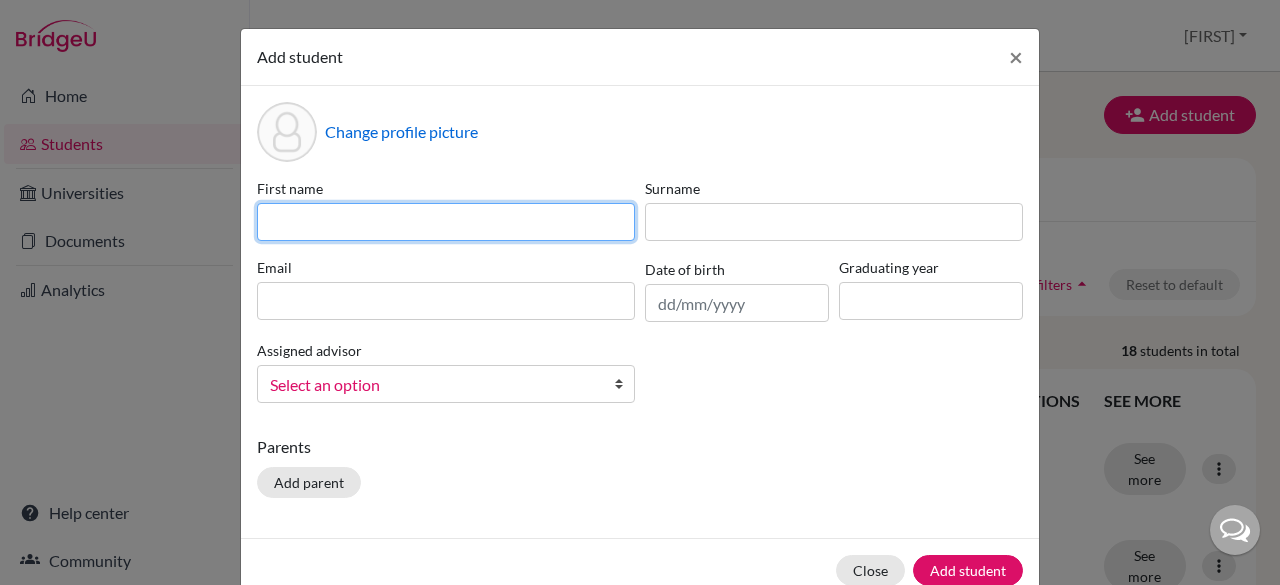 click at bounding box center [446, 222] 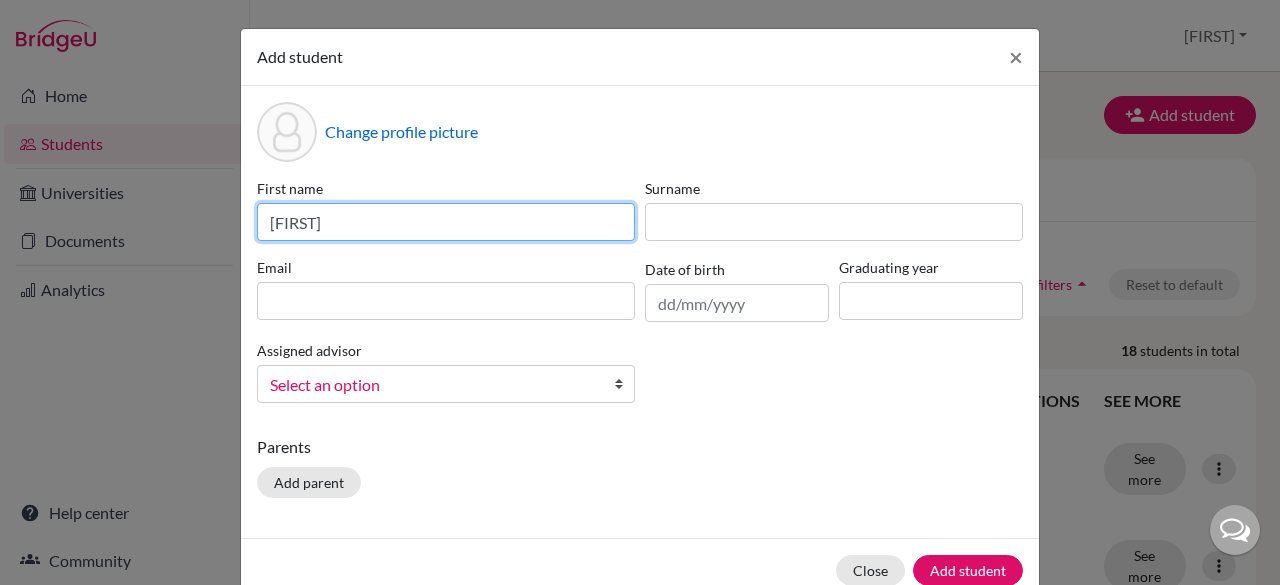 type on "[FIRST]" 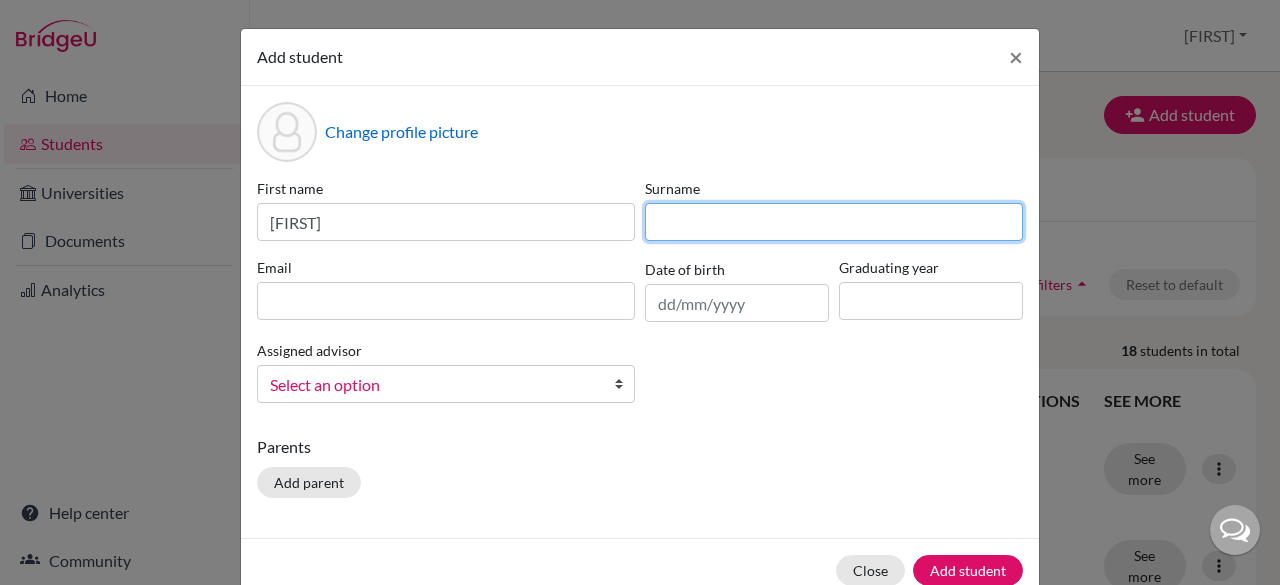 click at bounding box center (834, 222) 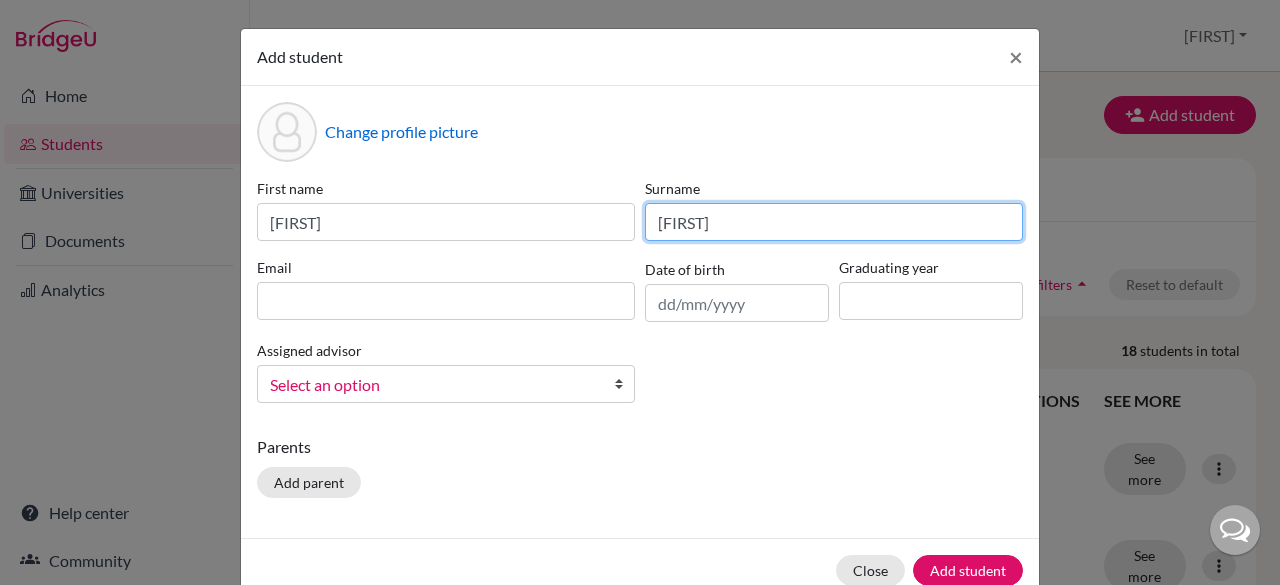 type on "[FIRST]" 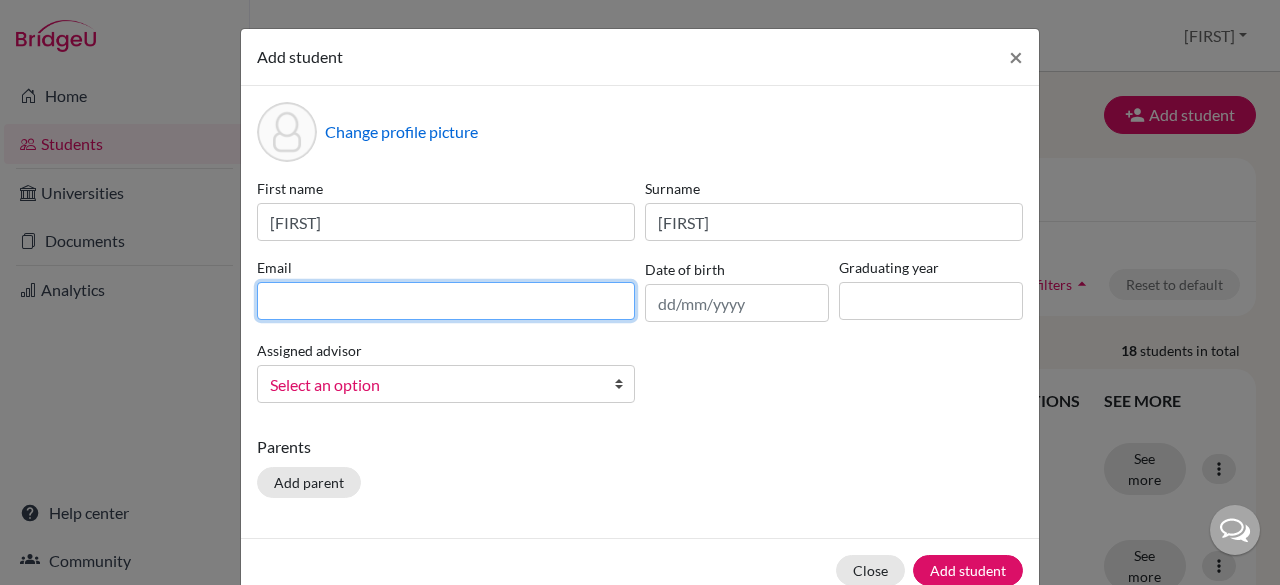 click at bounding box center (446, 301) 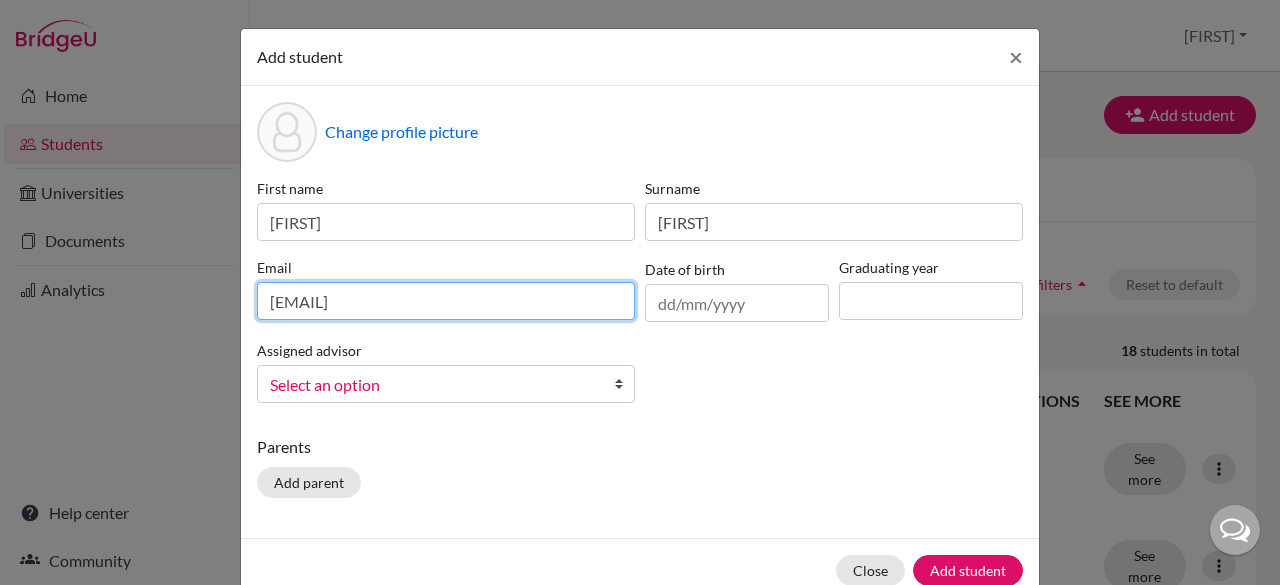 type on "[EMAIL]" 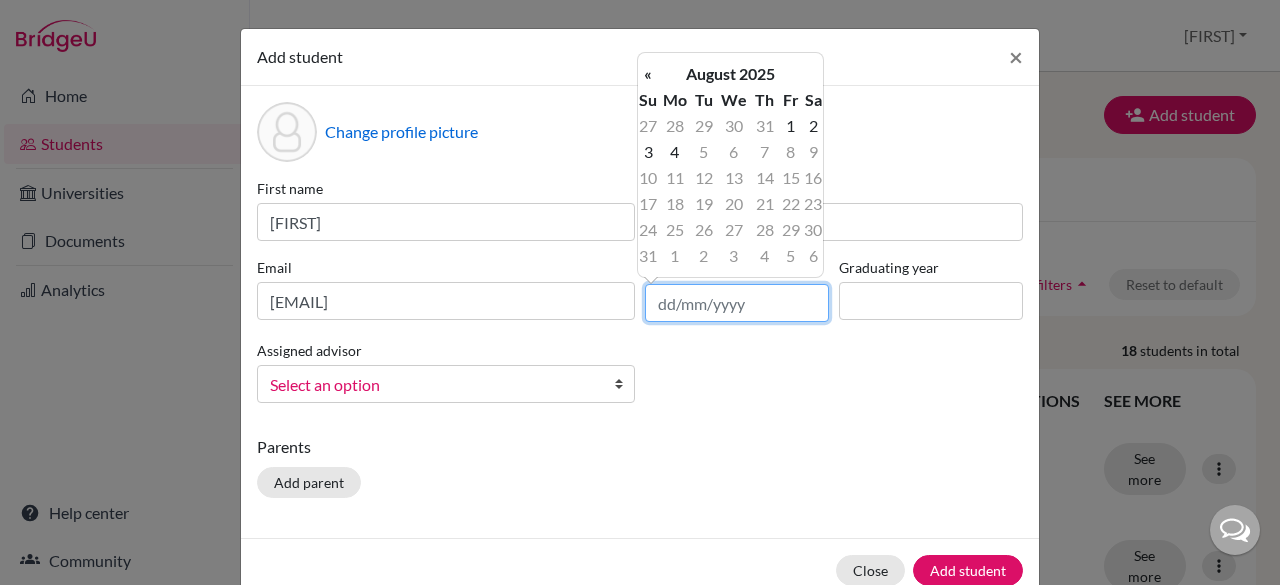 click at bounding box center [737, 303] 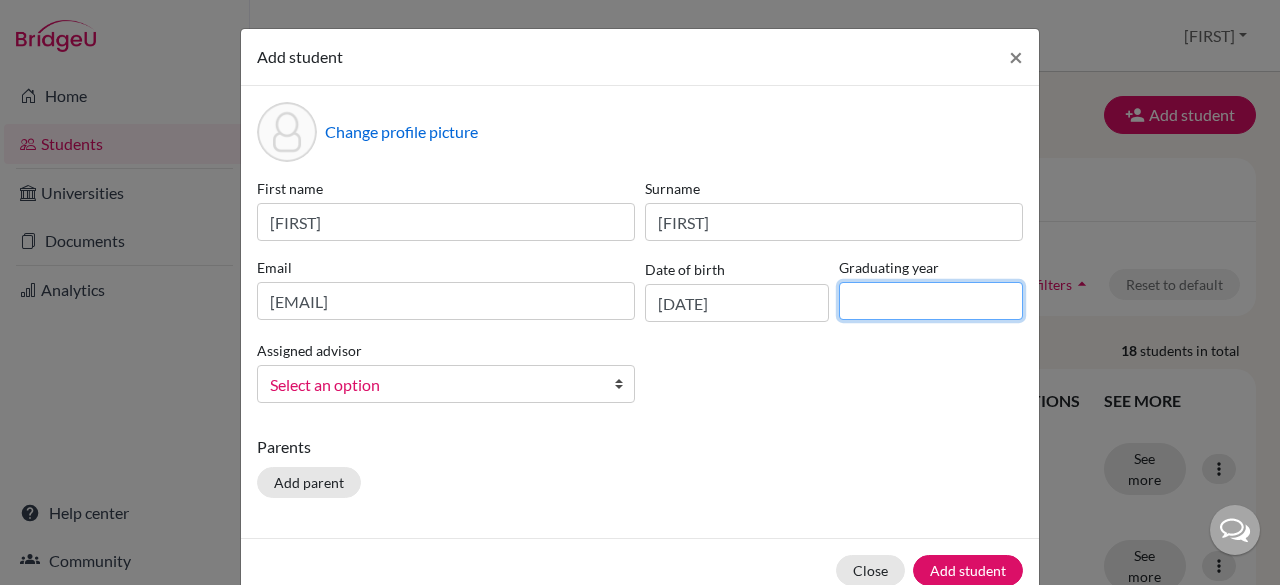 click at bounding box center [931, 301] 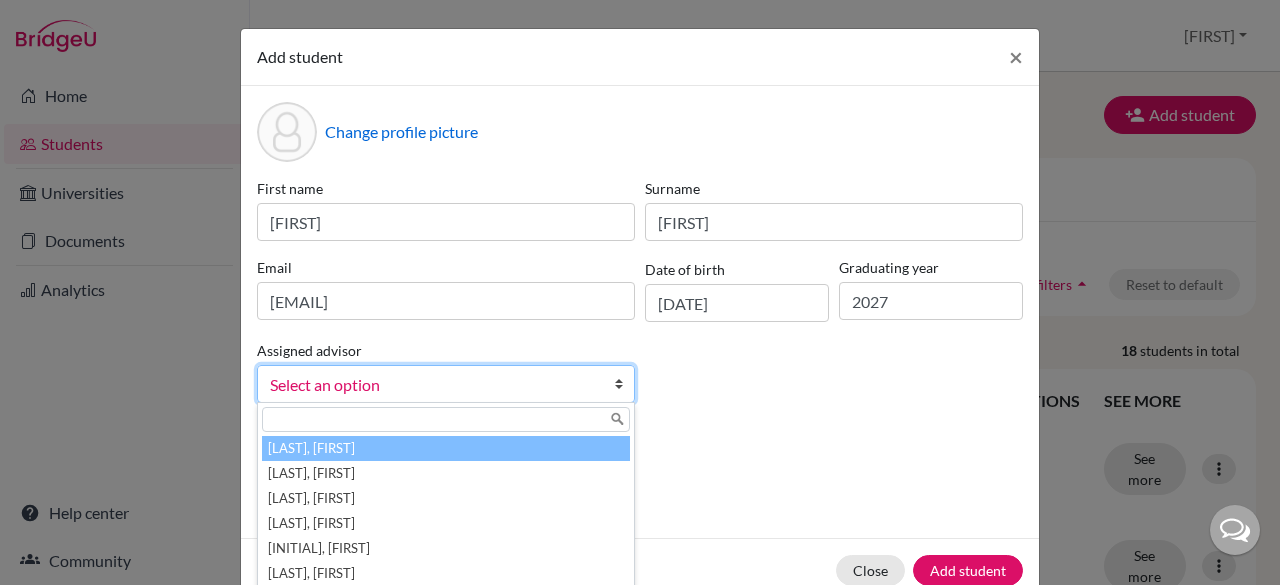 click at bounding box center [624, 384] 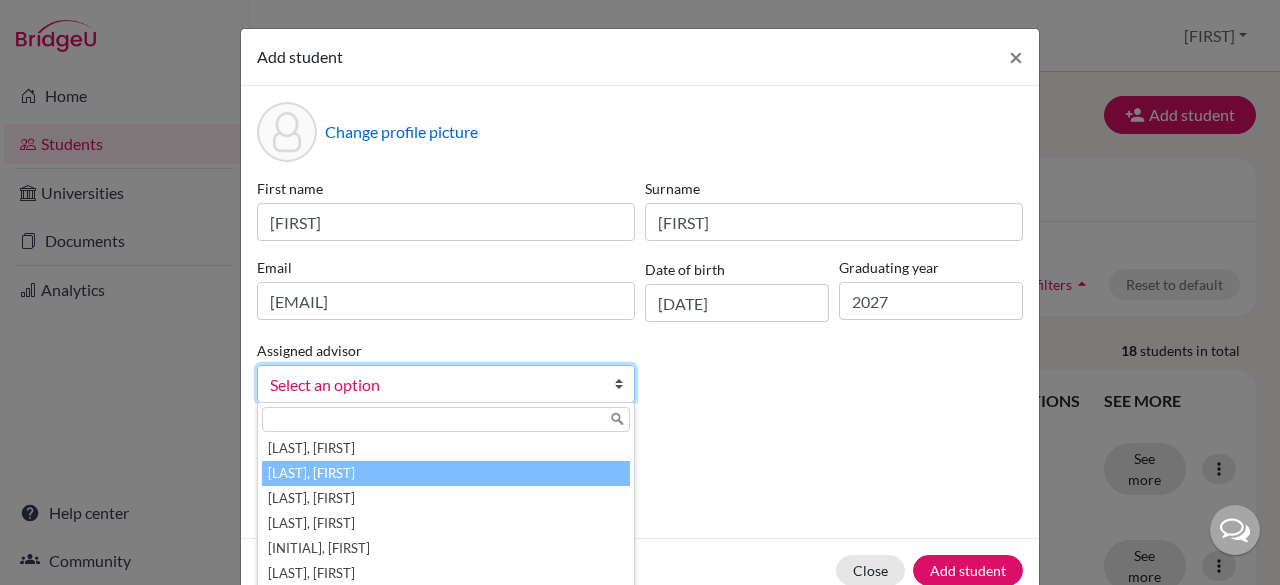 click on "[LAST], [FIRST]" at bounding box center (446, 473) 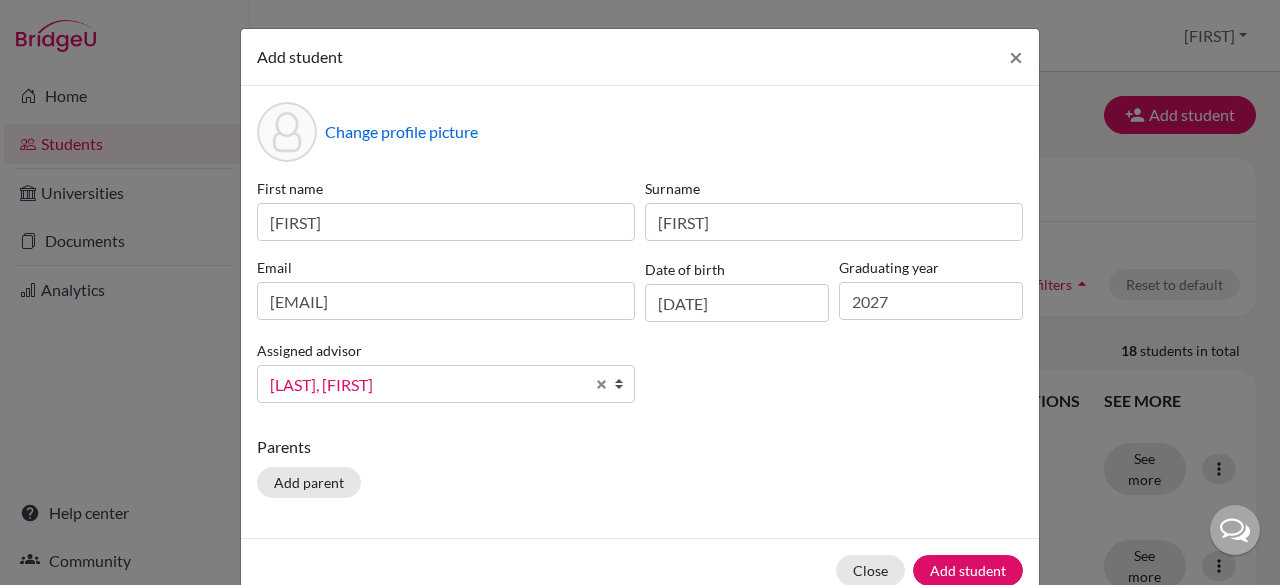 scroll, scrollTop: 79, scrollLeft: 0, axis: vertical 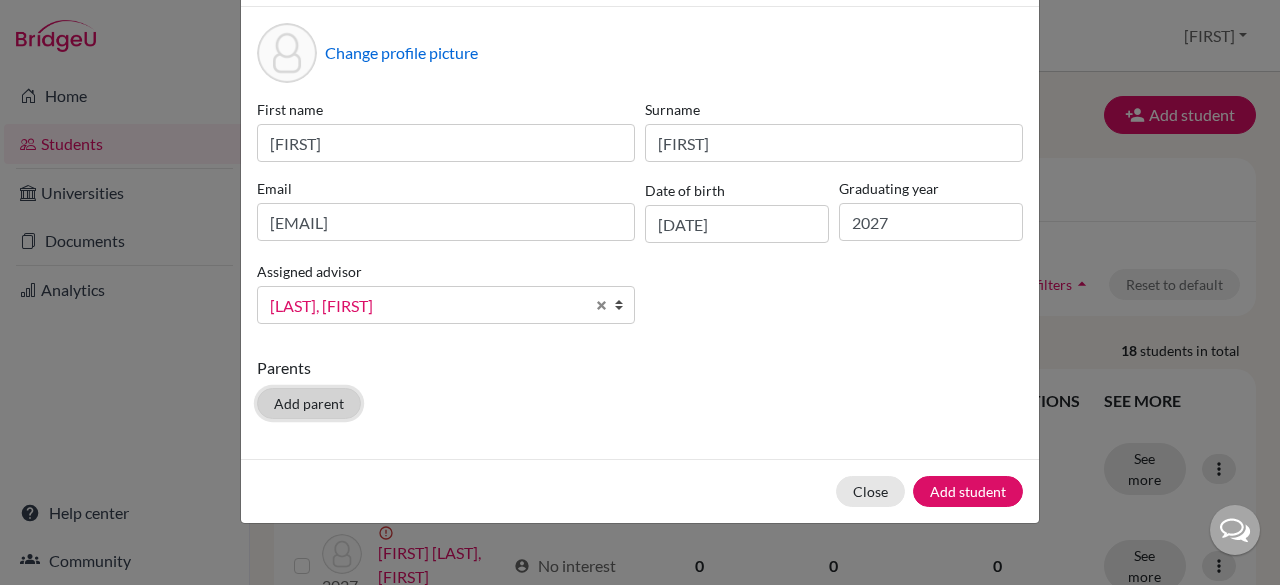 click on "Add parent" 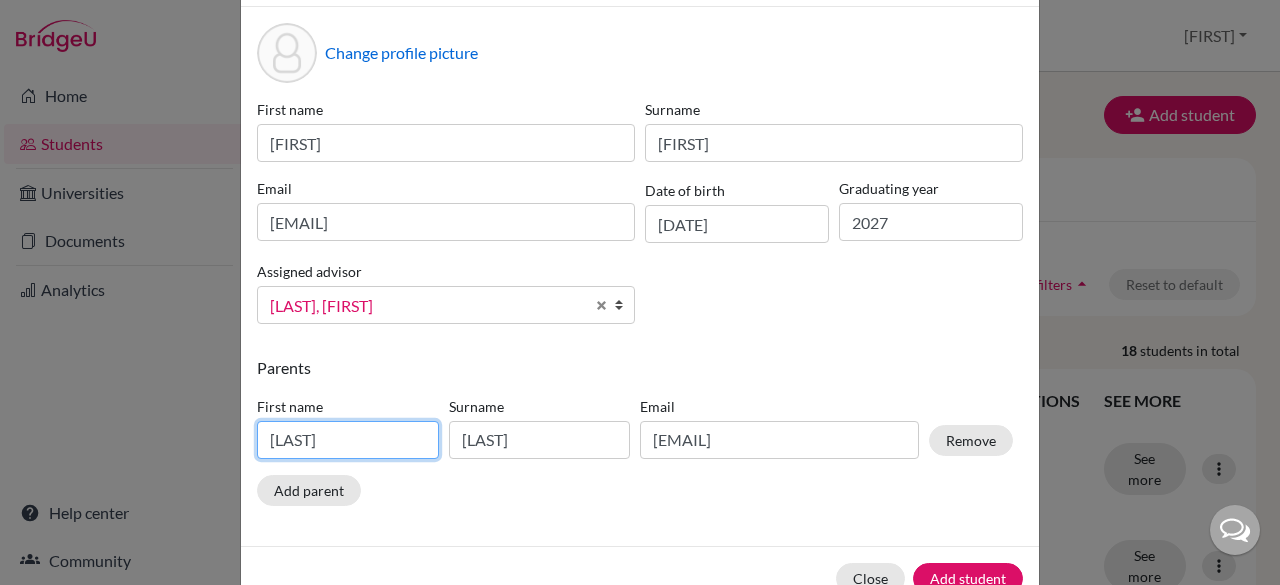 click on "[LAST]" at bounding box center (348, 440) 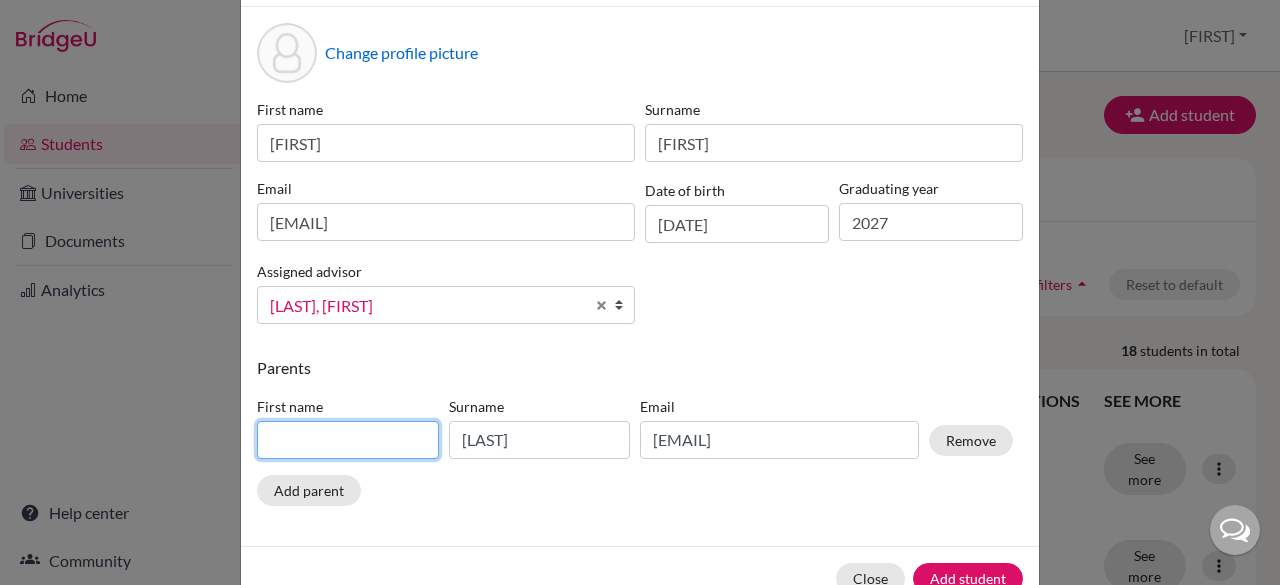 type 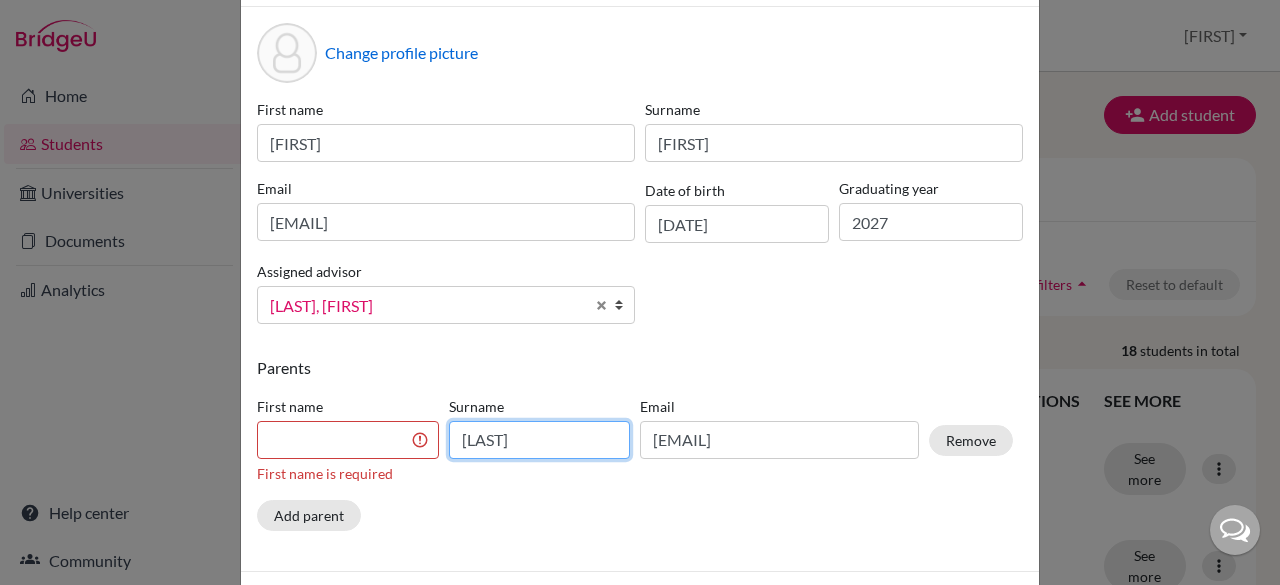click on "[LAST]" at bounding box center [540, 440] 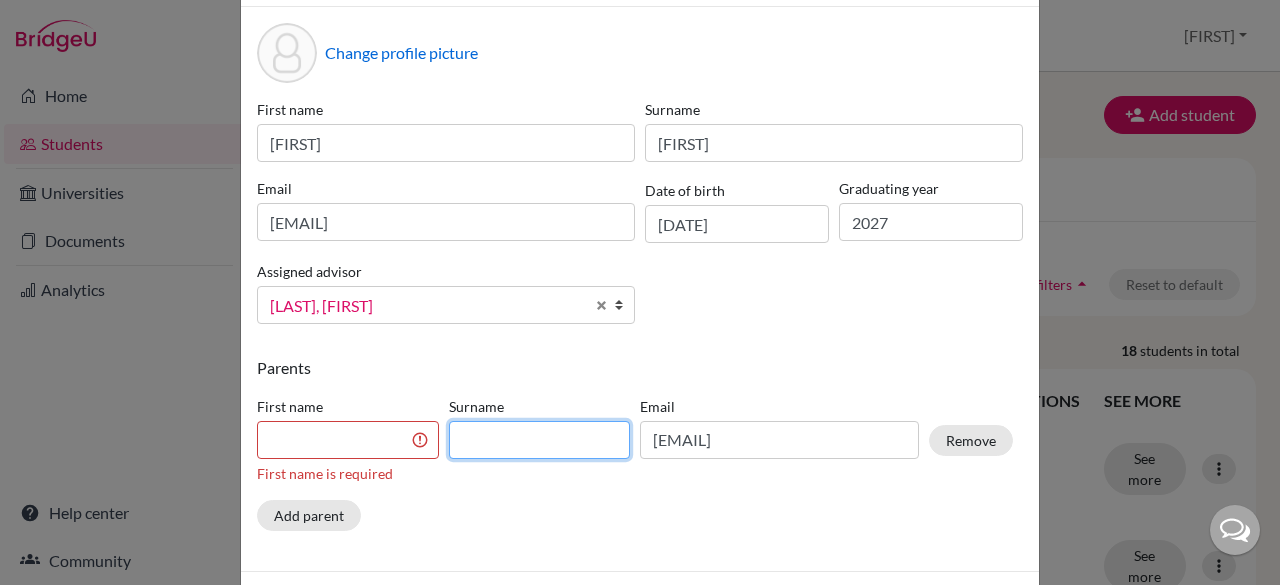 type 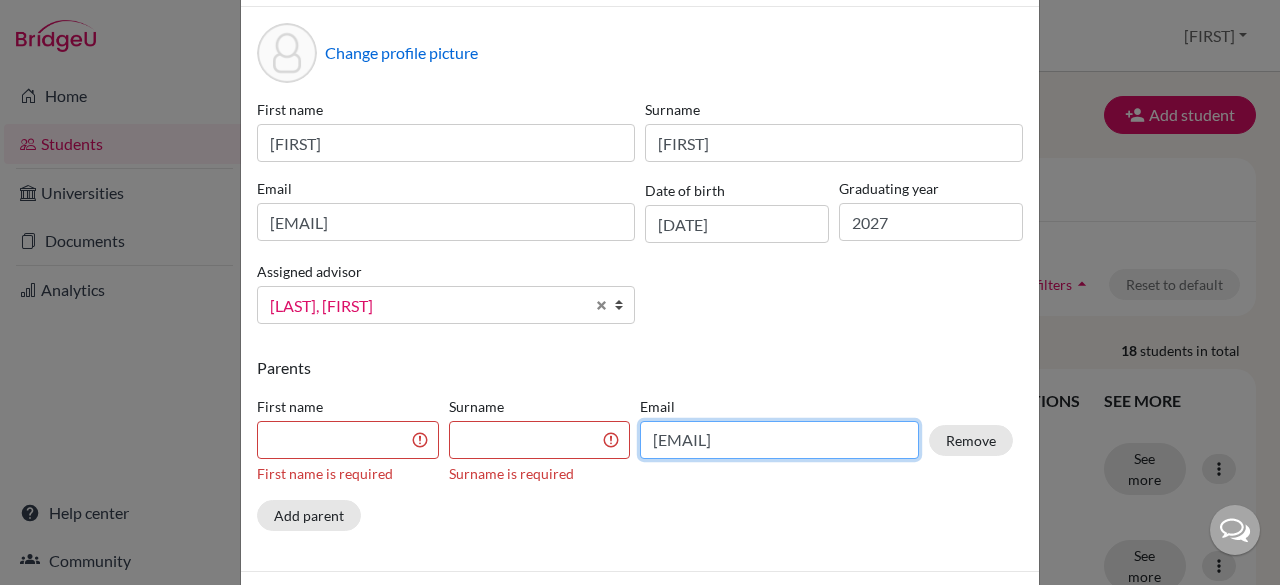 click on "[EMAIL]" at bounding box center [779, 440] 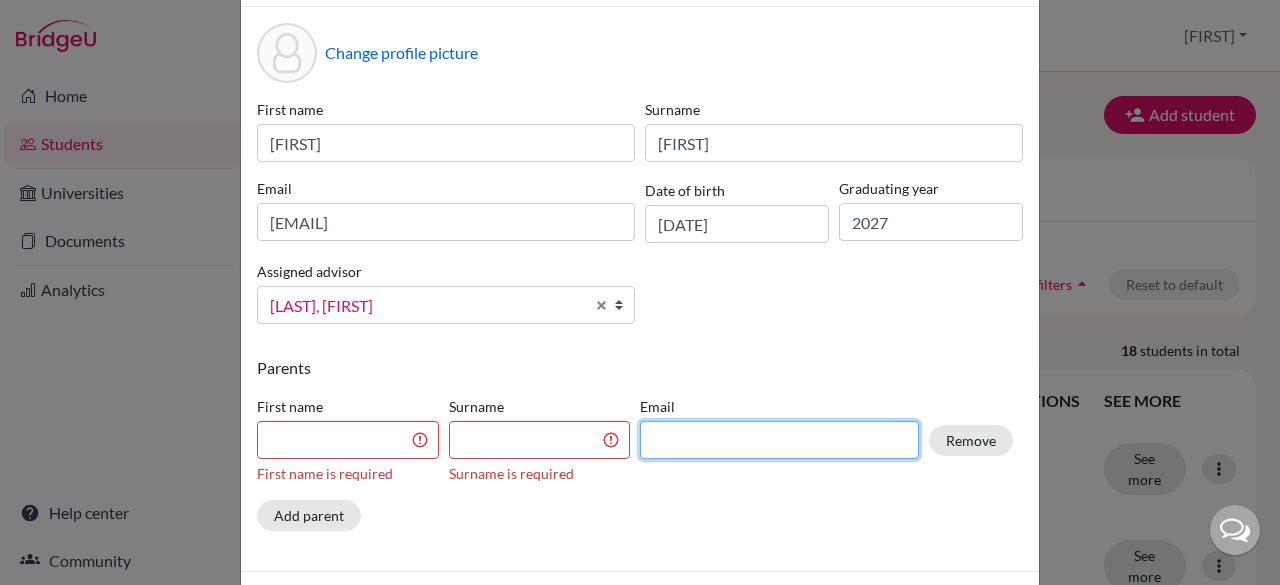 paste on "[EMAIL]" 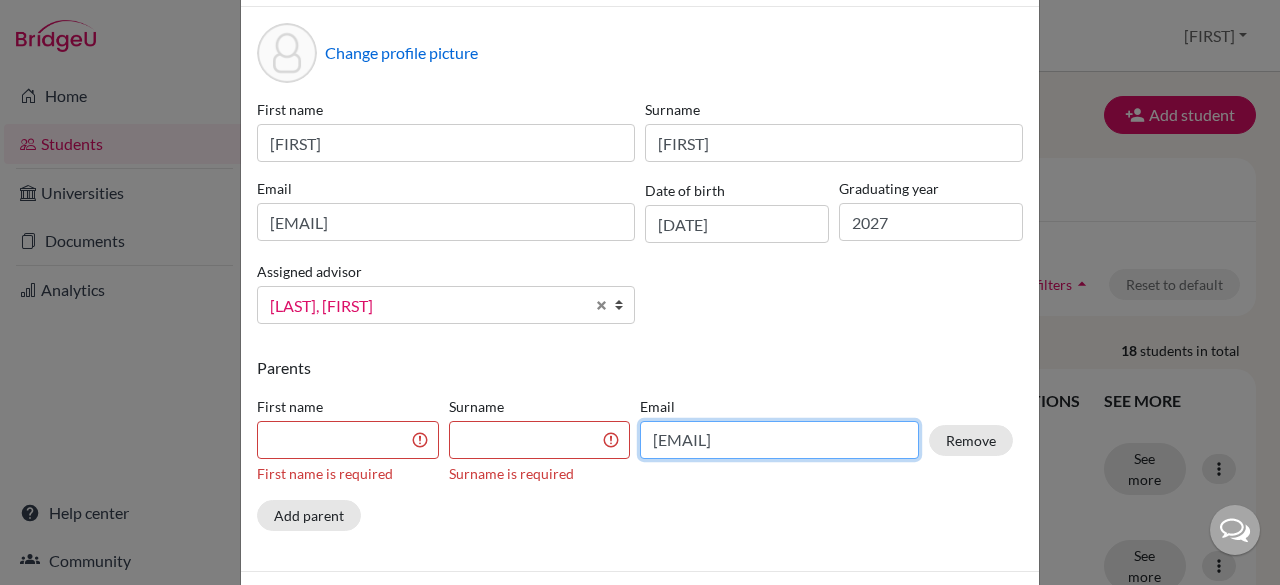 type on "[EMAIL]" 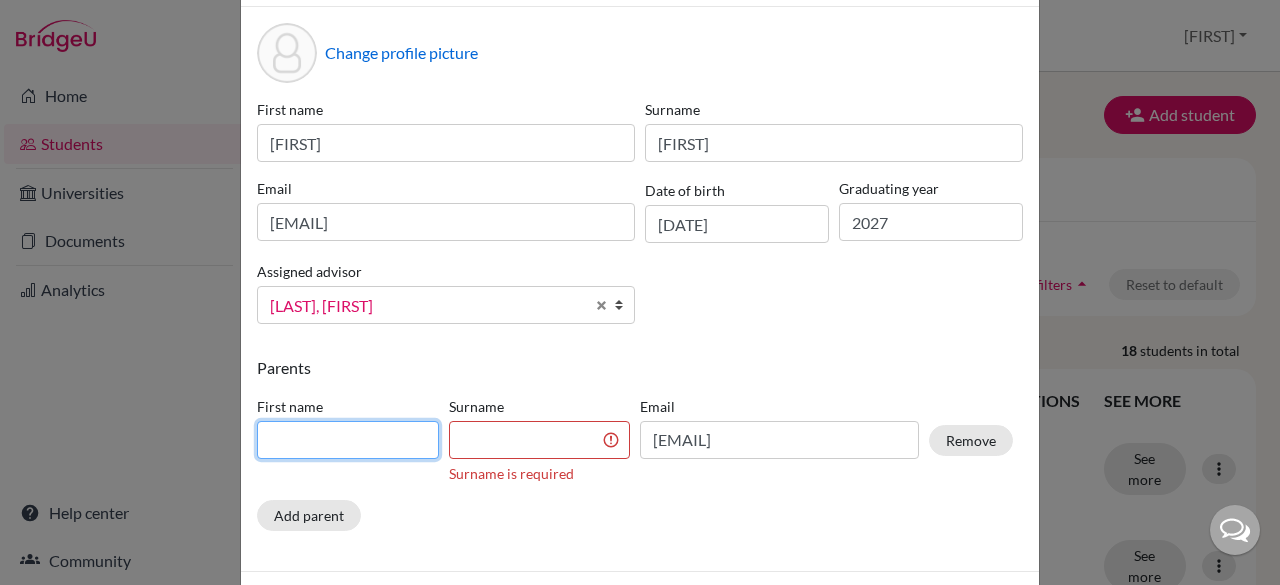 click at bounding box center (348, 440) 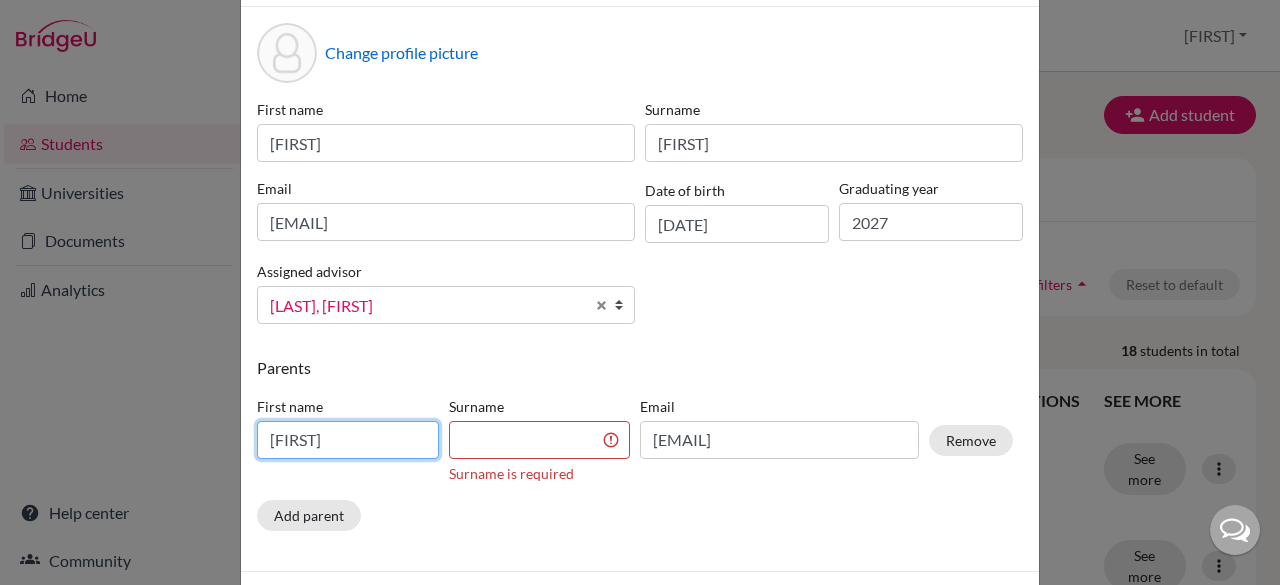 type on "[FIRST]" 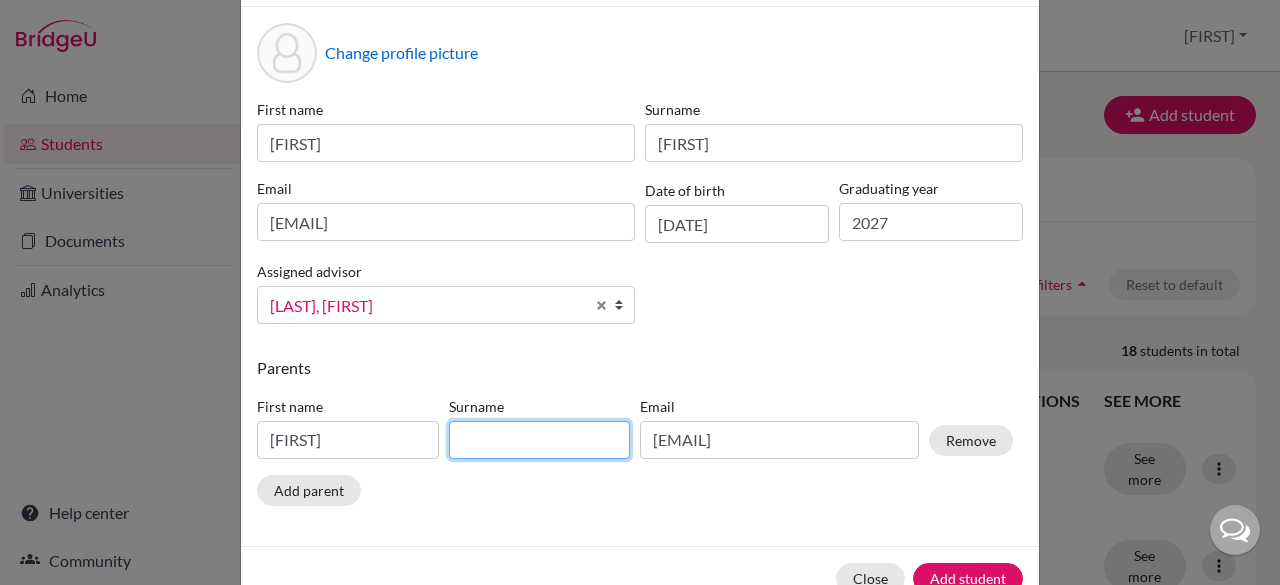 click at bounding box center [540, 440] 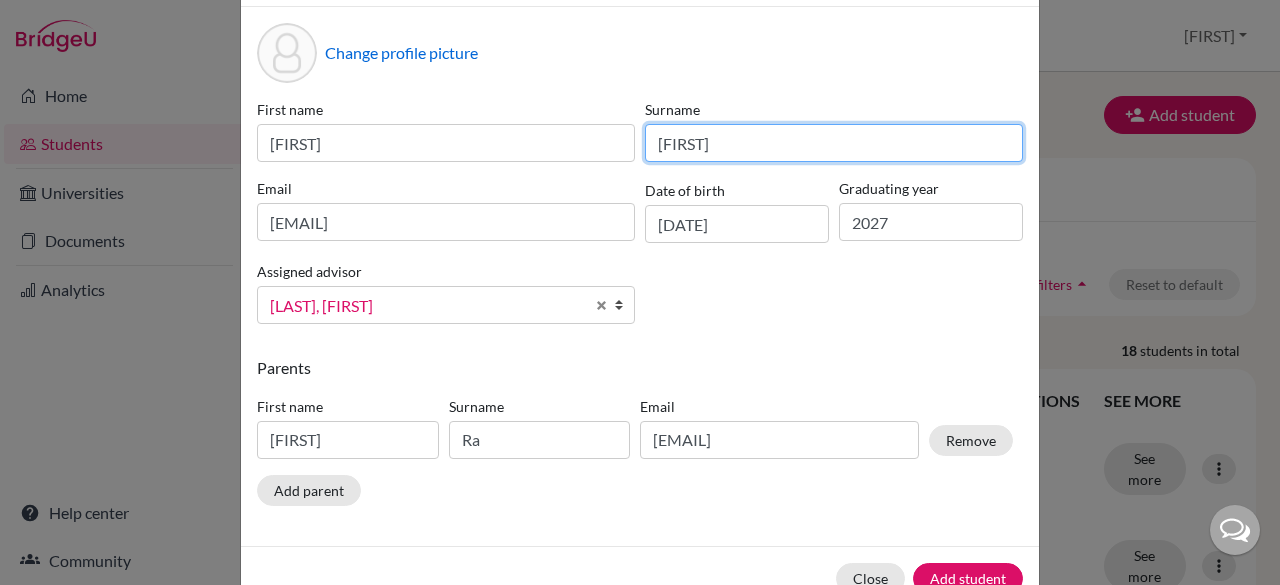 drag, startPoint x: 756, startPoint y: 149, endPoint x: 632, endPoint y: 182, distance: 128.31601 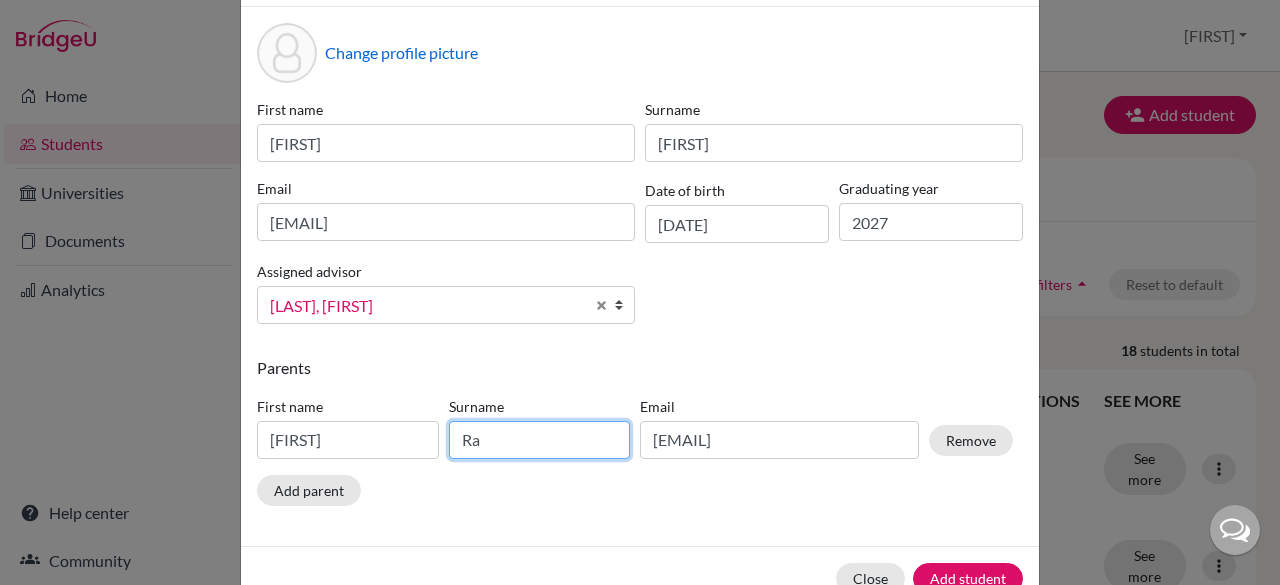click on "Ra" at bounding box center (540, 440) 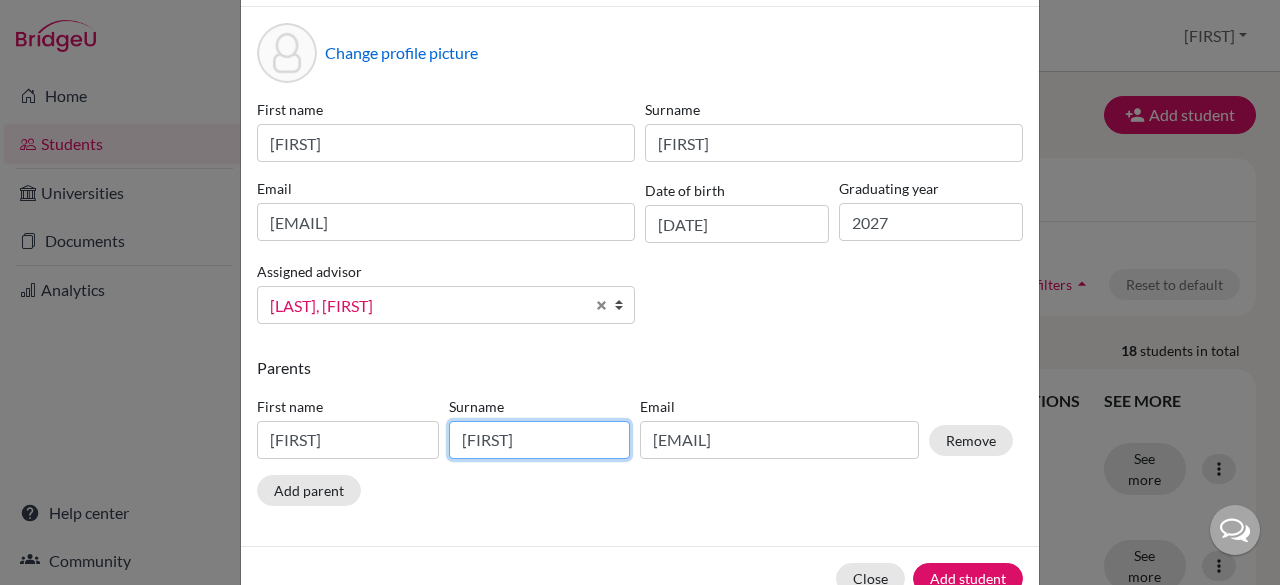 scroll, scrollTop: 129, scrollLeft: 0, axis: vertical 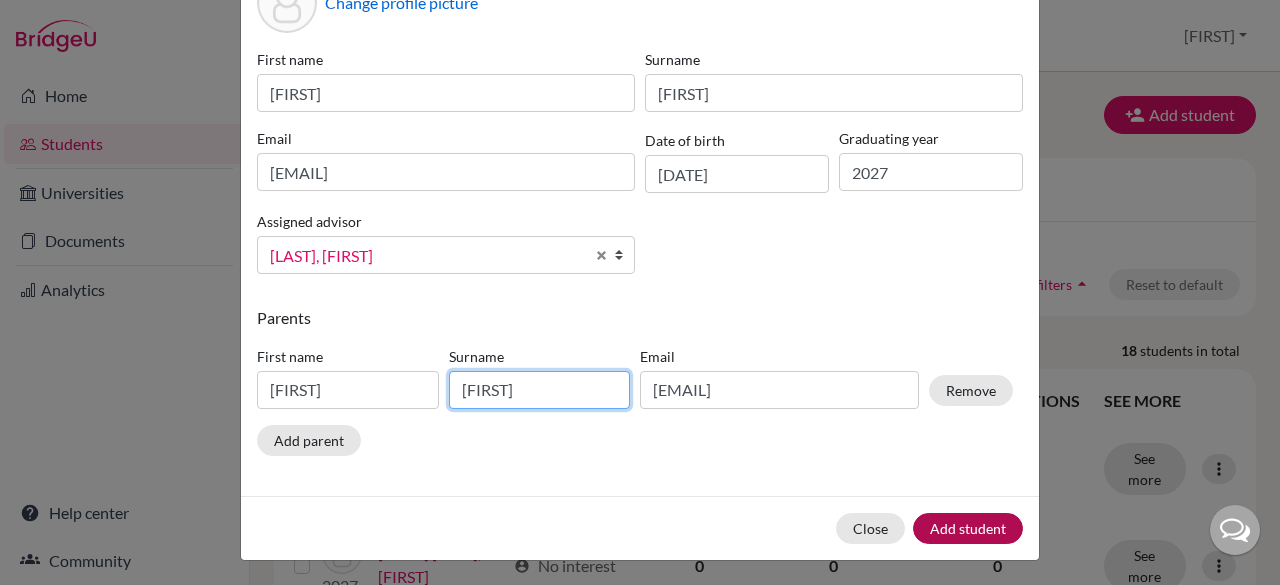 type on "[FIRST]" 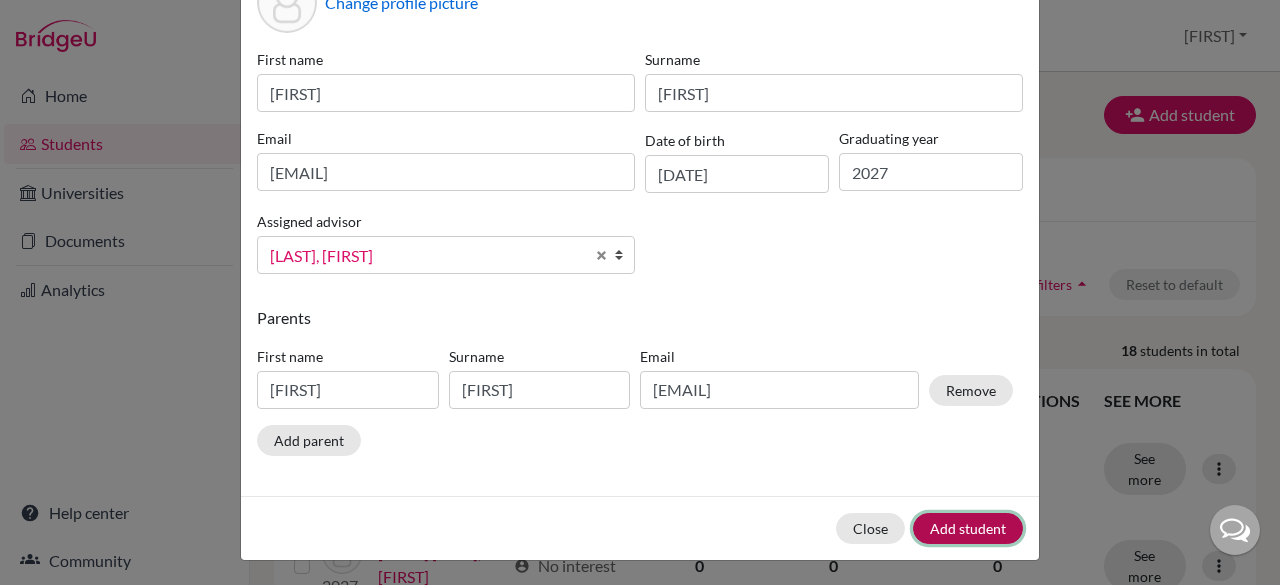 click on "Add student" at bounding box center (968, 528) 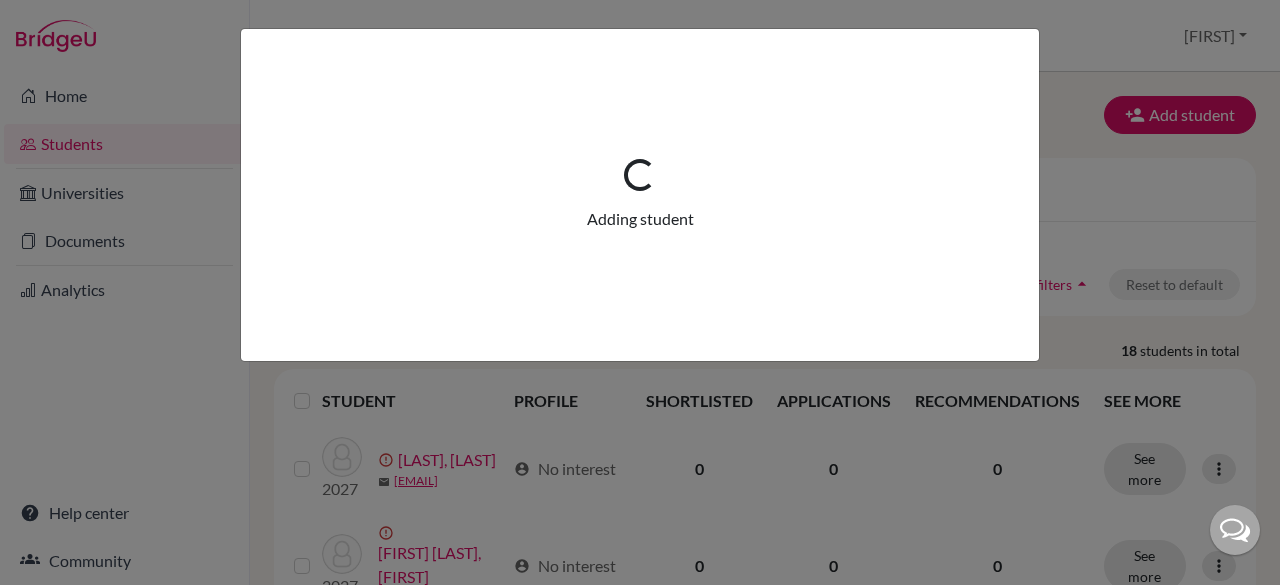 scroll, scrollTop: 0, scrollLeft: 0, axis: both 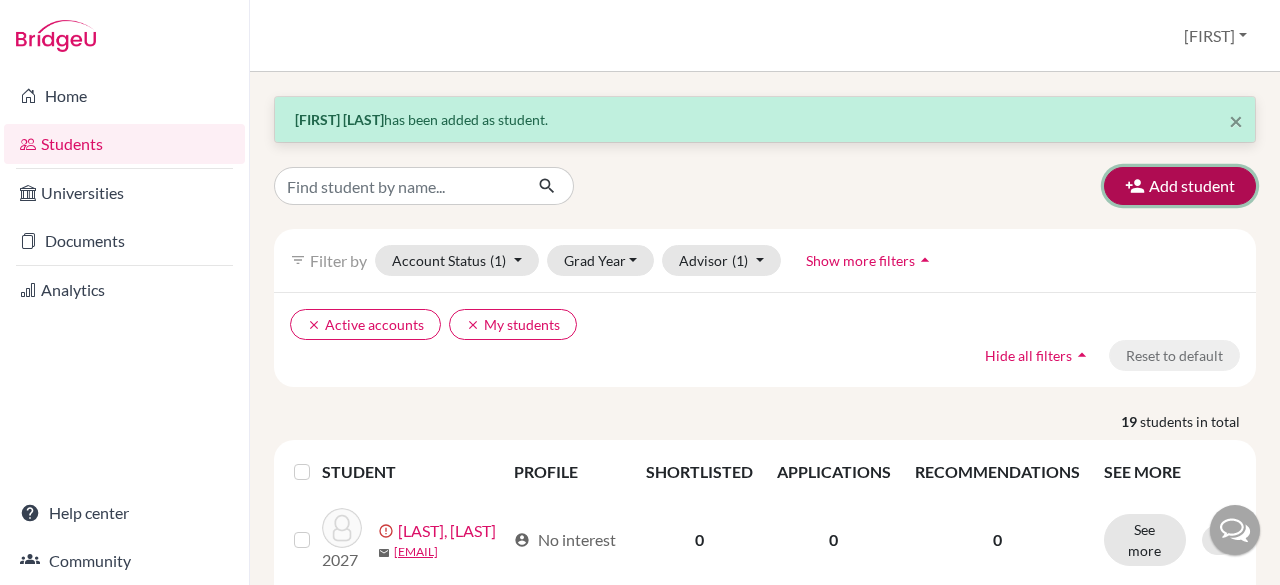 click on "Add student" at bounding box center (1180, 186) 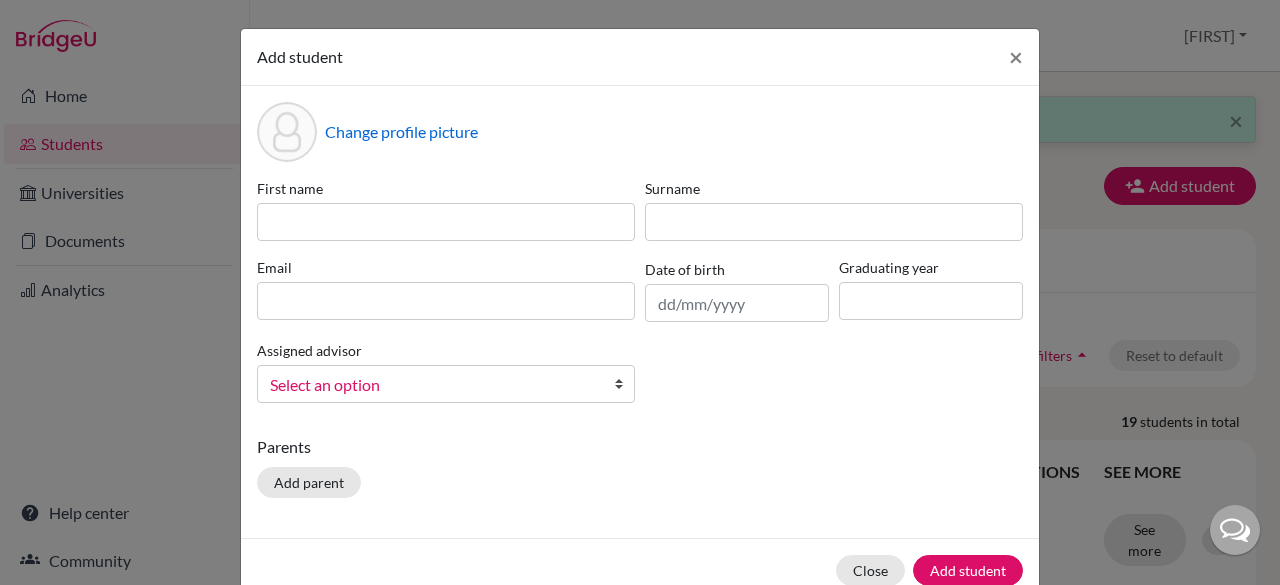 click on "First name Surname Email Date of birth Graduating year Assigned advisor [LAST], [FIRST] [LAST], [FIRST] [LAST], [FIRST] [LAST], [FIRST] [LAST], [FIRST] [LAST], [FIRST] [LAST], [FIRST] [LAST], [FIRST]
Select an option" at bounding box center [640, 298] 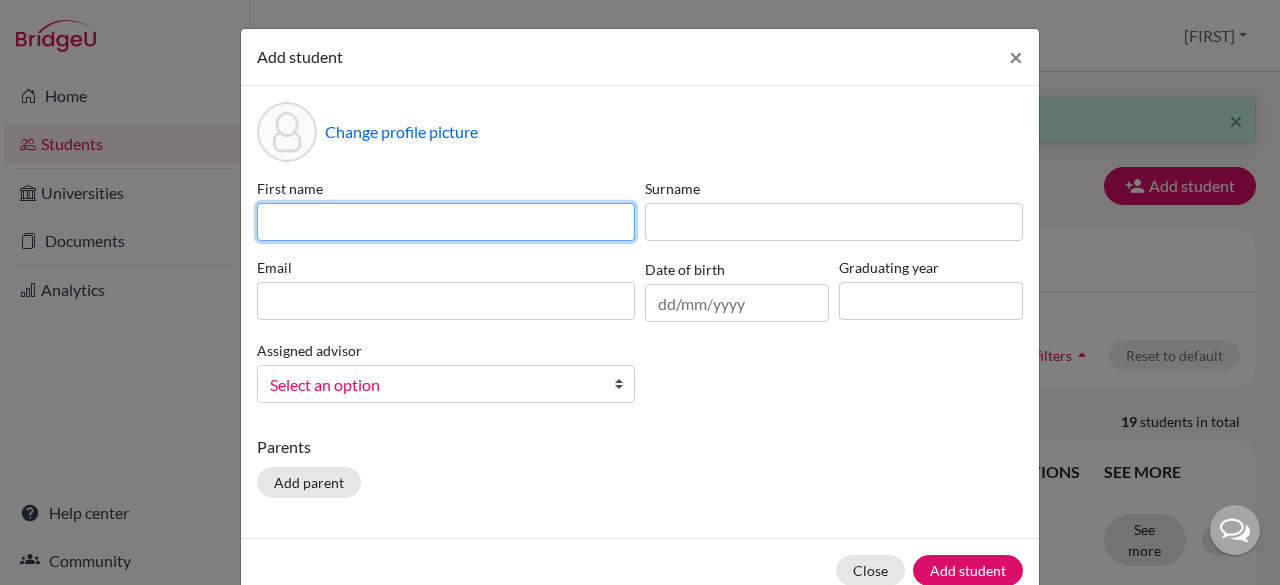 click at bounding box center (446, 222) 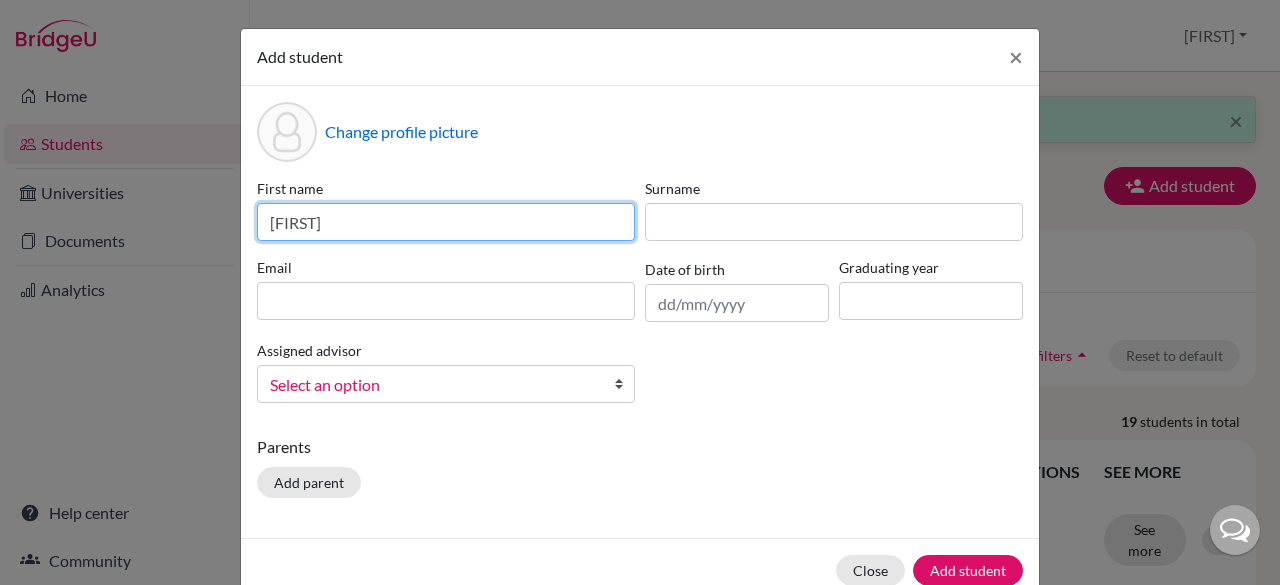 type on "[FIRST]" 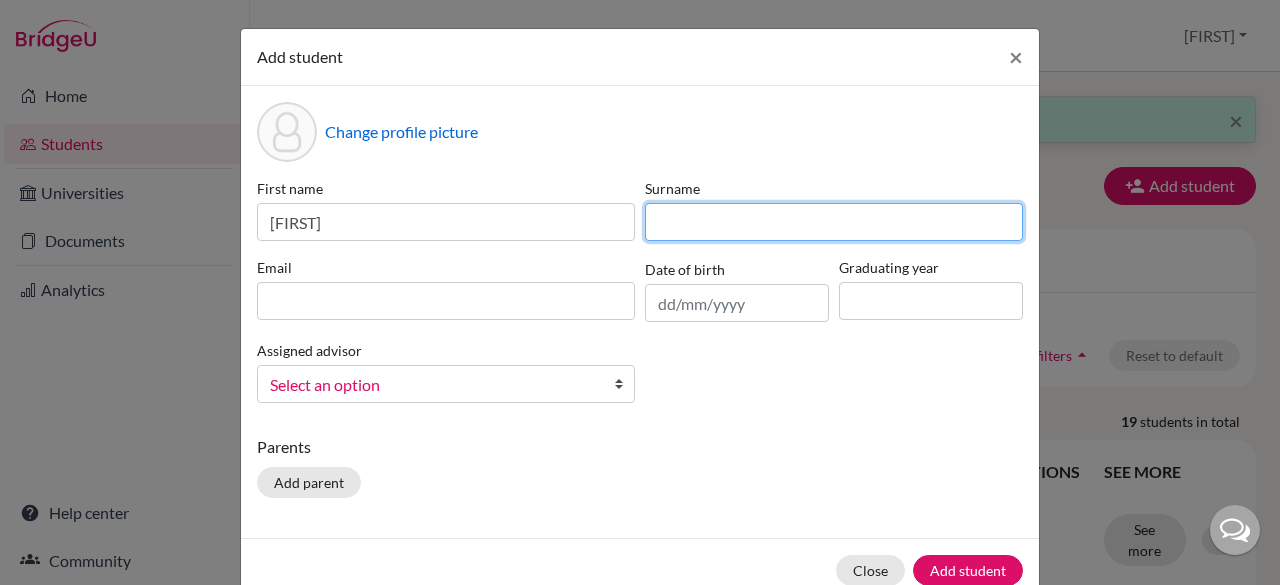 click at bounding box center [834, 222] 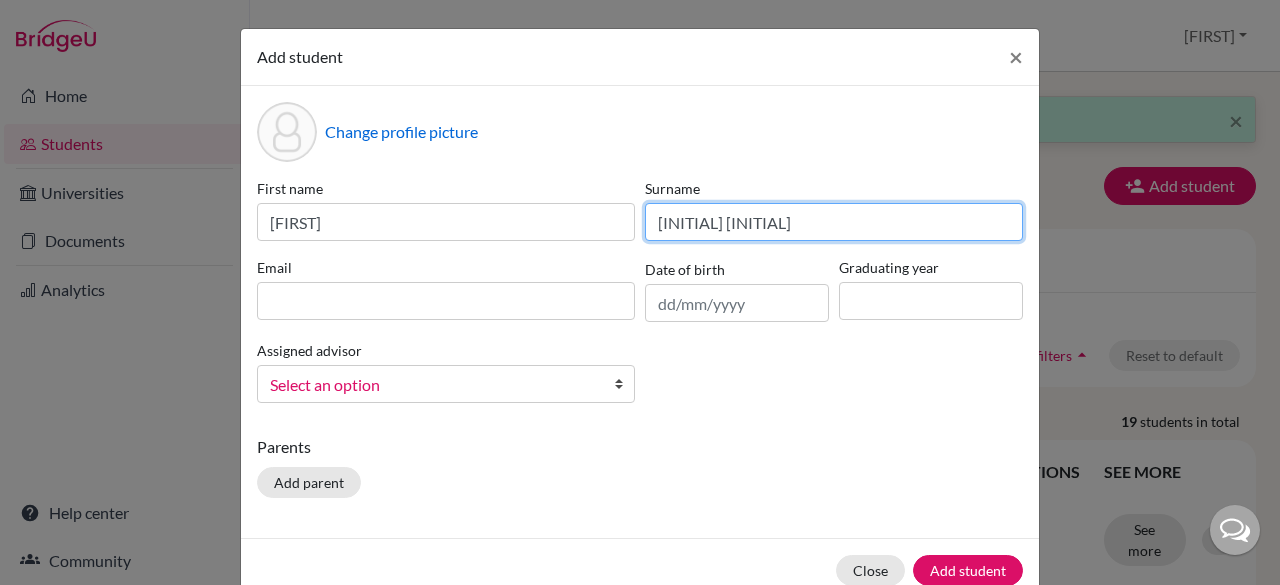 type on "[INITIAL] [INITIAL]" 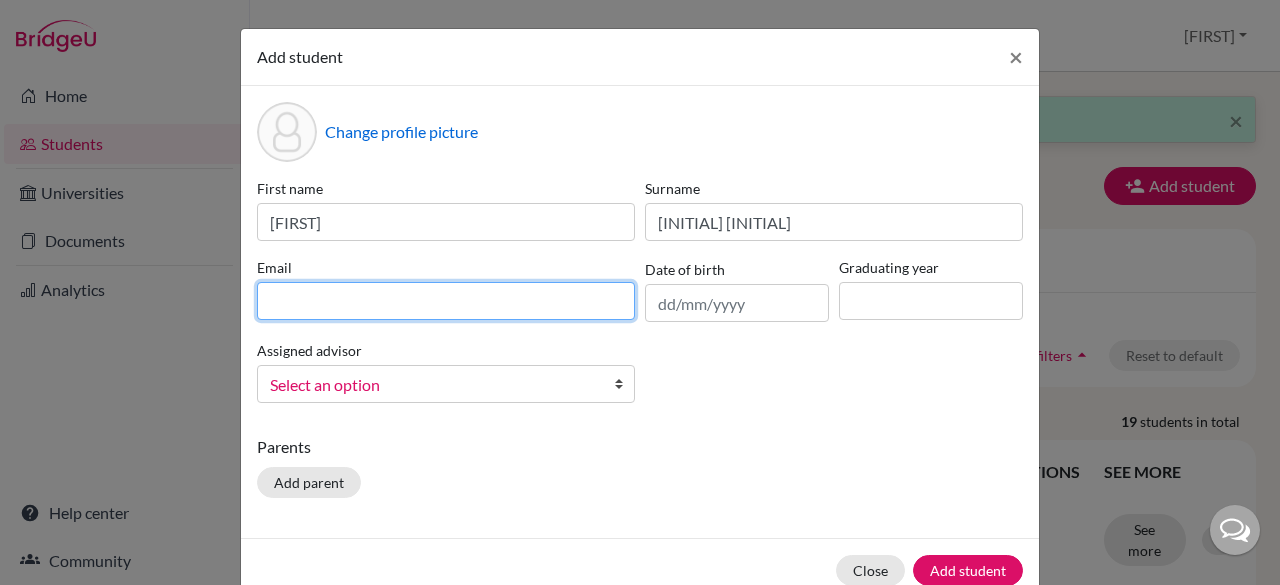 click at bounding box center [446, 301] 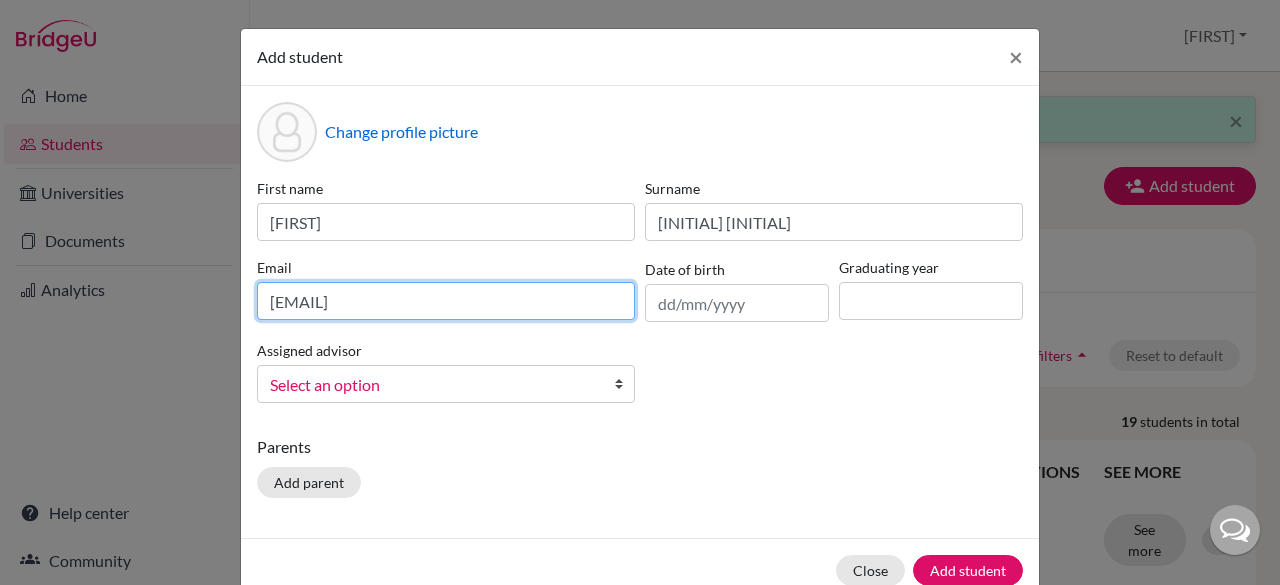 type on "[EMAIL]" 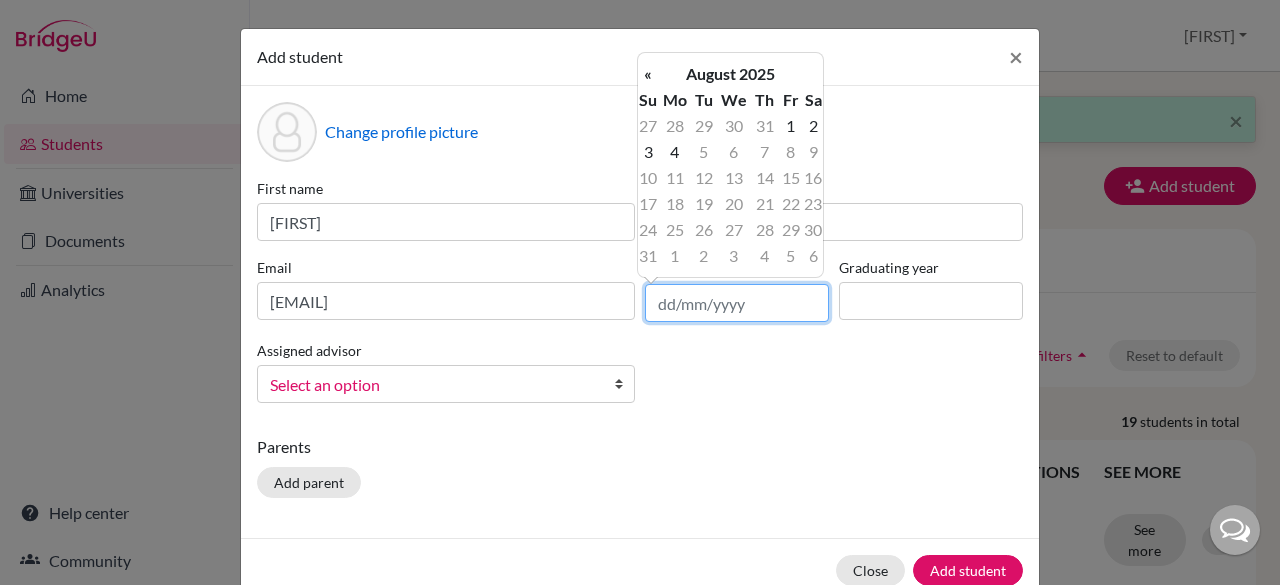 click at bounding box center (737, 303) 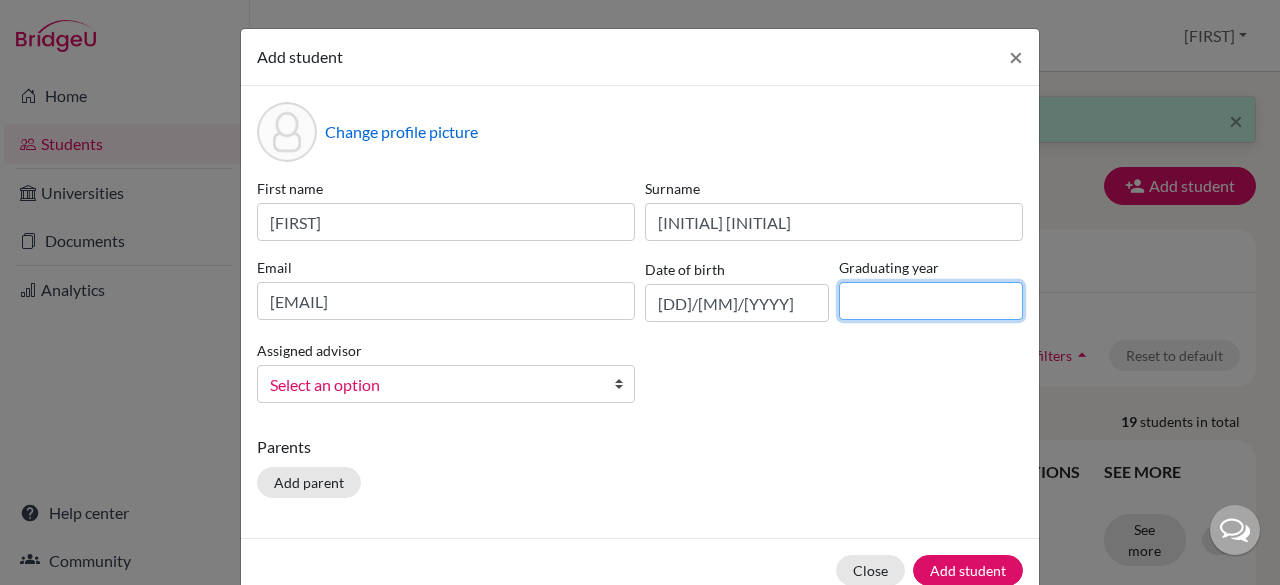 click at bounding box center [931, 301] 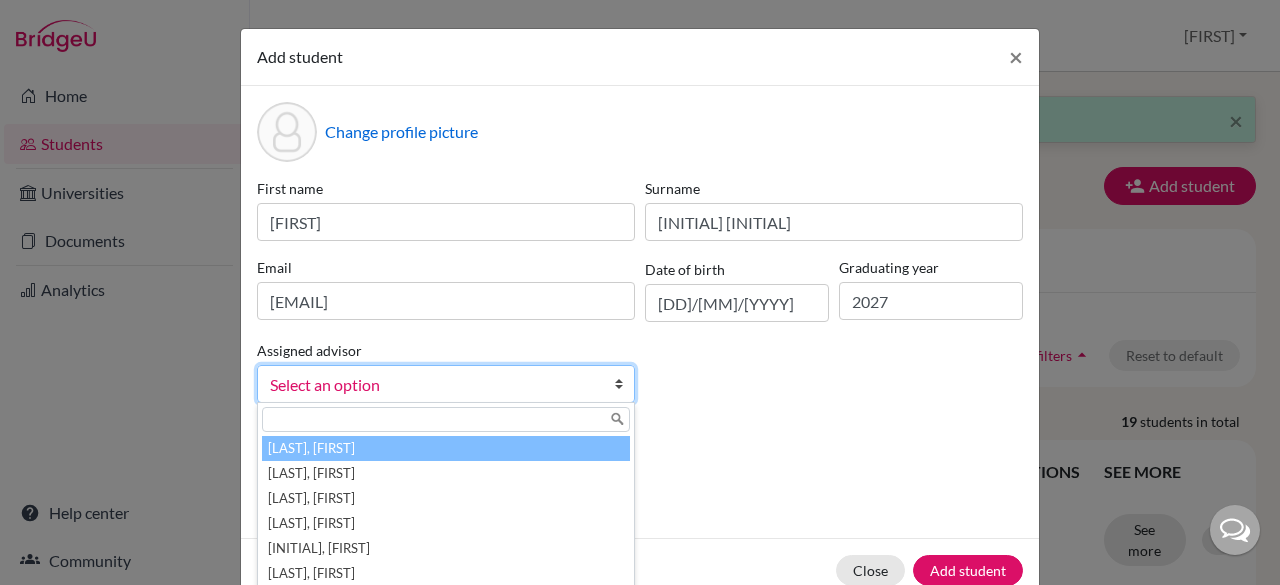 click at bounding box center [624, 384] 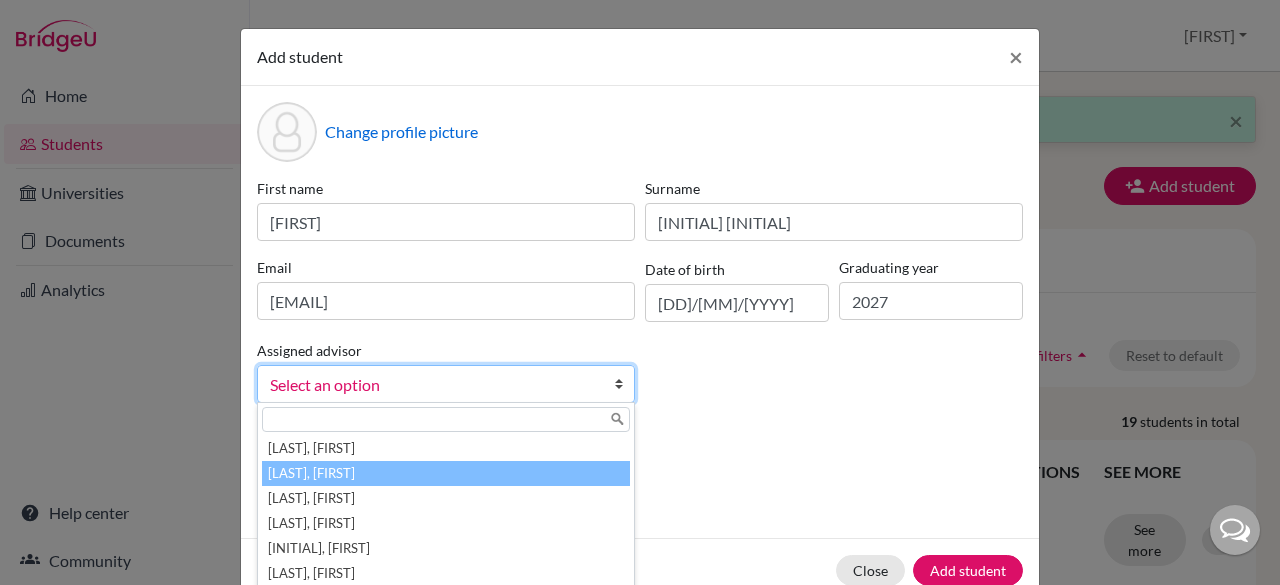 click on "[LAST], [FIRST]" at bounding box center [446, 473] 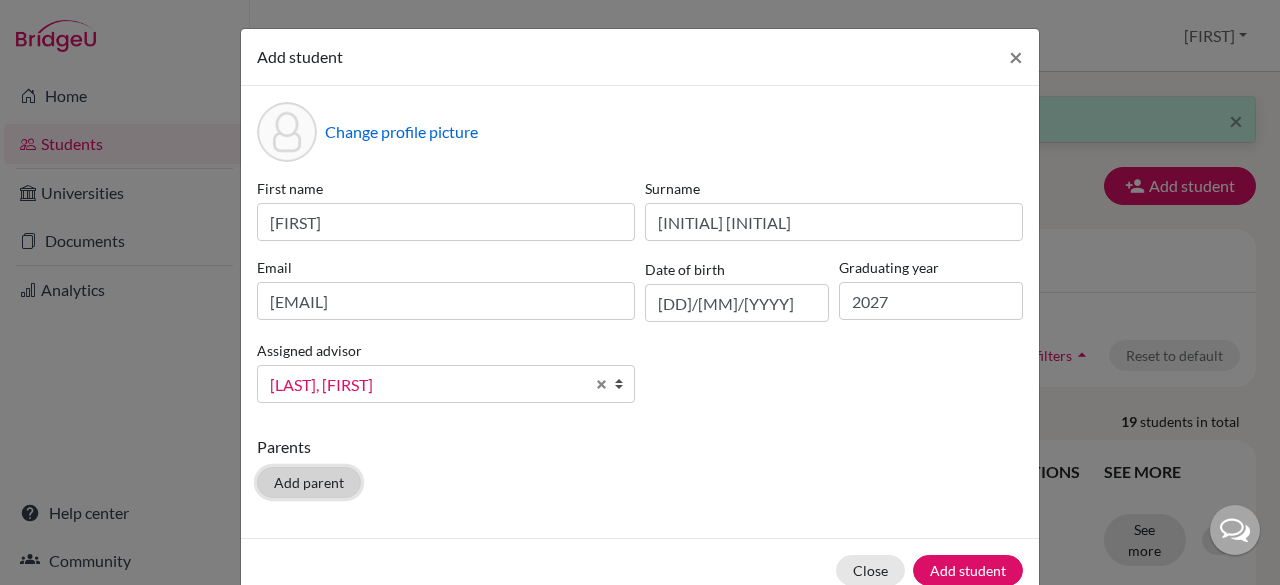click on "Add parent" 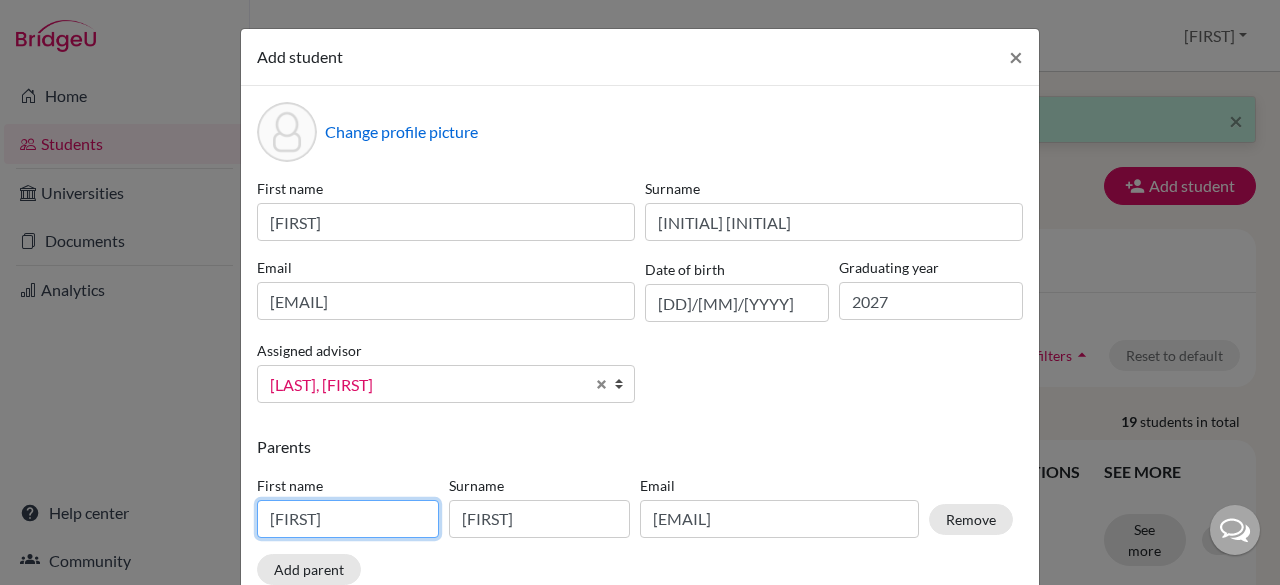 click on "[FIRST]" at bounding box center [348, 519] 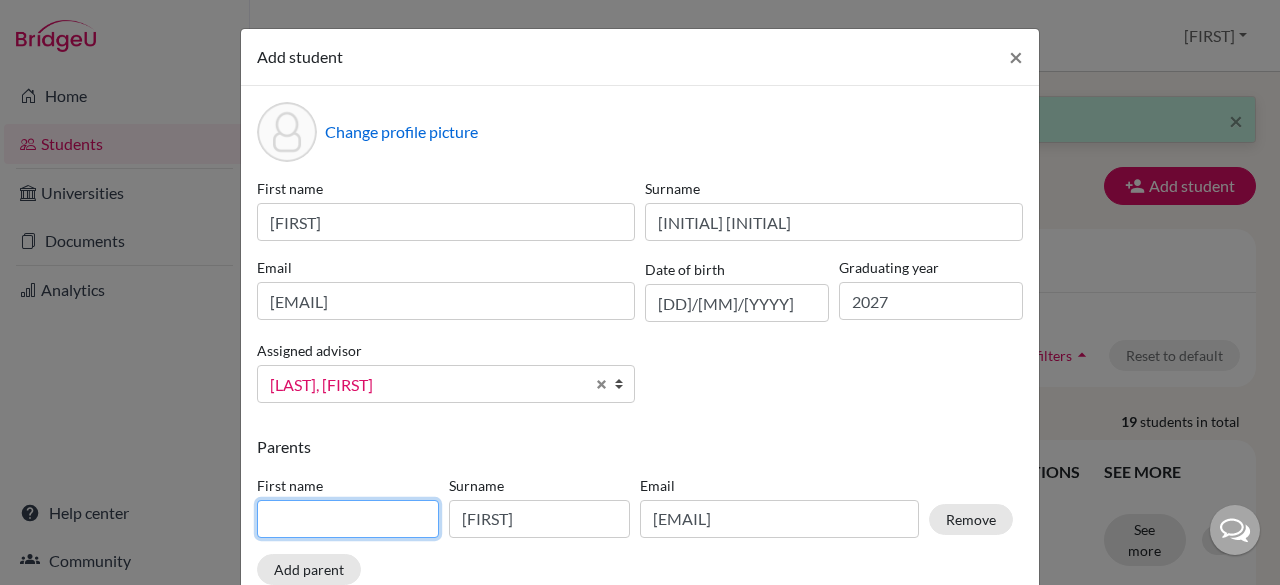 type 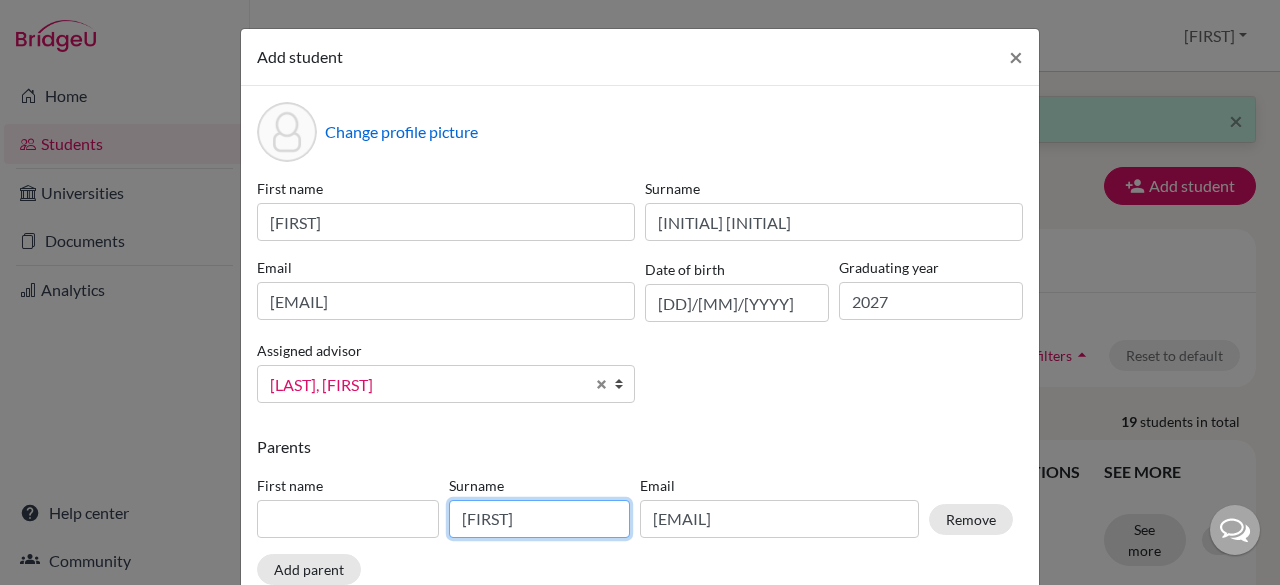 click on "[FIRST]" at bounding box center (540, 519) 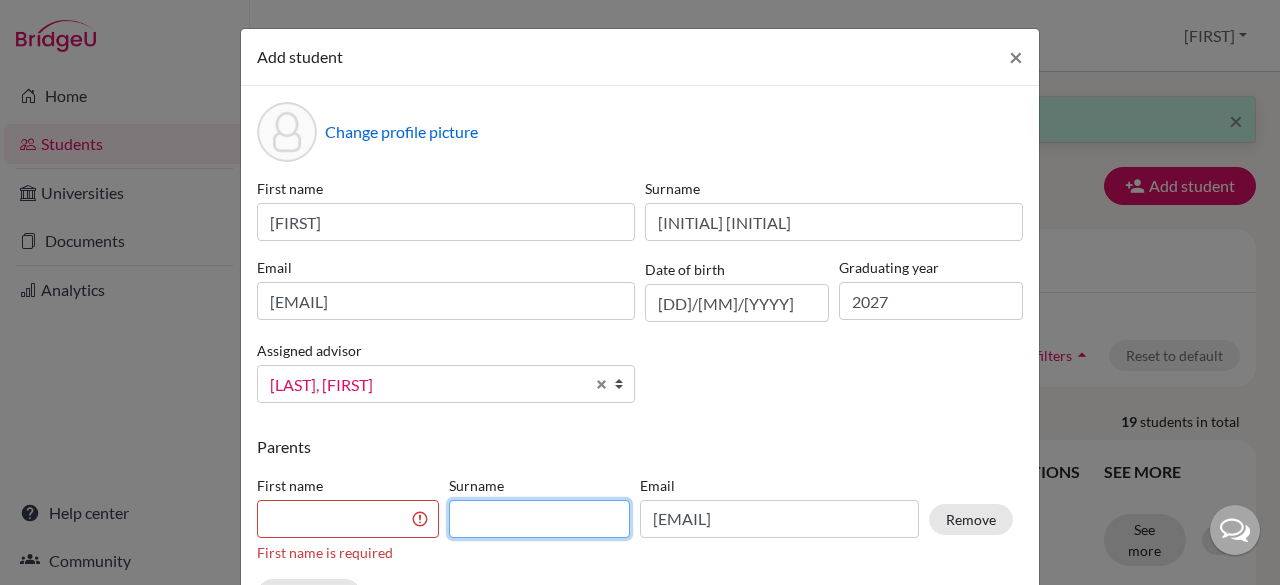 type 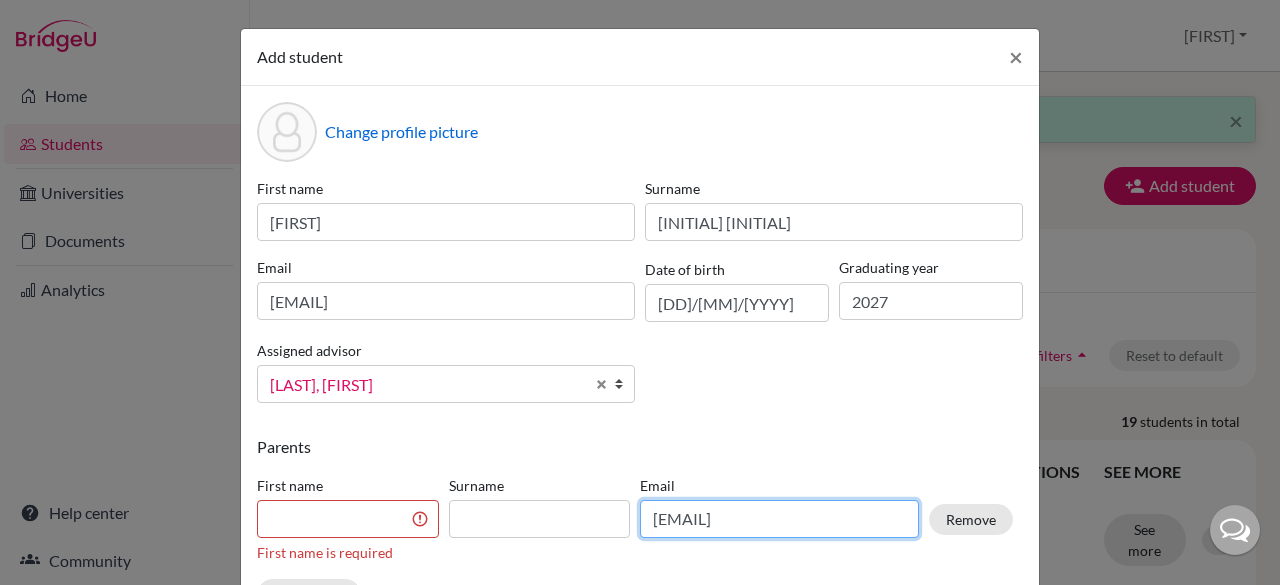 click on "[EMAIL]" at bounding box center [779, 519] 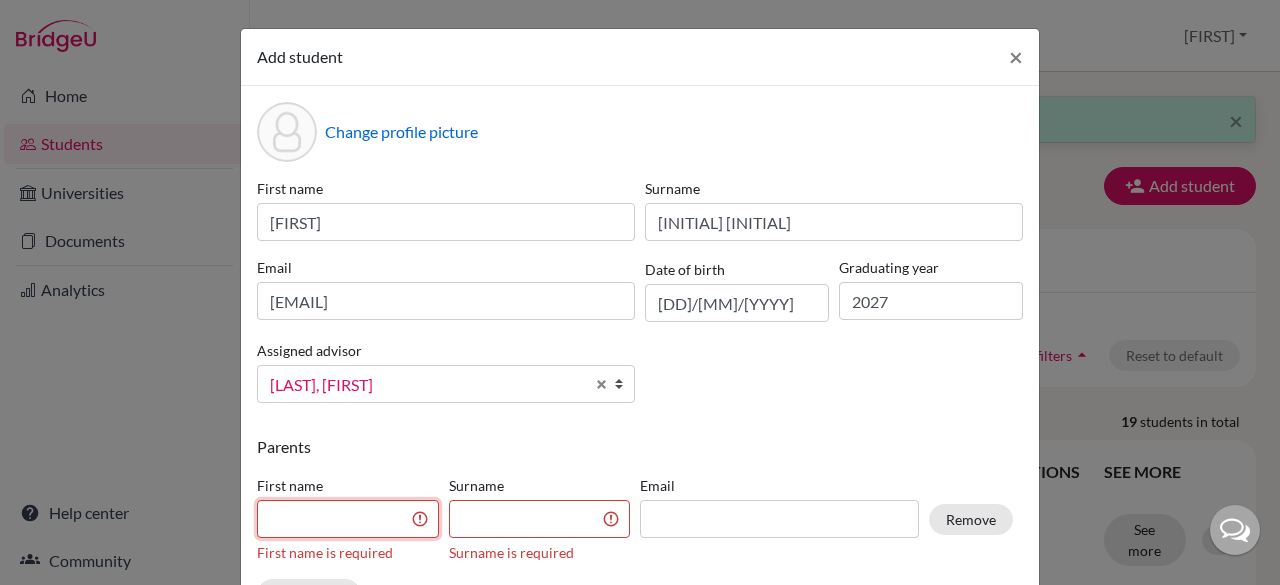 click at bounding box center [348, 519] 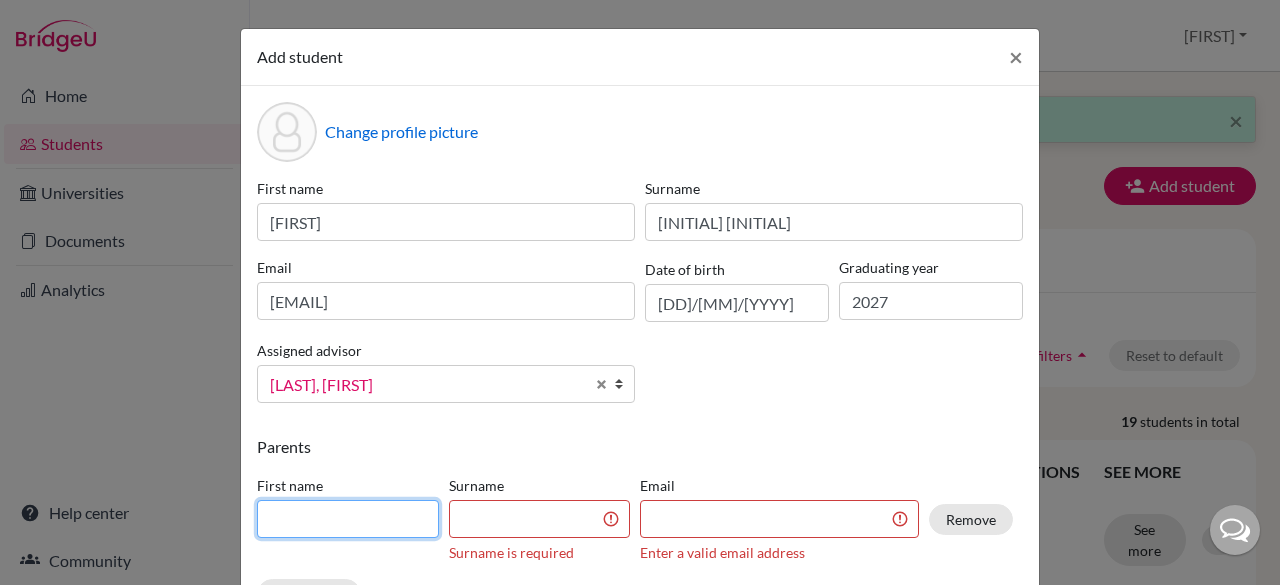 scroll, scrollTop: 154, scrollLeft: 0, axis: vertical 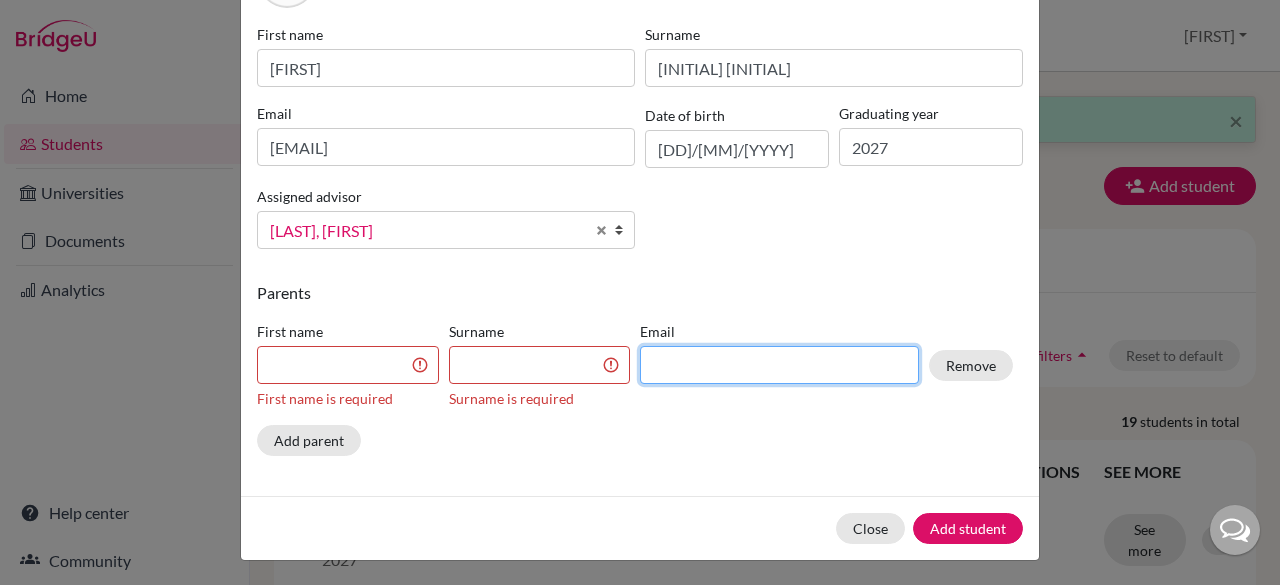 click at bounding box center (779, 365) 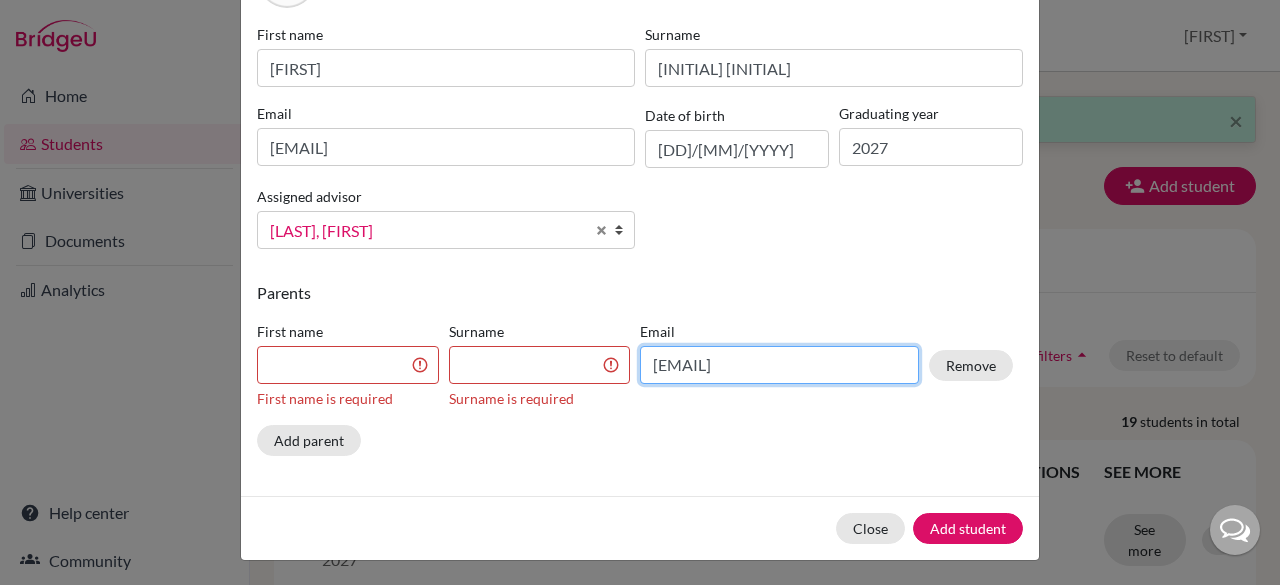 type on "[EMAIL]" 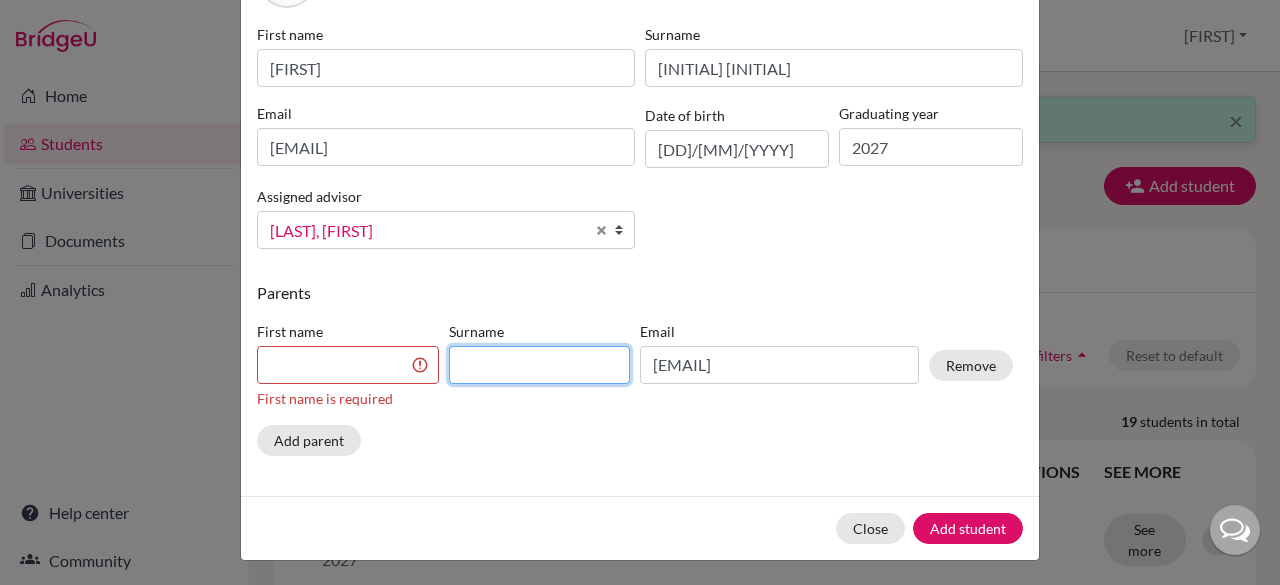 click at bounding box center (540, 365) 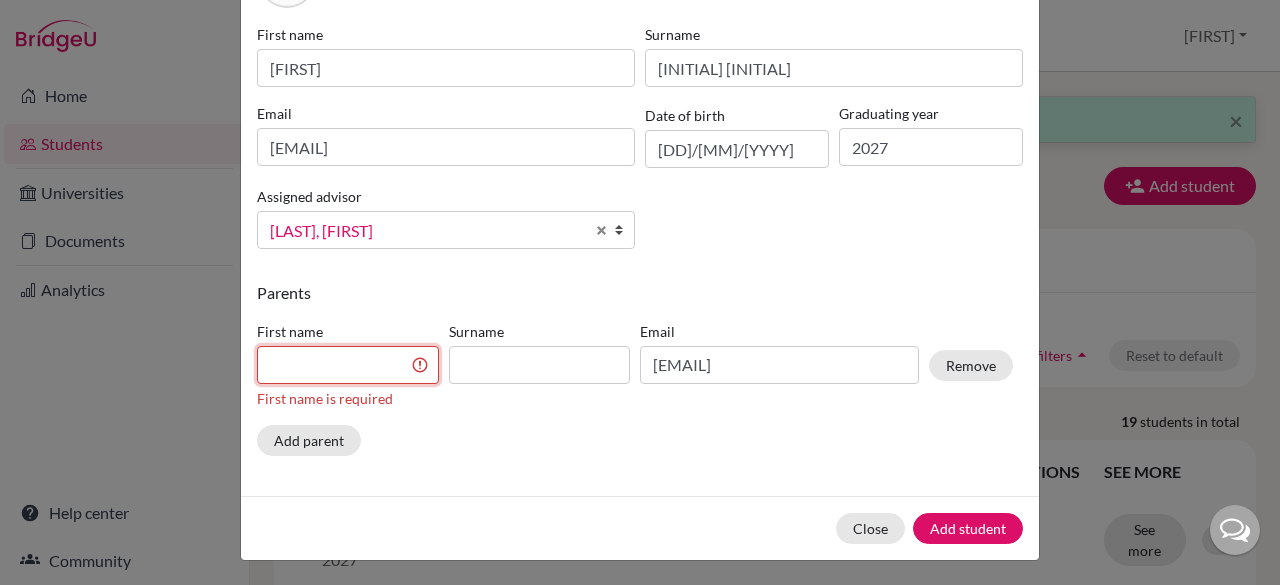 click at bounding box center [348, 365] 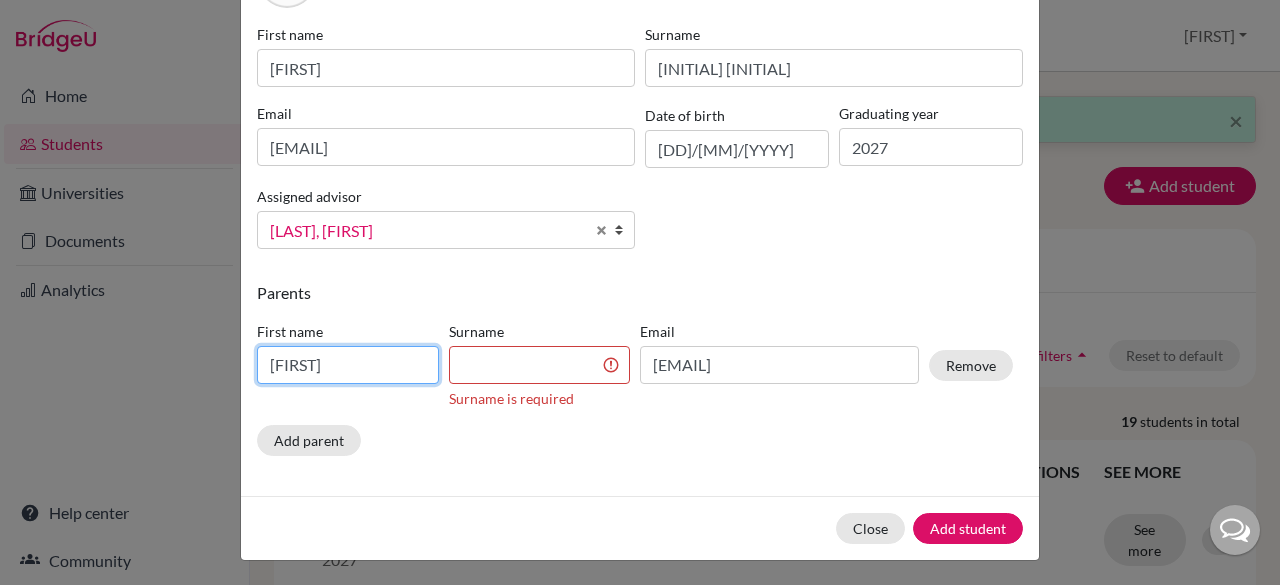 type on "[FIRST]" 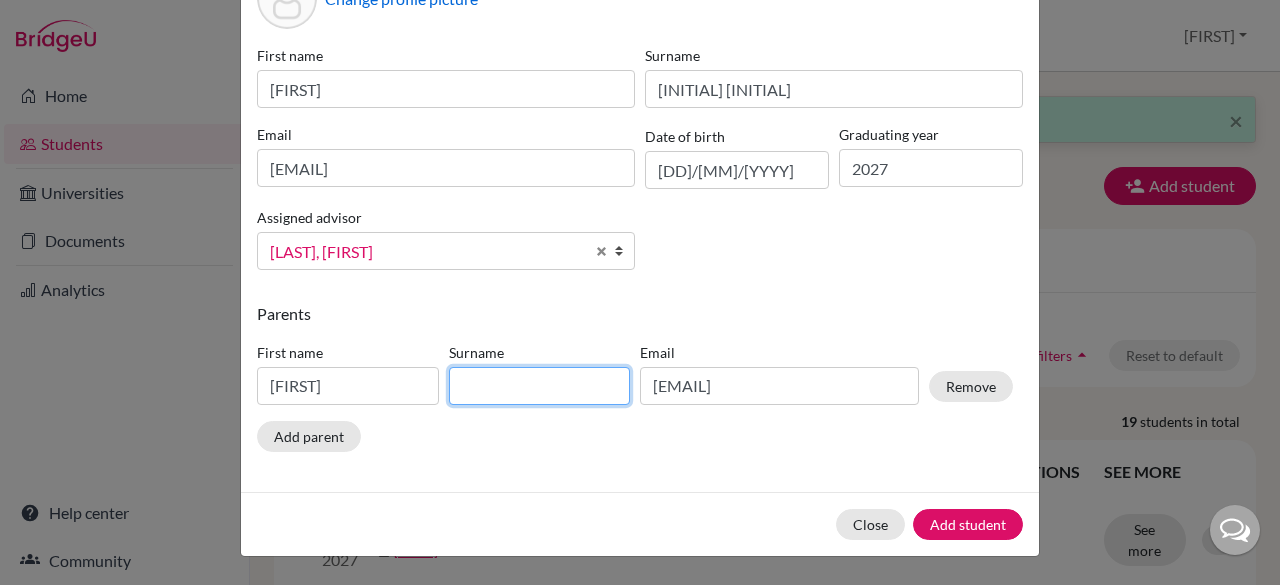 scroll, scrollTop: 129, scrollLeft: 0, axis: vertical 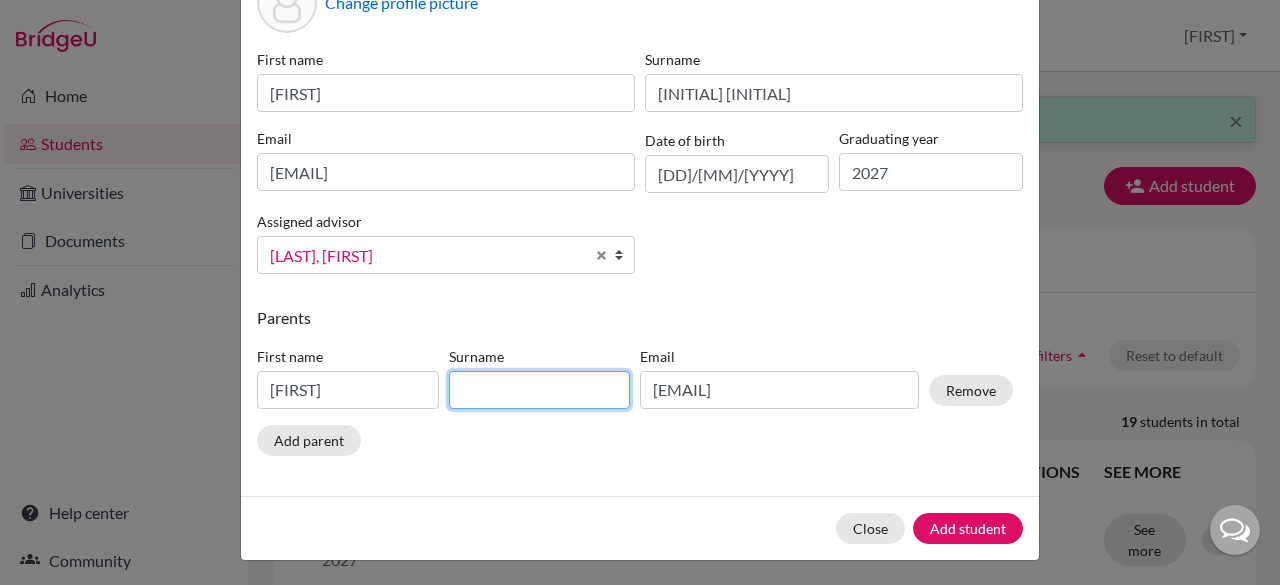 click at bounding box center (540, 390) 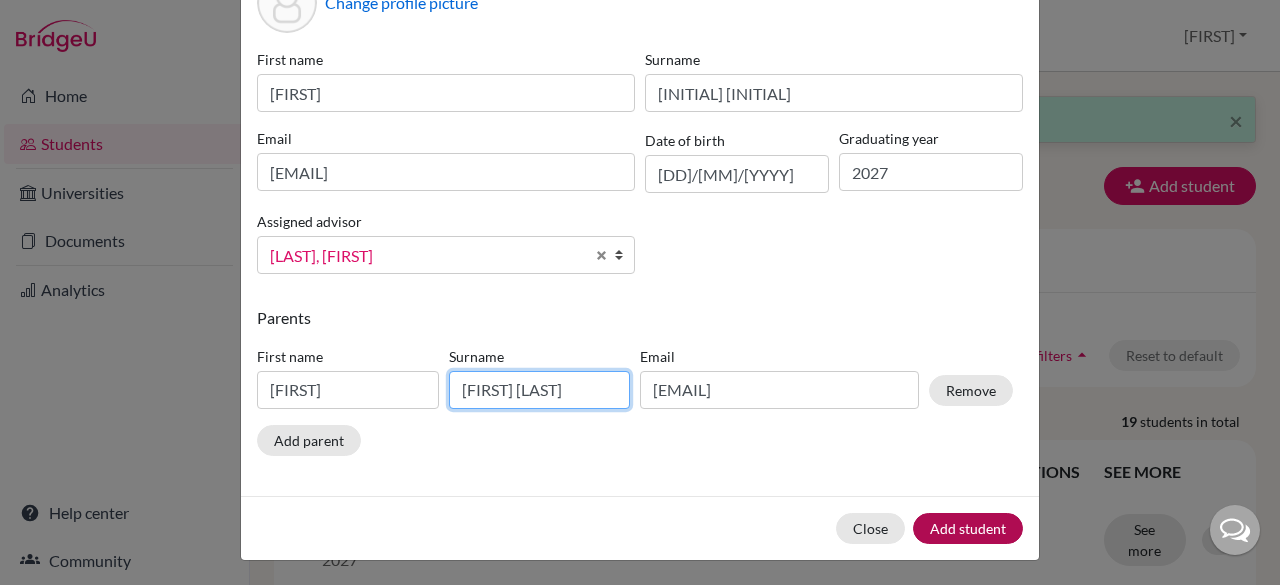 type on "[FIRST] [LAST]" 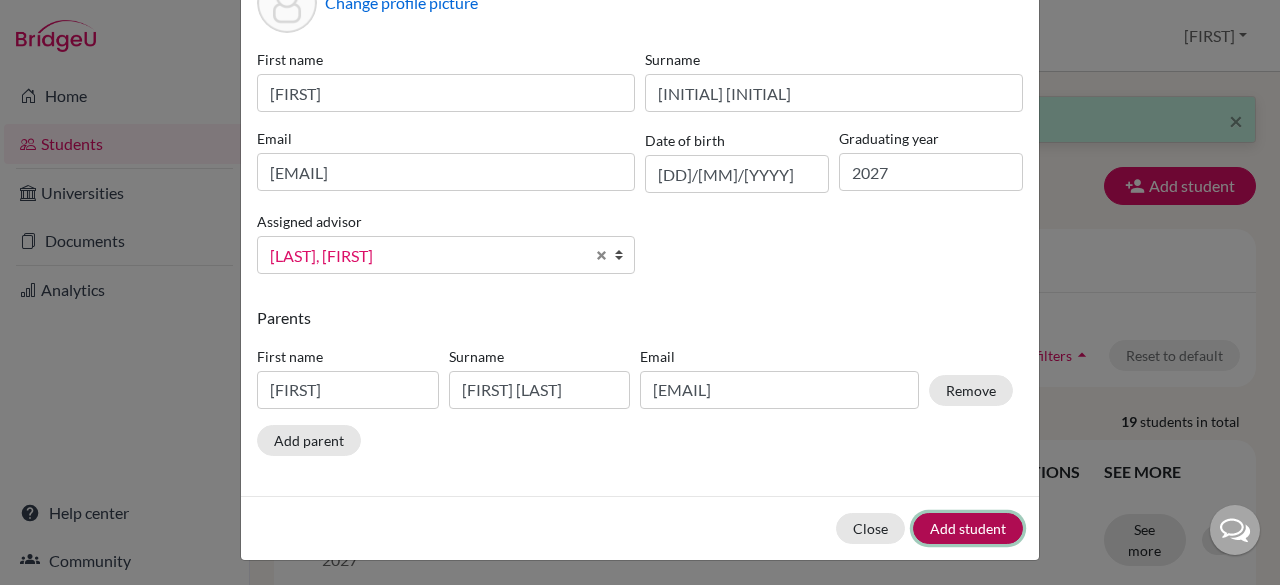 click on "Add student" at bounding box center (968, 528) 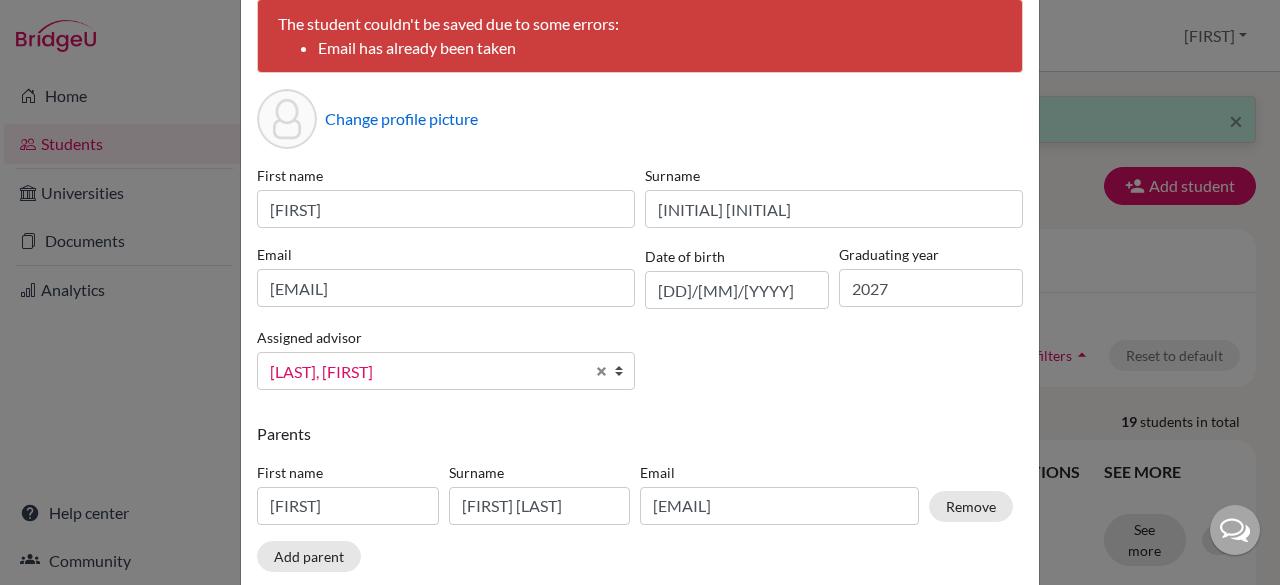scroll, scrollTop: 0, scrollLeft: 0, axis: both 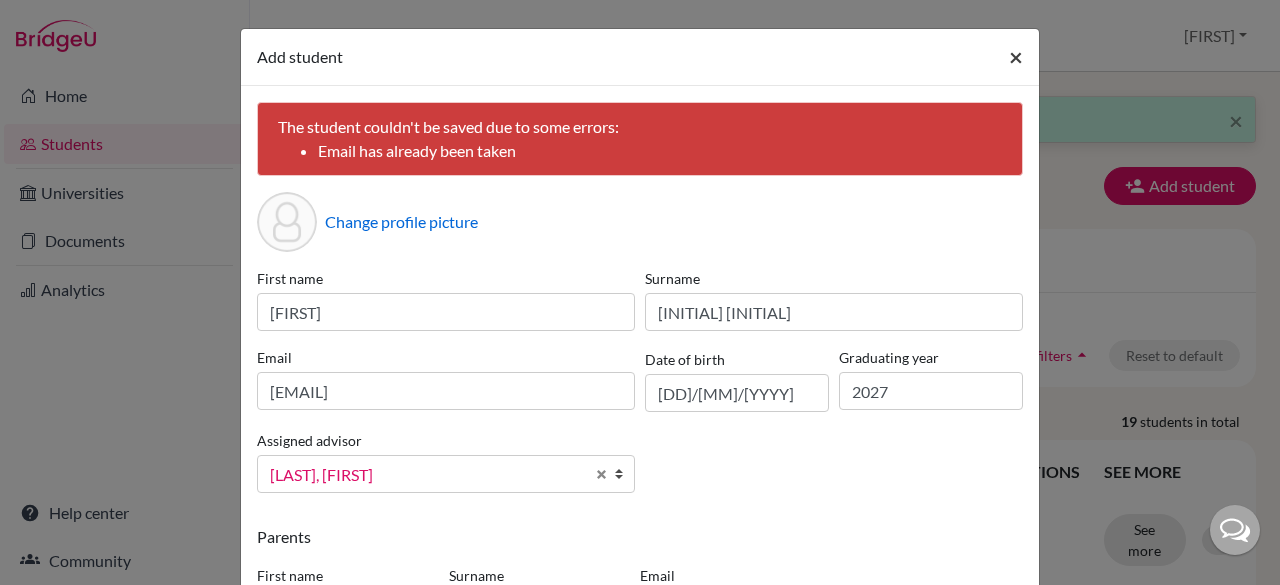 click on "×" at bounding box center (1016, 56) 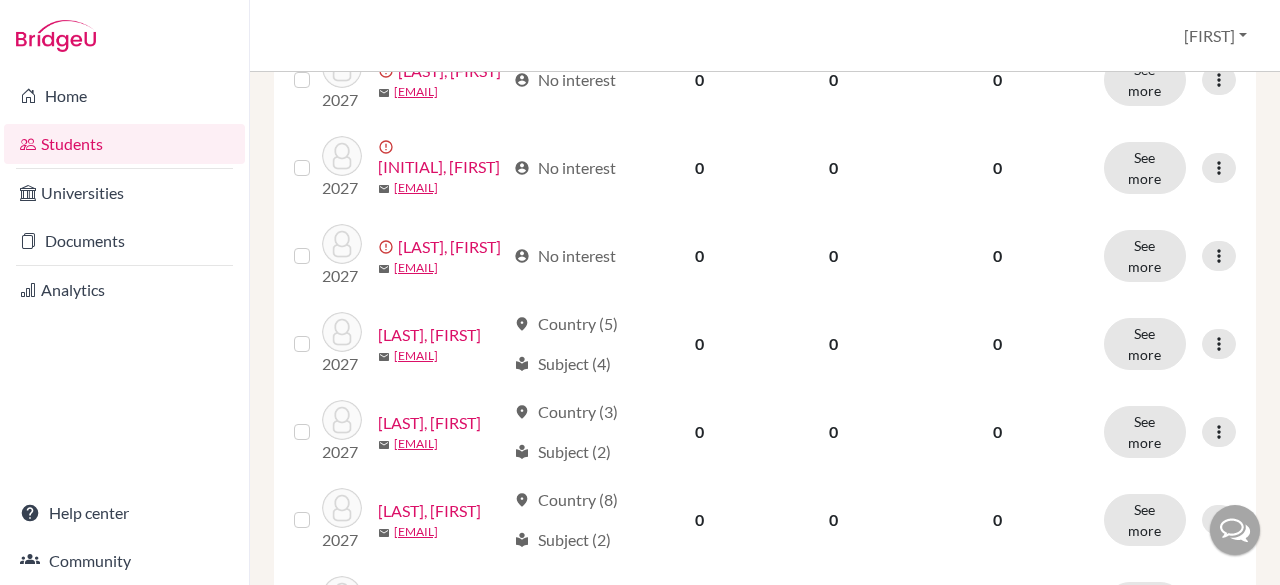 scroll, scrollTop: 1545, scrollLeft: 0, axis: vertical 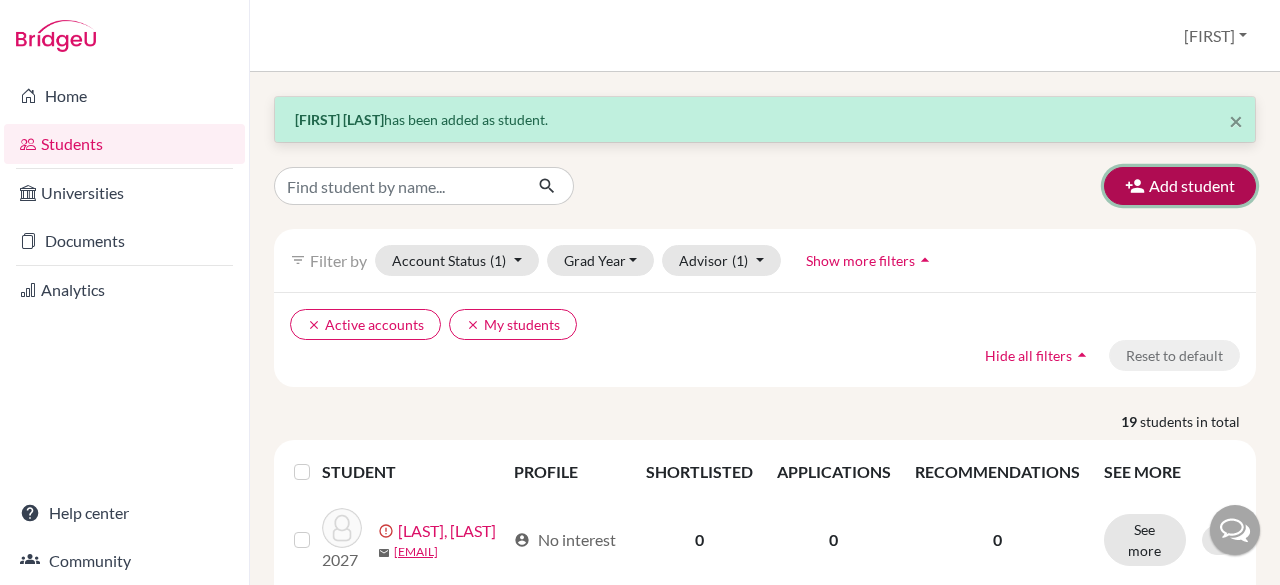 click on "Add student" at bounding box center [1180, 186] 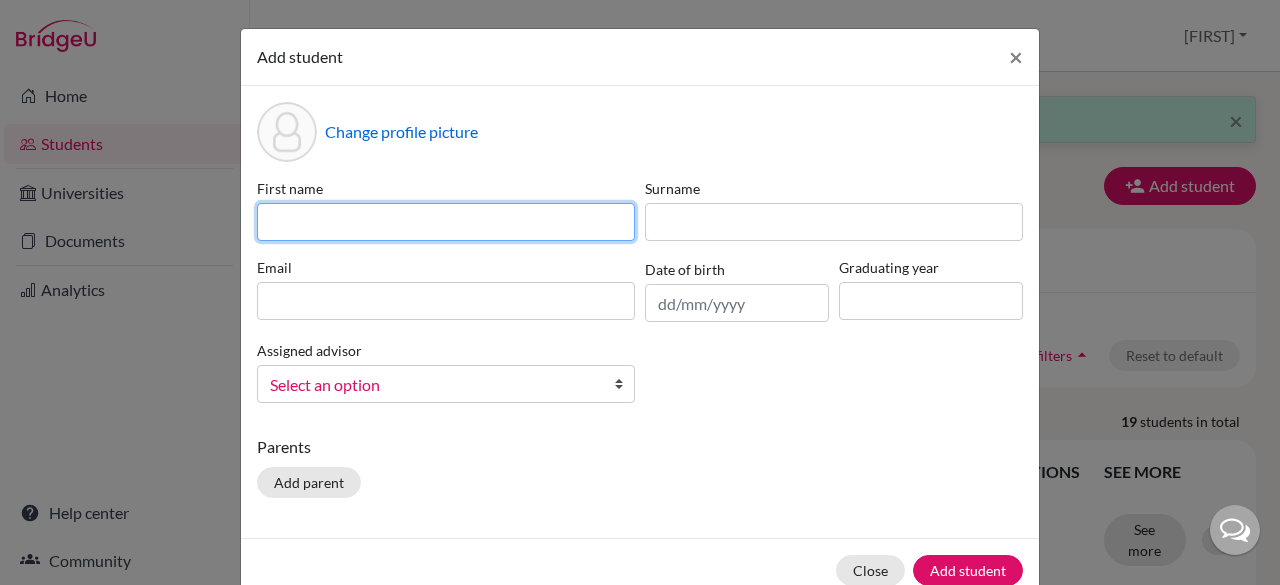 click at bounding box center (446, 222) 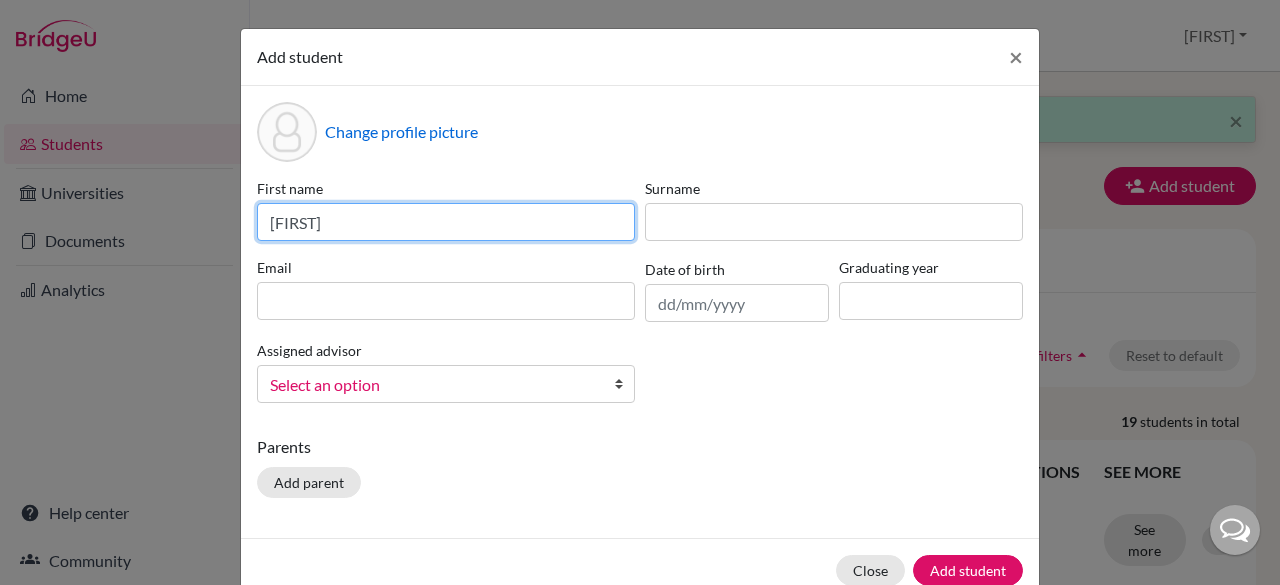 type on "[FIRST]" 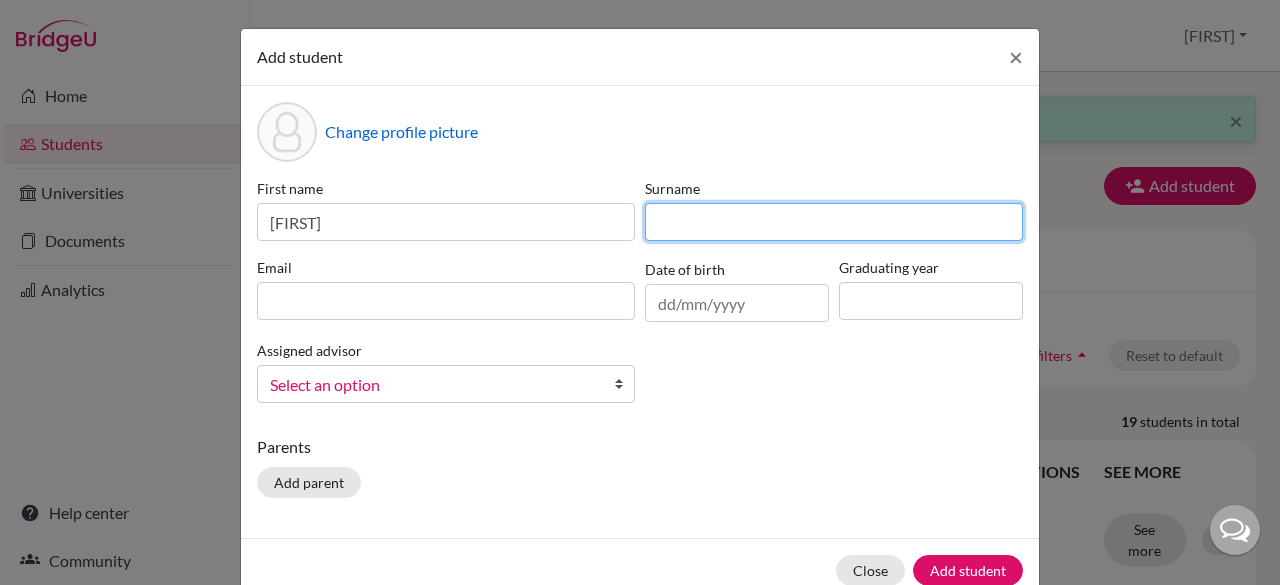 click at bounding box center (834, 222) 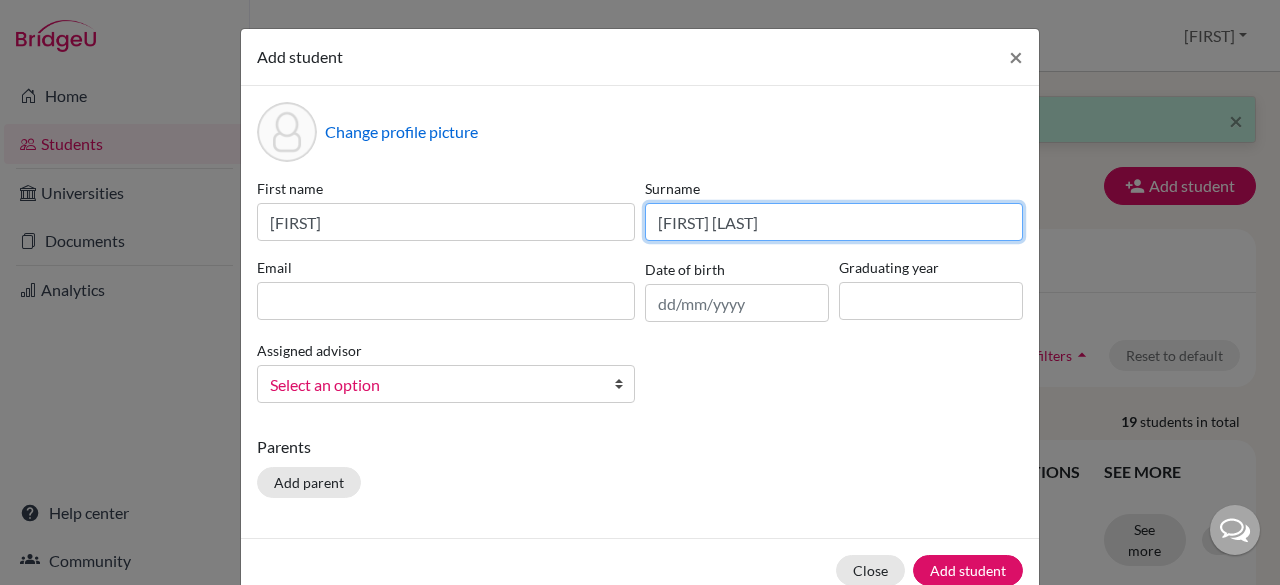 type on "[FIRST] [LAST]" 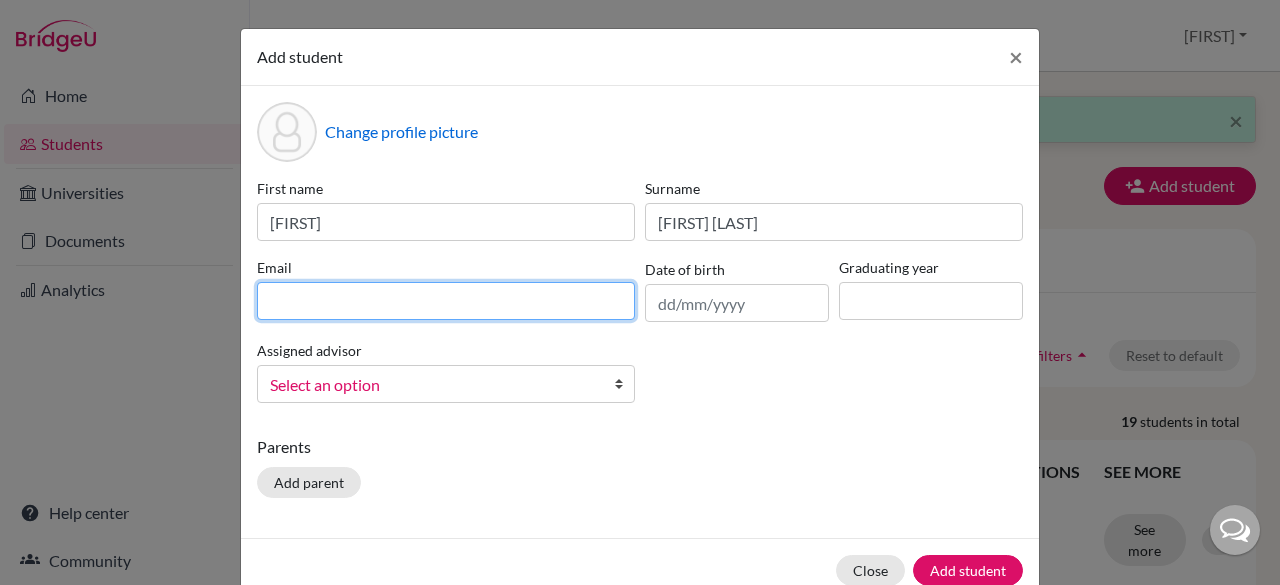click at bounding box center [446, 301] 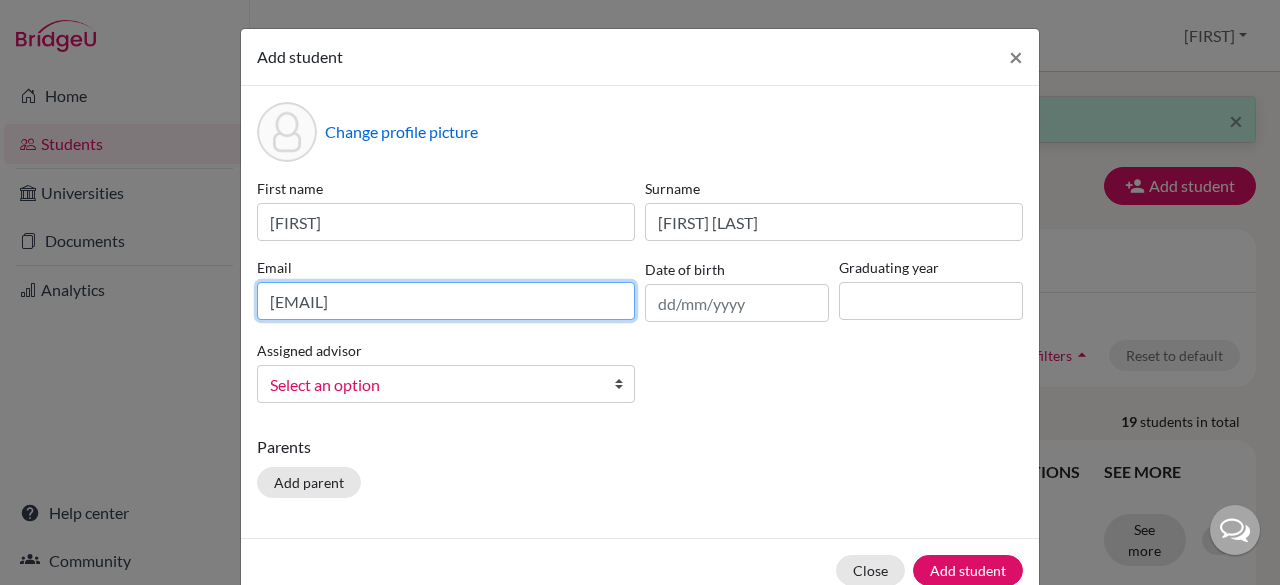 type on "[EMAIL]" 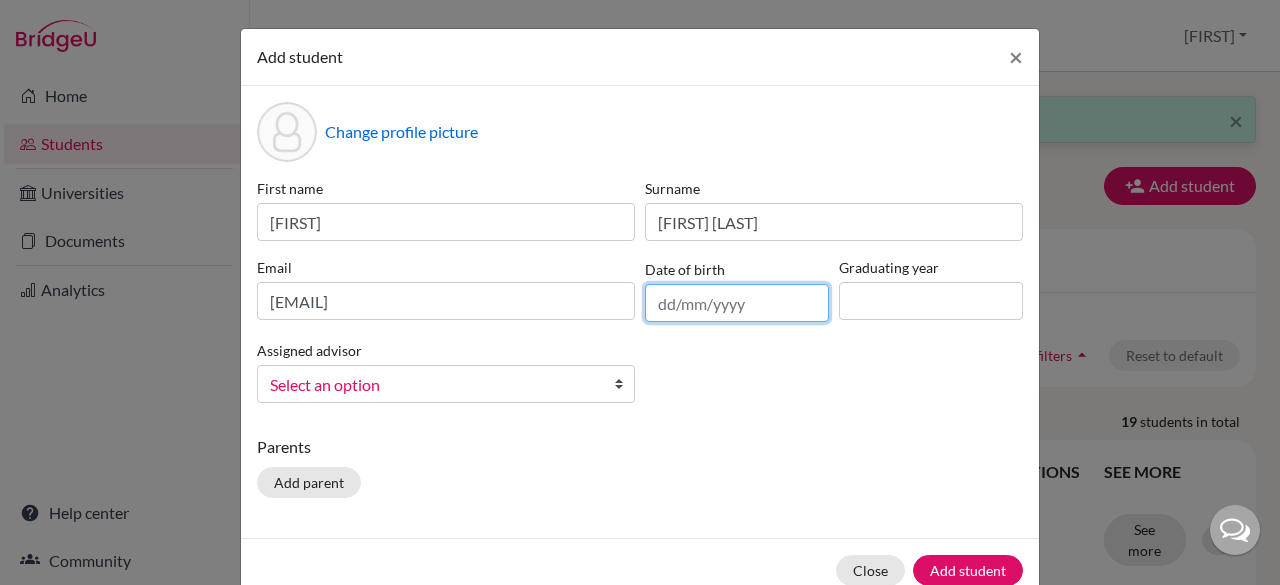 click at bounding box center (737, 303) 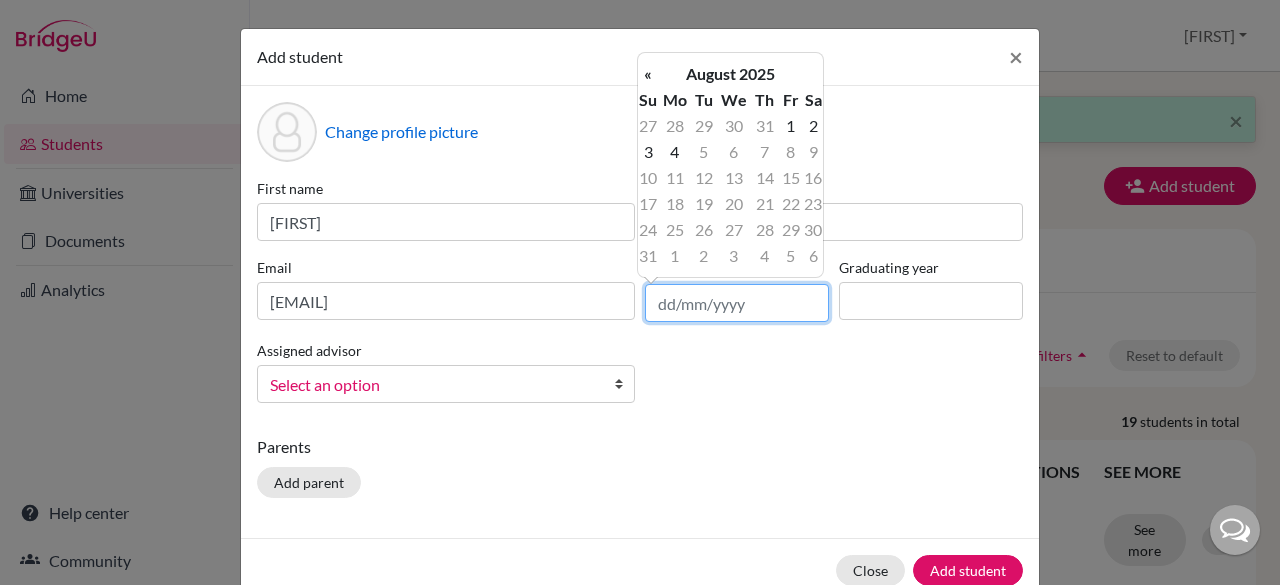 paste on "[DATE]" 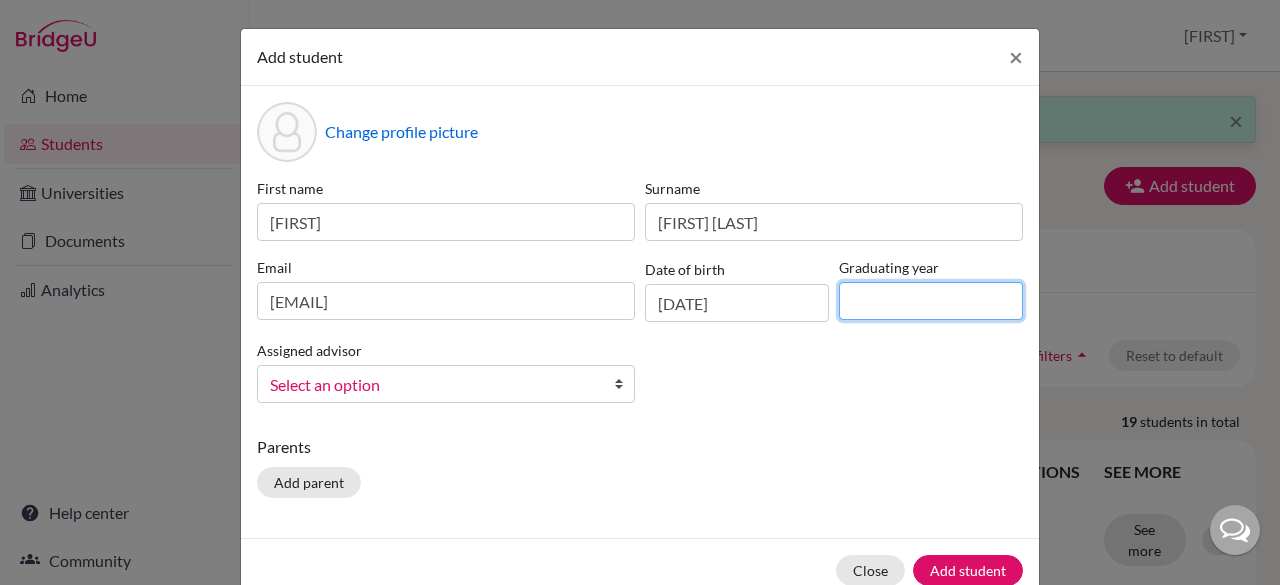 click at bounding box center (931, 301) 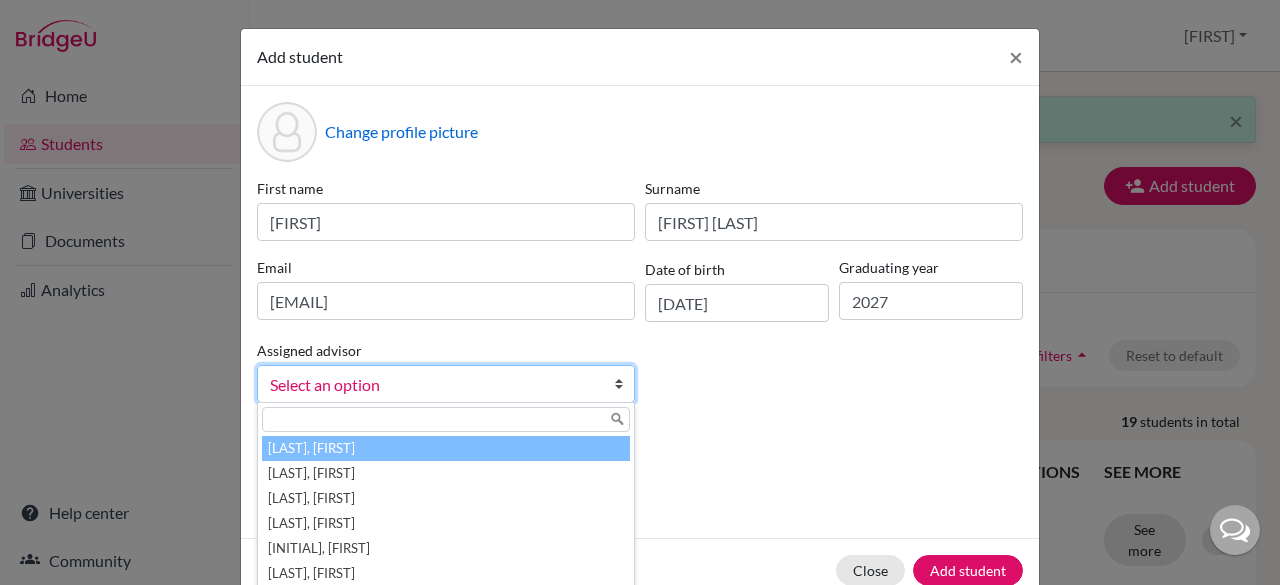 click at bounding box center (624, 384) 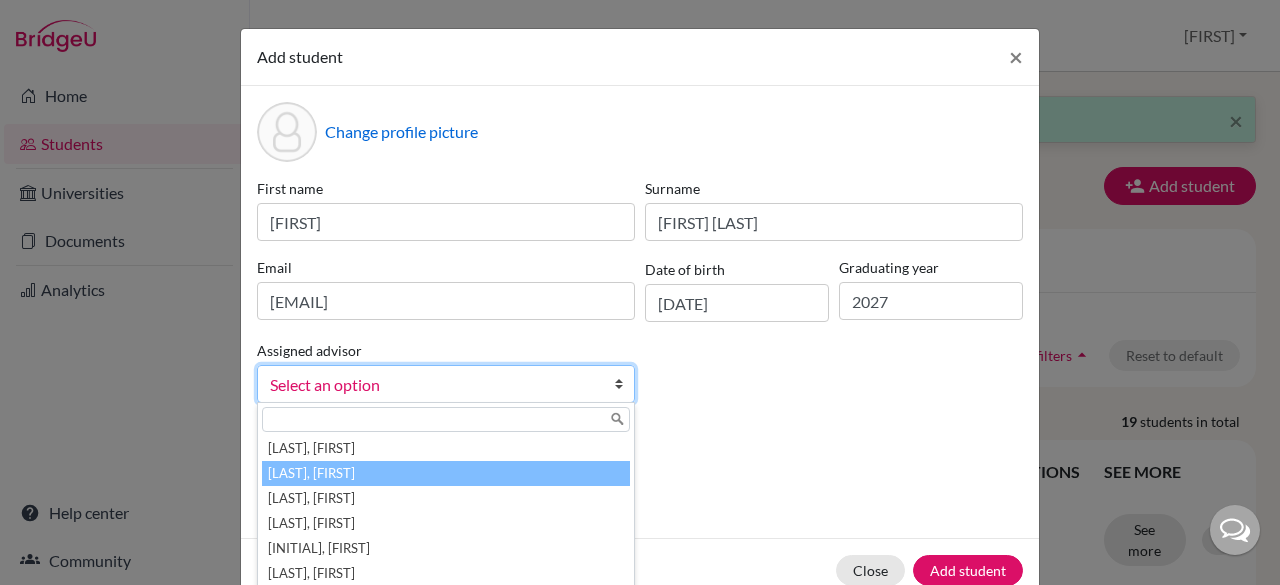 click on "[LAST], [FIRST]" at bounding box center (446, 473) 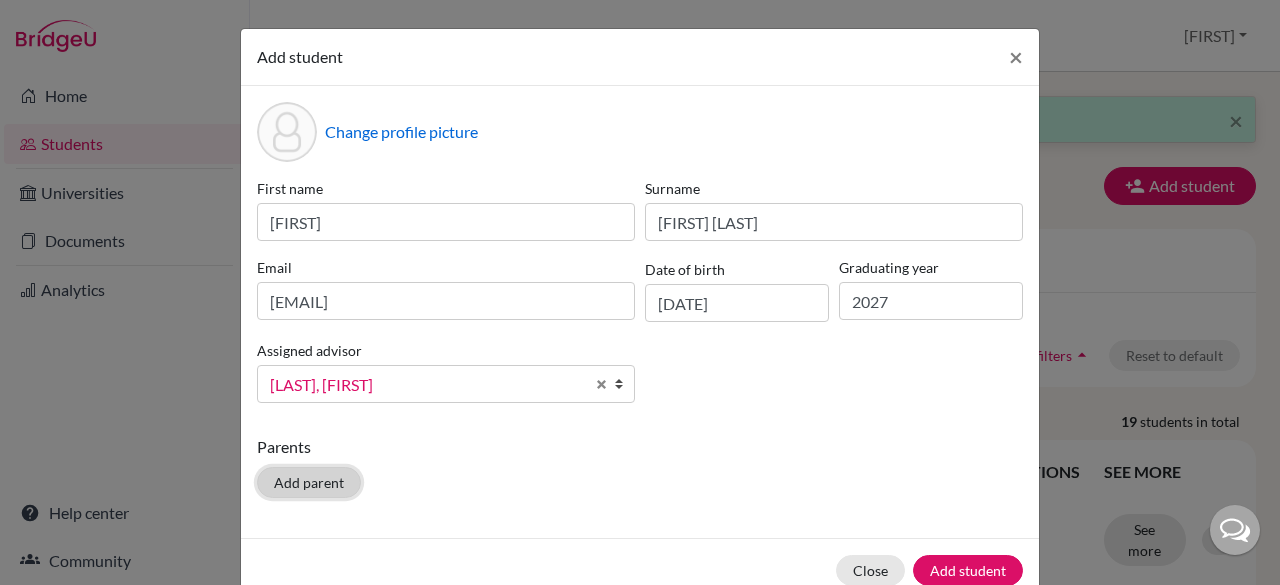click on "Add parent" 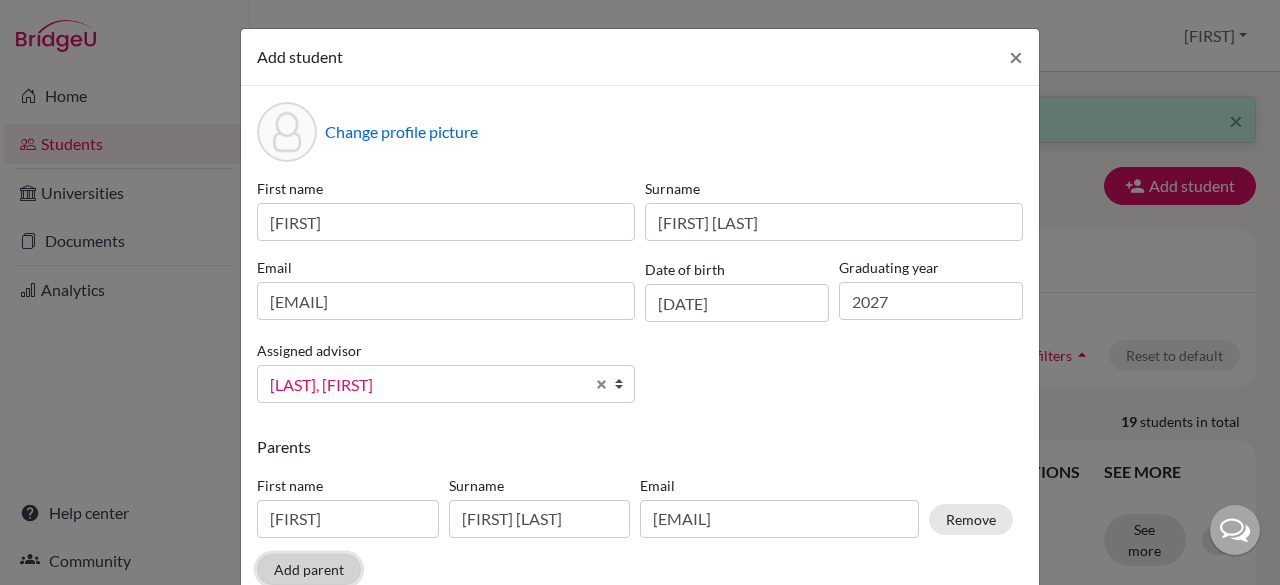 scroll, scrollTop: 129, scrollLeft: 0, axis: vertical 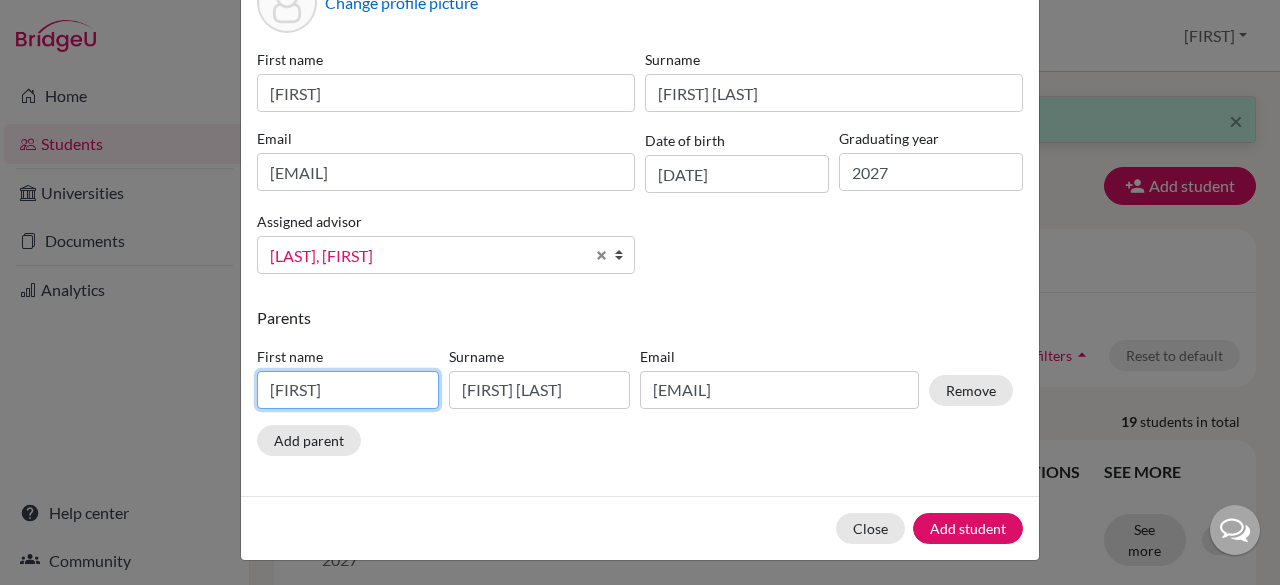 click on "[FIRST]" at bounding box center (348, 390) 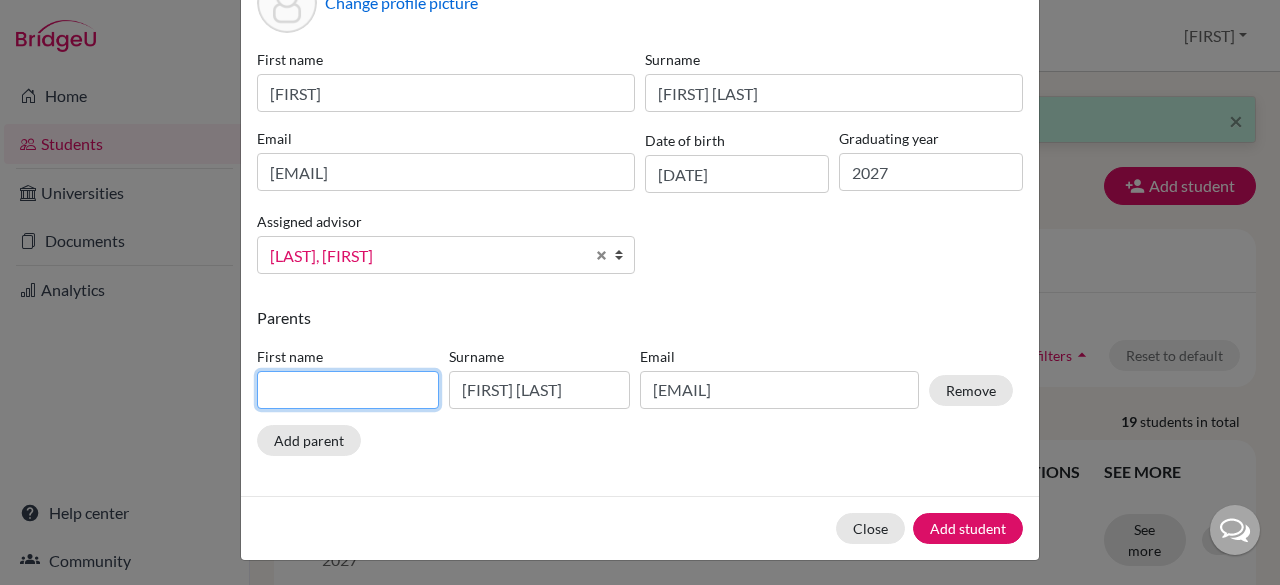 type 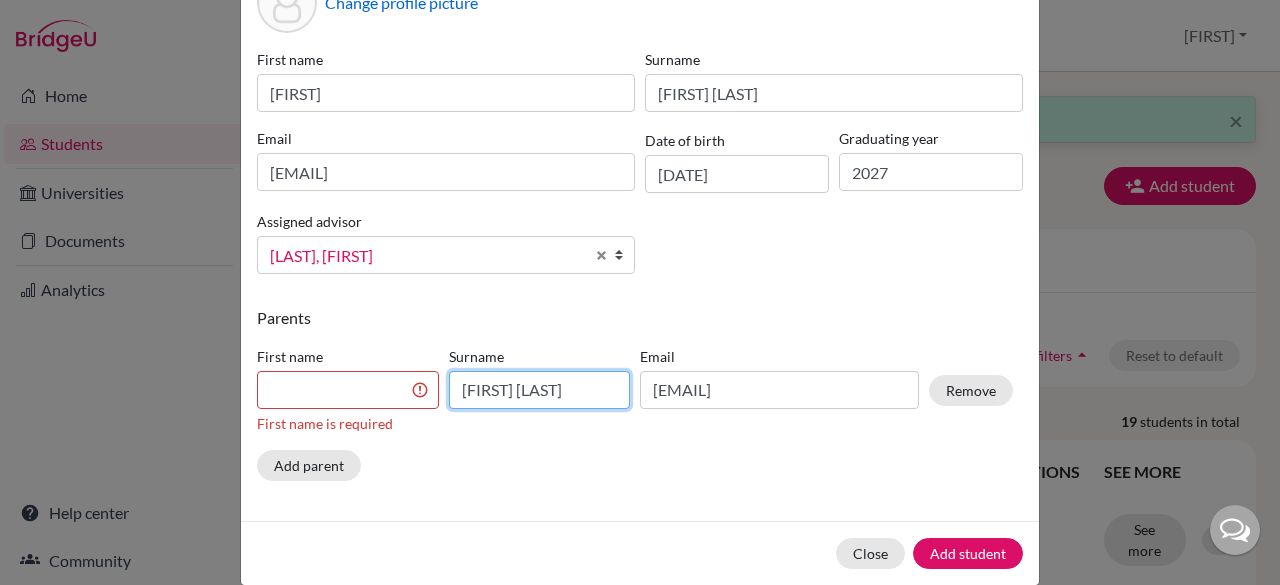 click on "[FIRST] [LAST]" at bounding box center [540, 390] 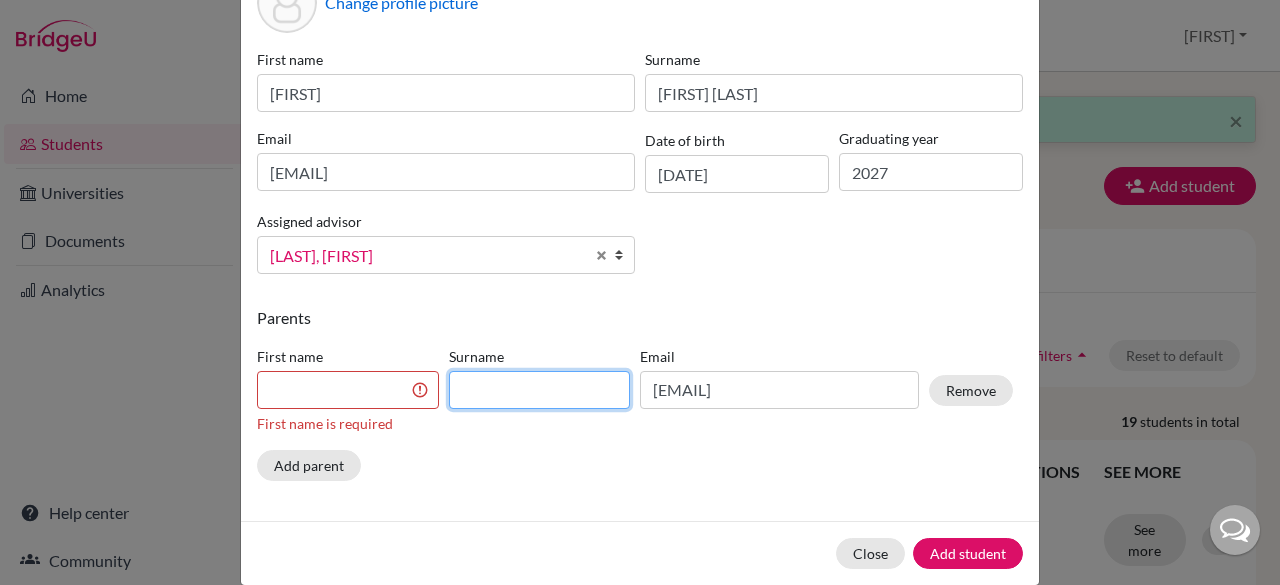 type 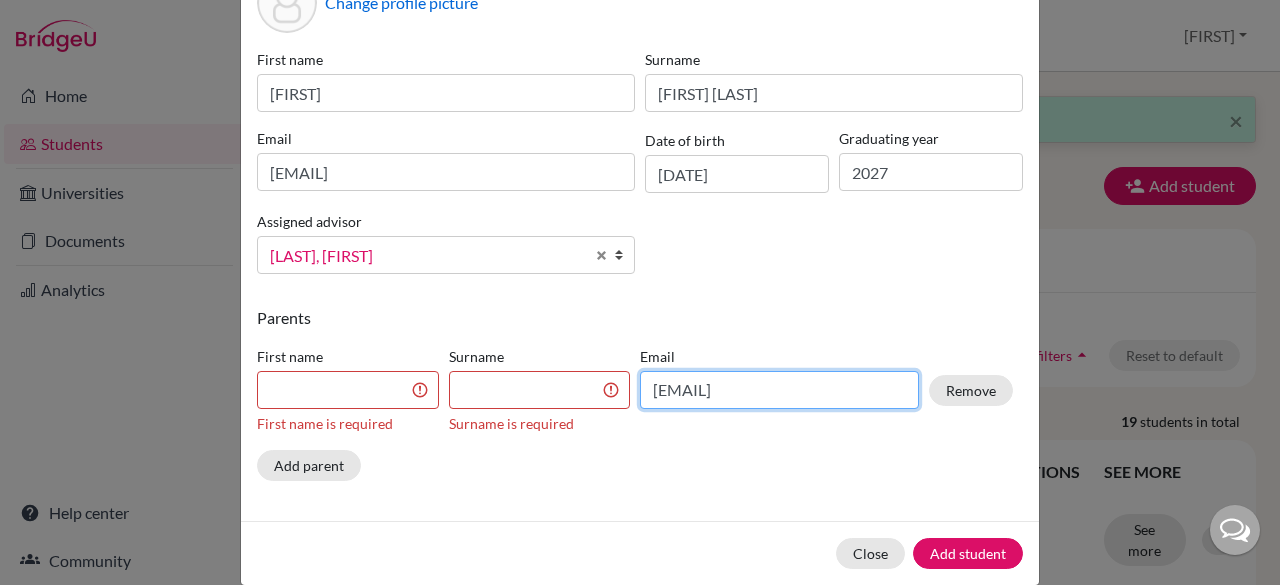 click on "[EMAIL]" at bounding box center (779, 390) 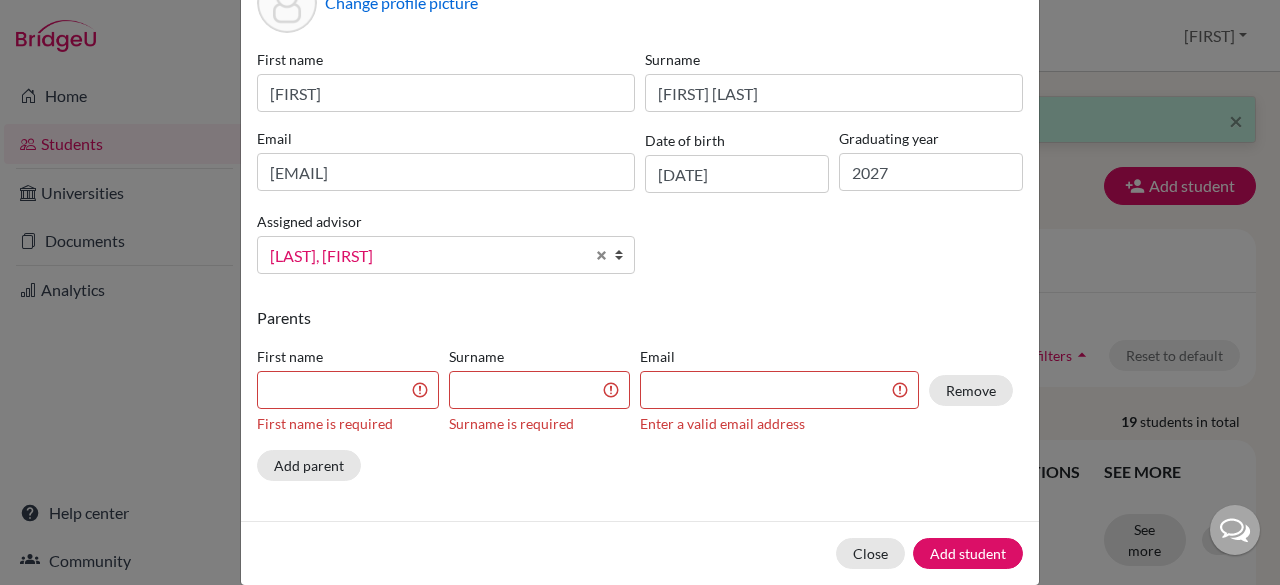 click on "First name First name is required" at bounding box center (348, 390) 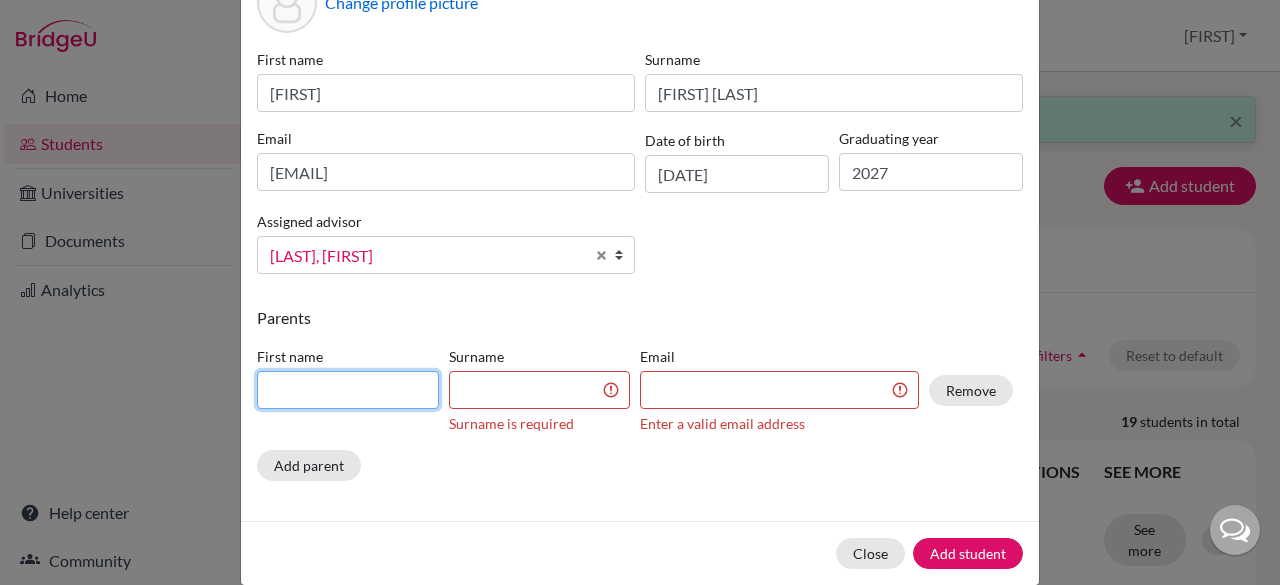 click at bounding box center [348, 390] 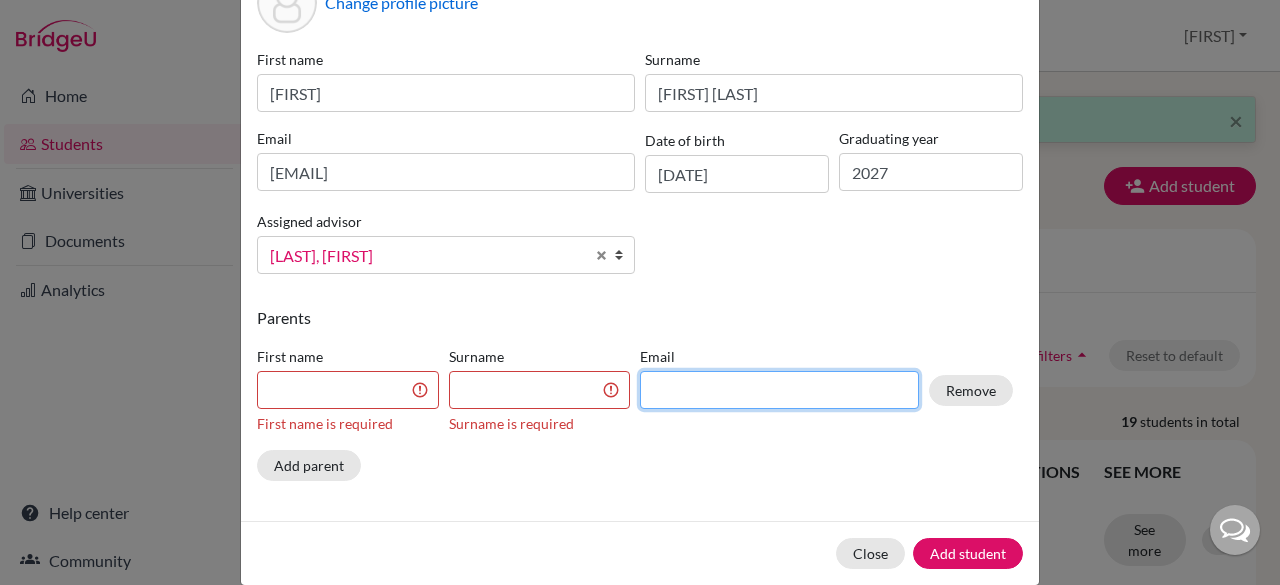 click at bounding box center (779, 390) 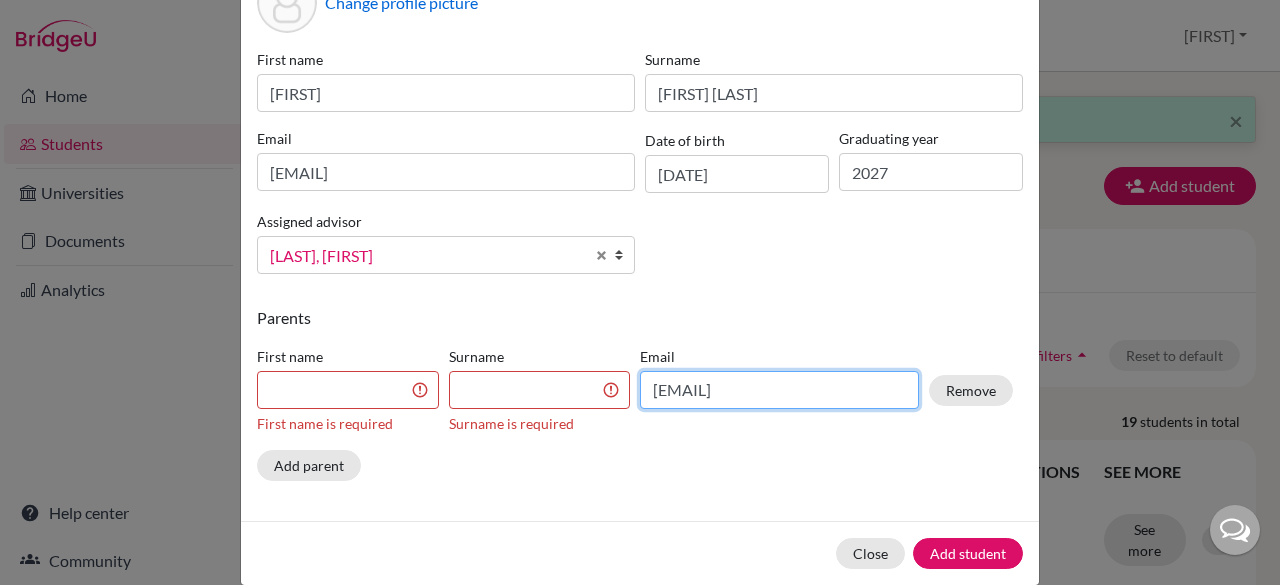 type on "[EMAIL]" 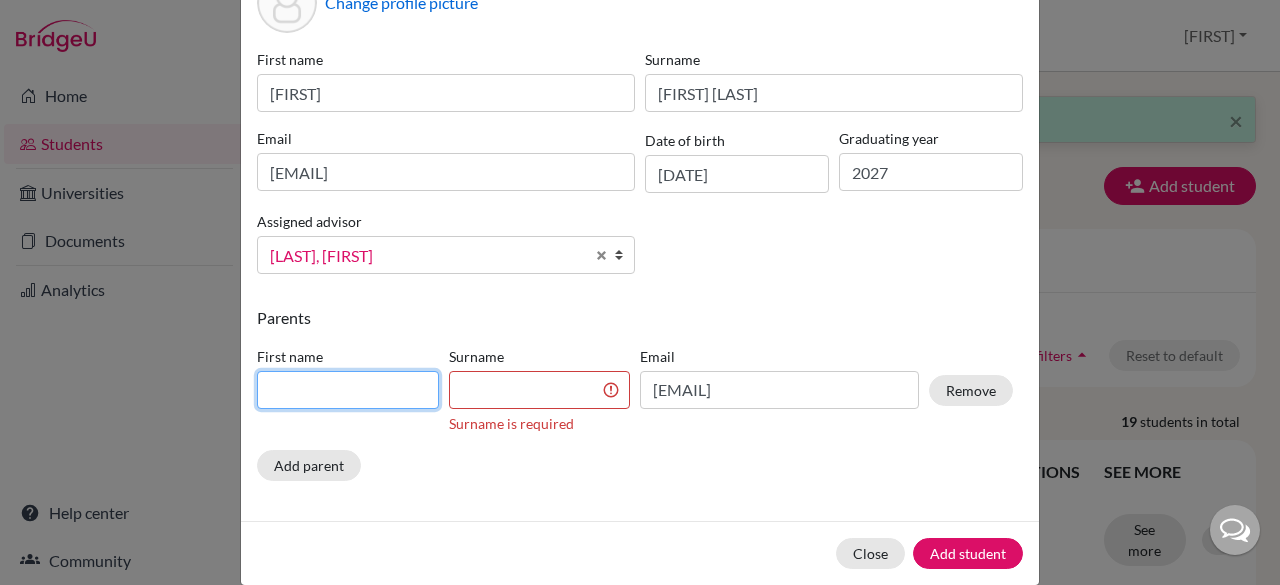 click at bounding box center [348, 390] 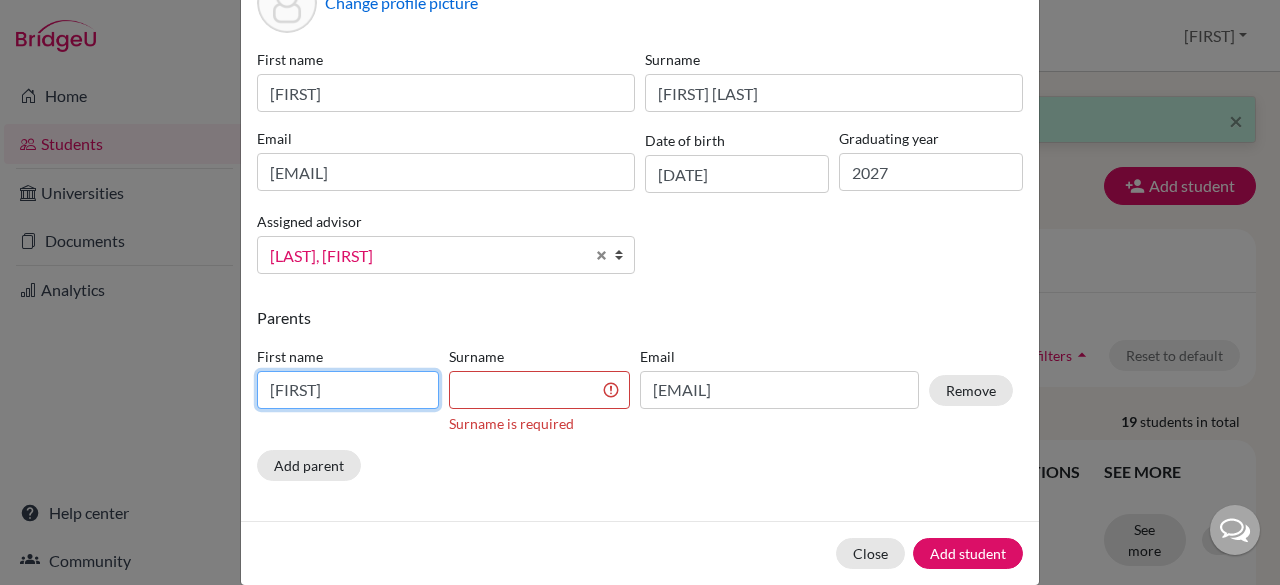 type on "[FIRST]" 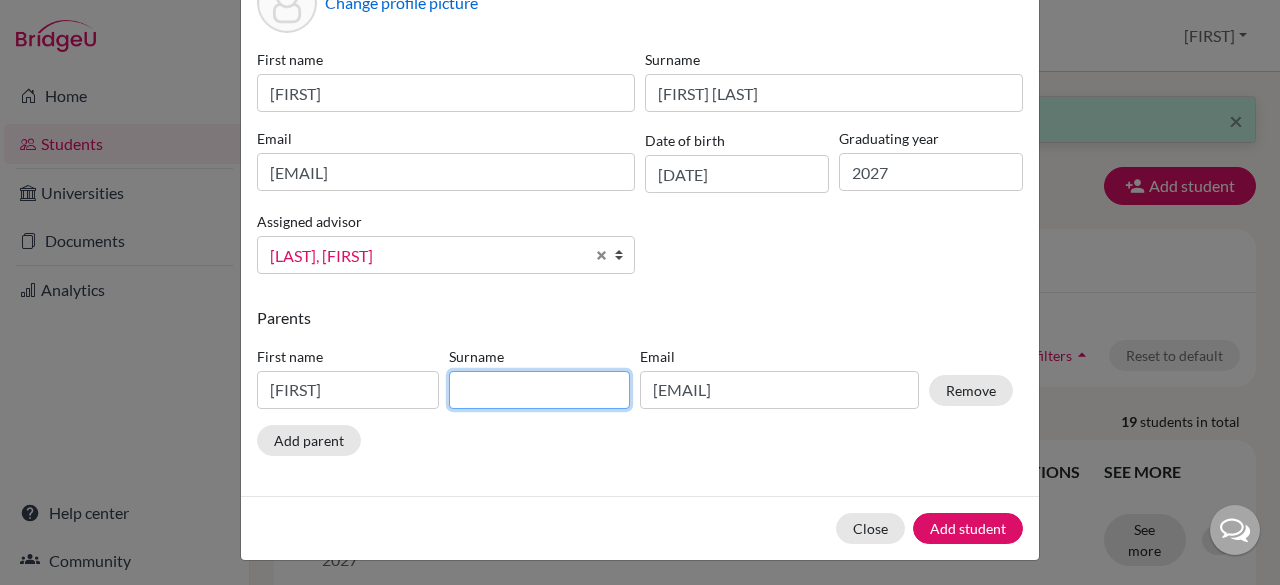 click at bounding box center (540, 390) 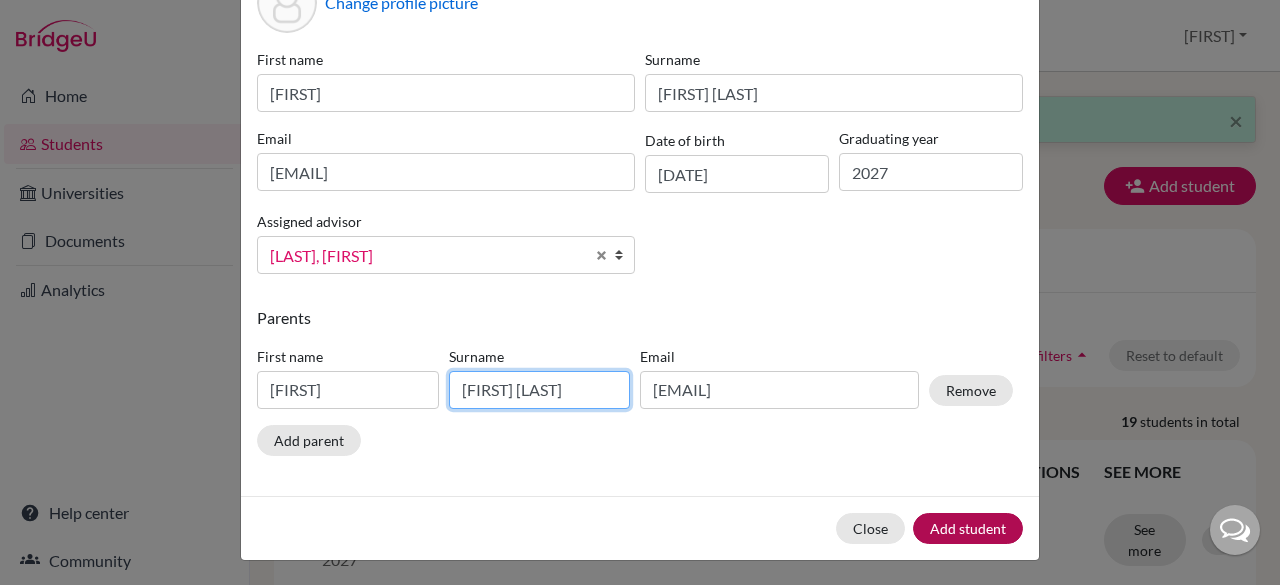 type on "[FIRST] [LAST]" 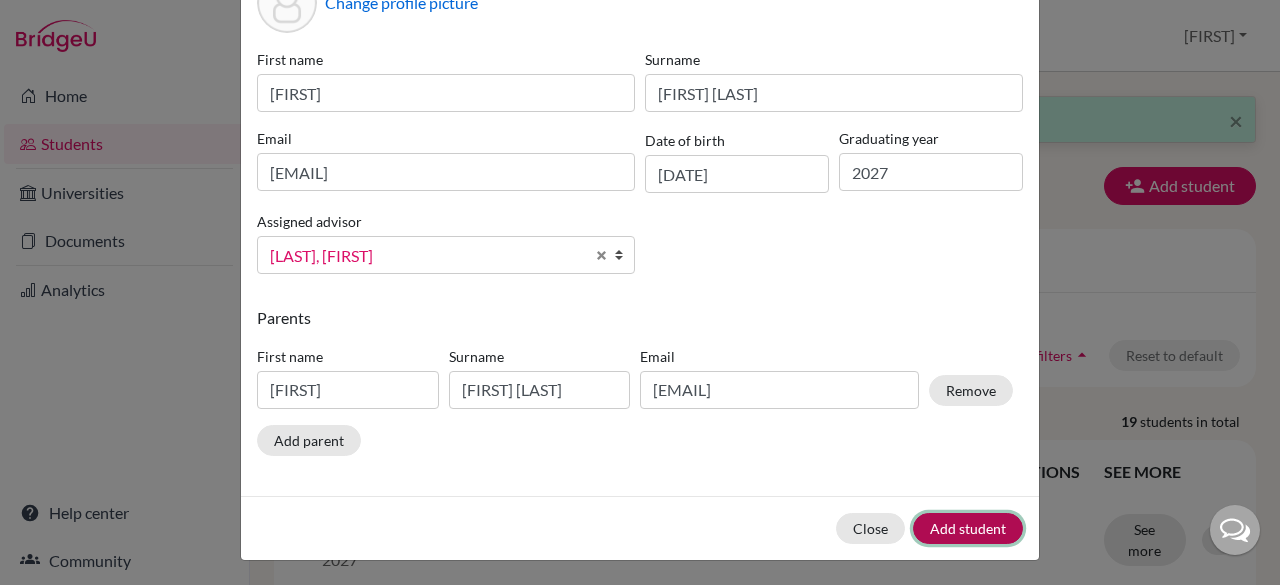 click on "Add student" at bounding box center [968, 528] 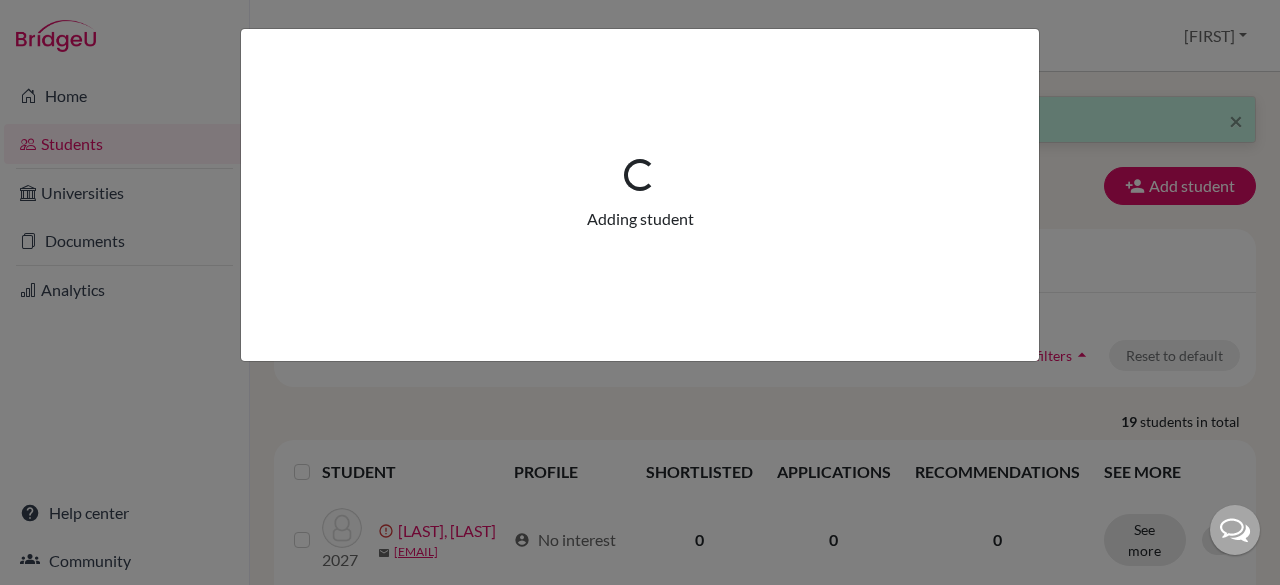scroll, scrollTop: 0, scrollLeft: 0, axis: both 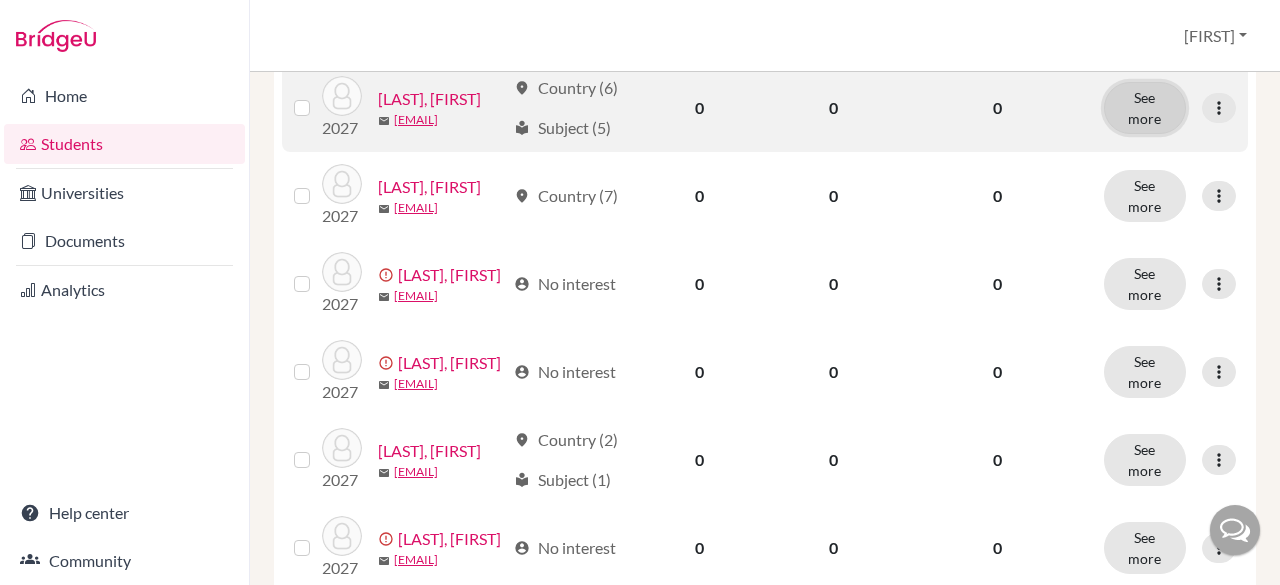 click on "See more" at bounding box center (1145, 108) 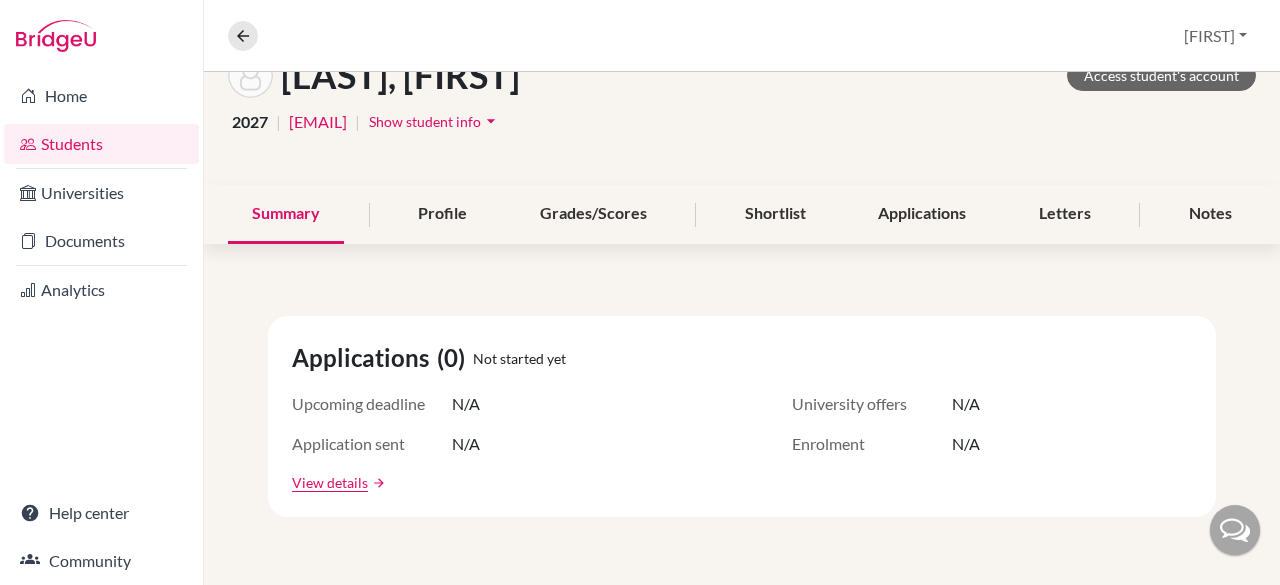 scroll, scrollTop: 144, scrollLeft: 0, axis: vertical 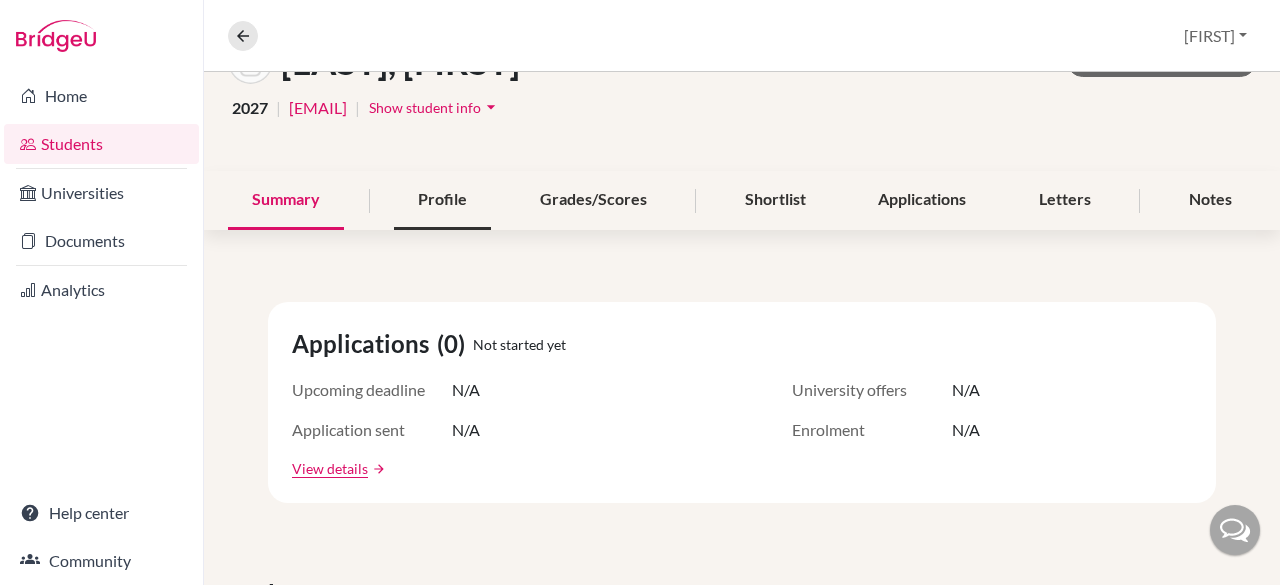 click on "Profile" at bounding box center [442, 200] 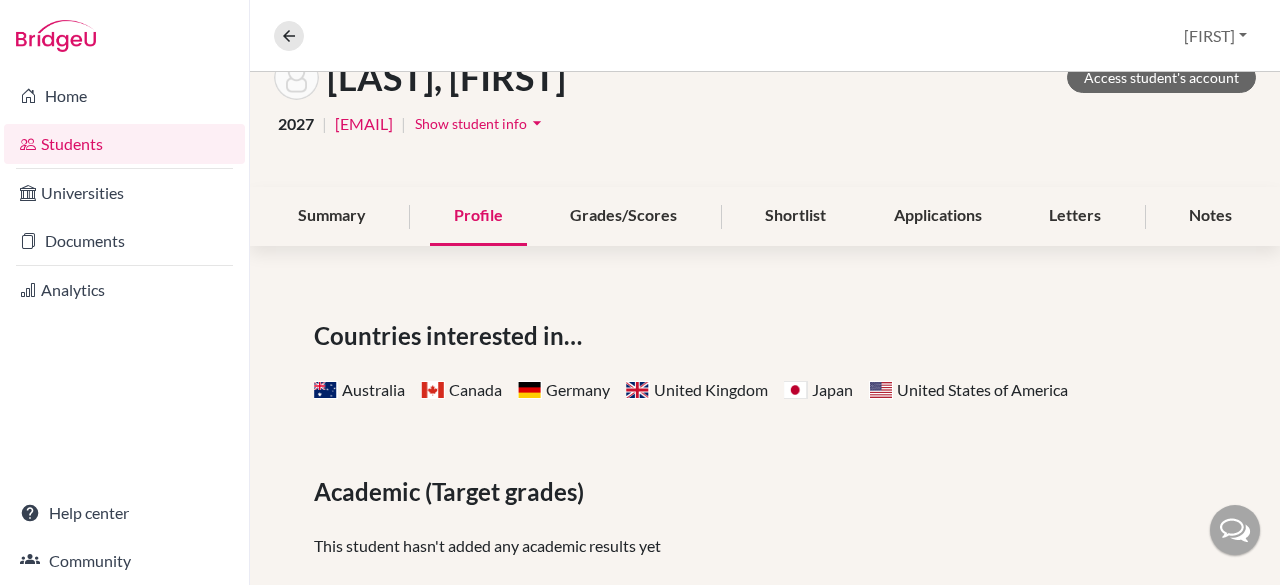 scroll, scrollTop: 127, scrollLeft: 0, axis: vertical 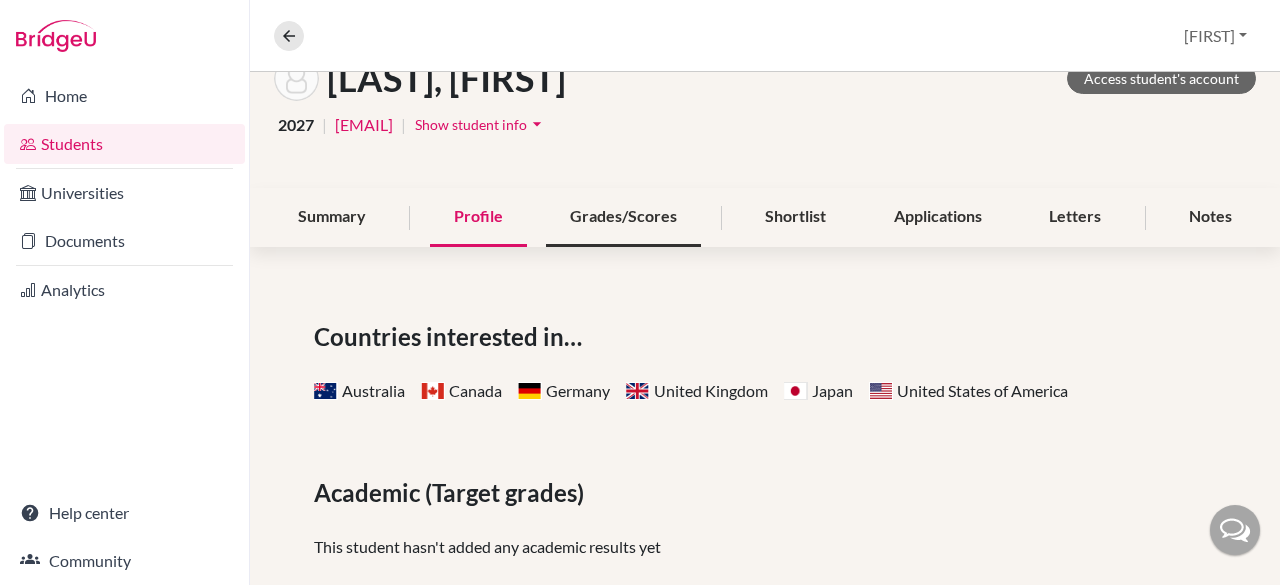click on "Grades/Scores" at bounding box center [623, 217] 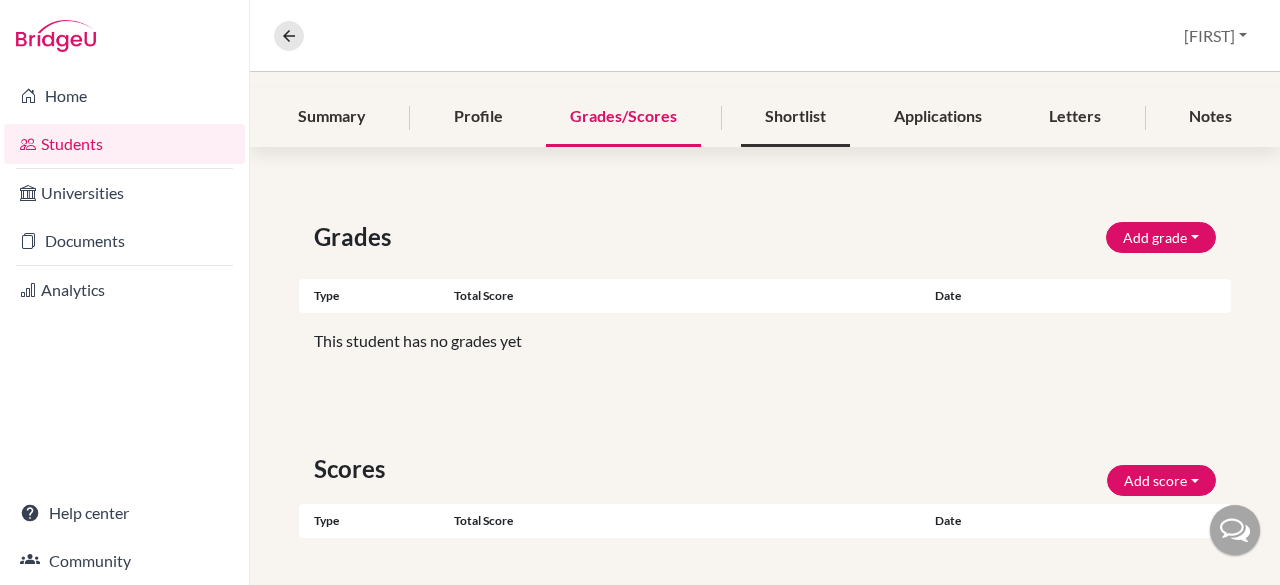 scroll, scrollTop: 228, scrollLeft: 0, axis: vertical 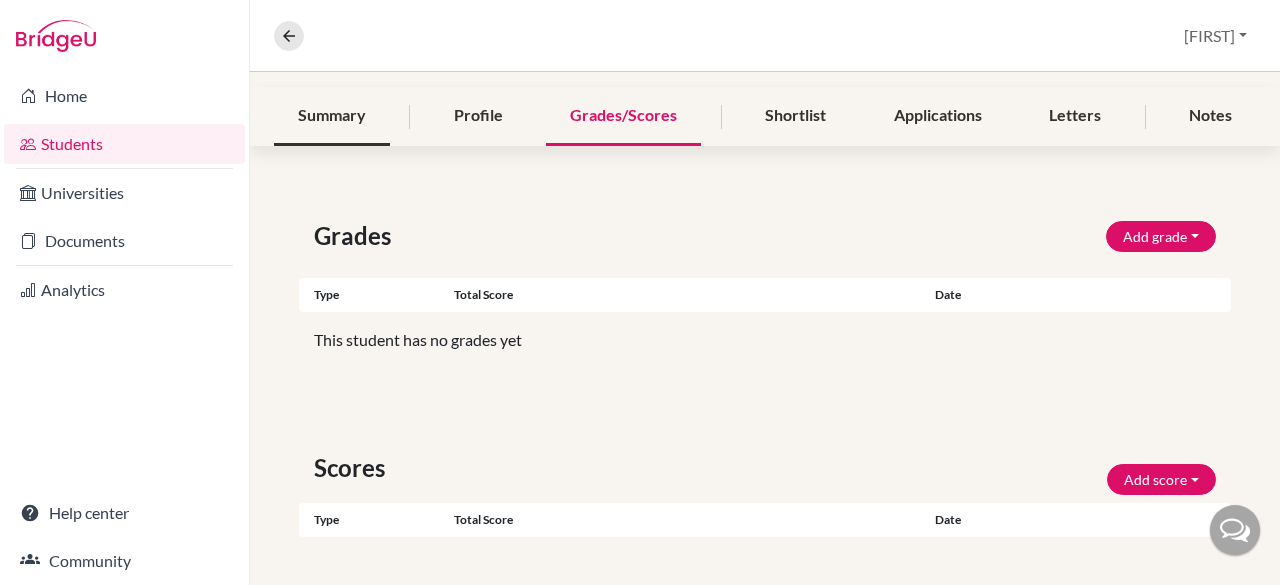 click on "Summary" at bounding box center [332, 116] 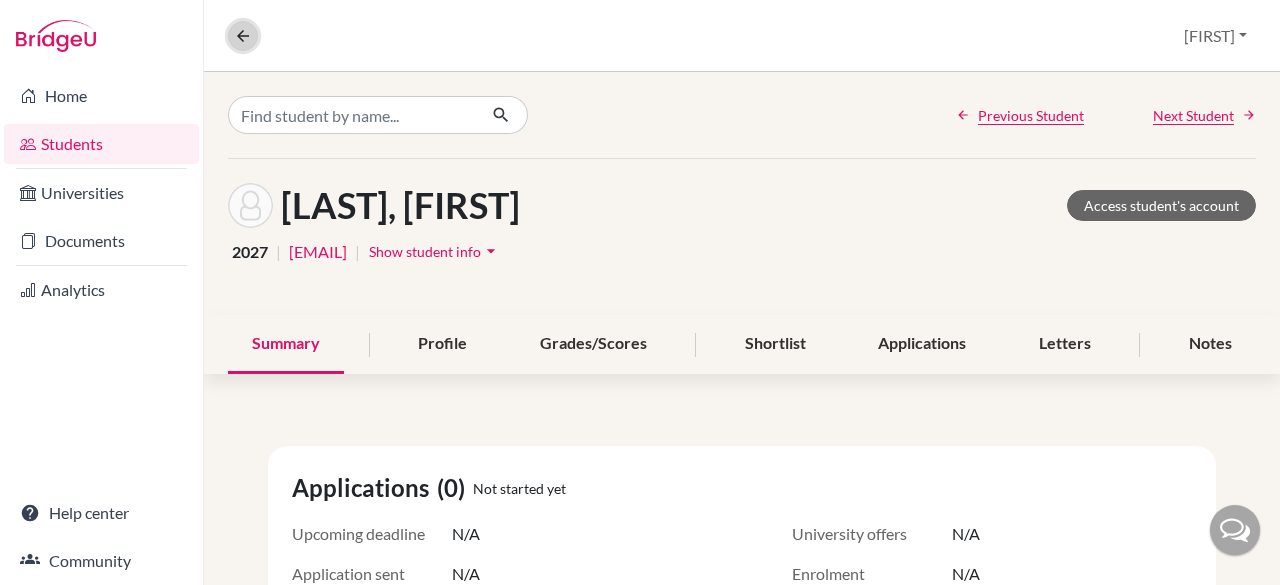click at bounding box center (243, 36) 